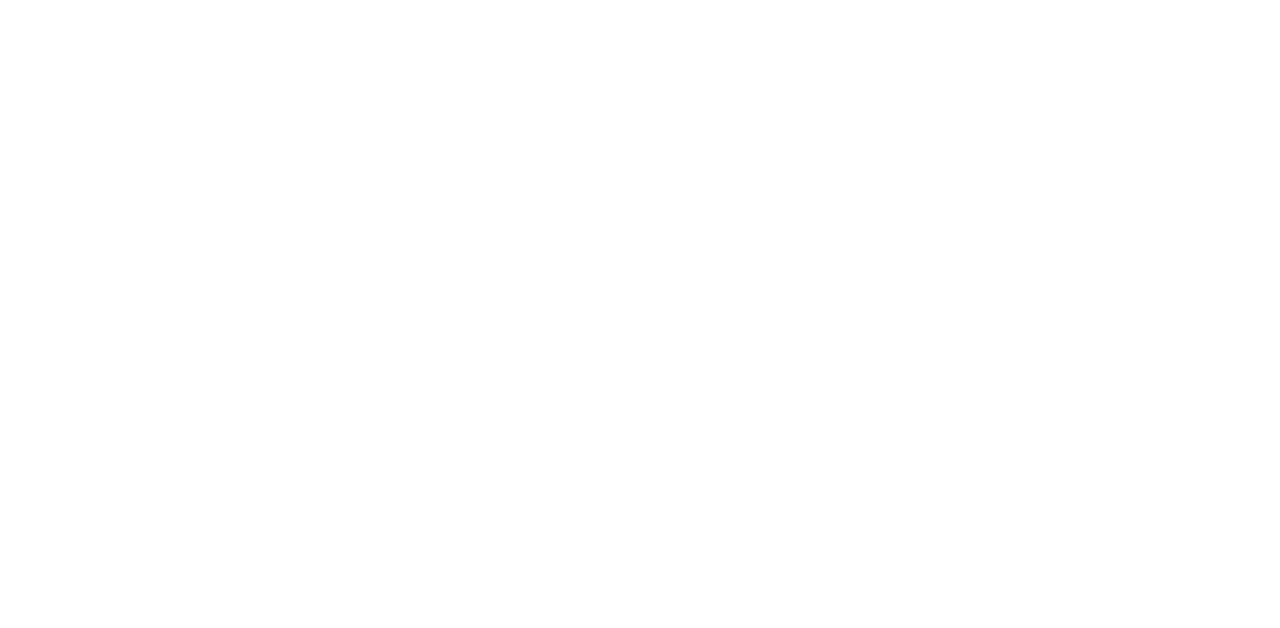scroll, scrollTop: 0, scrollLeft: 0, axis: both 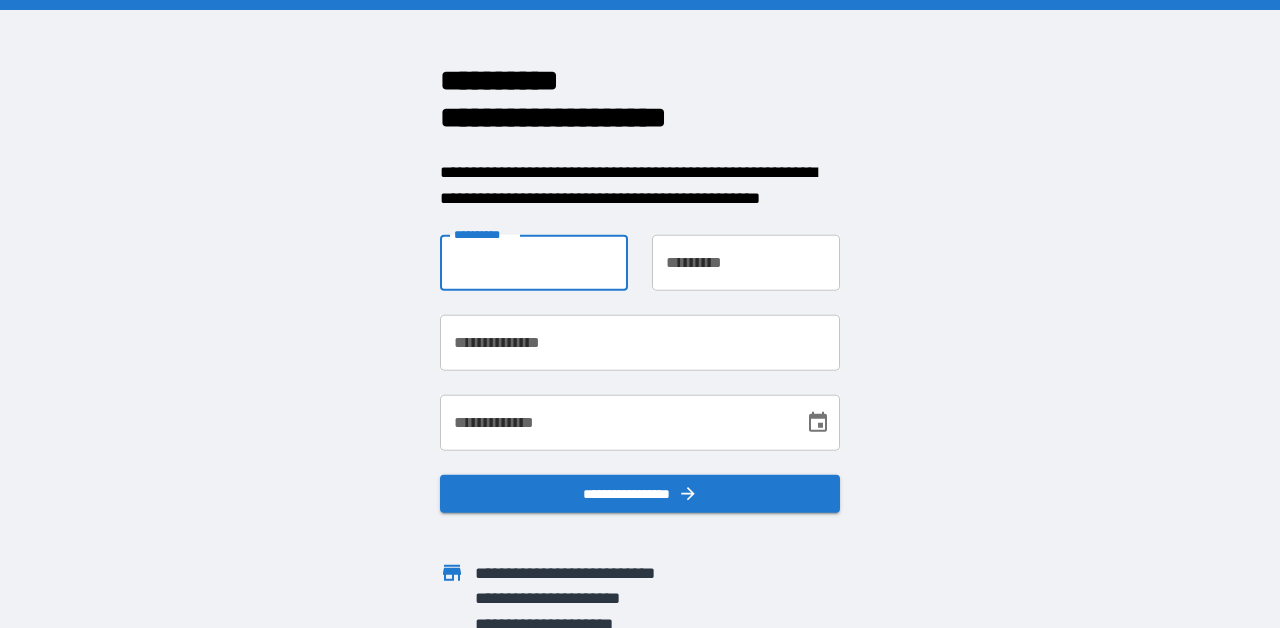 click on "**********" at bounding box center [534, 263] 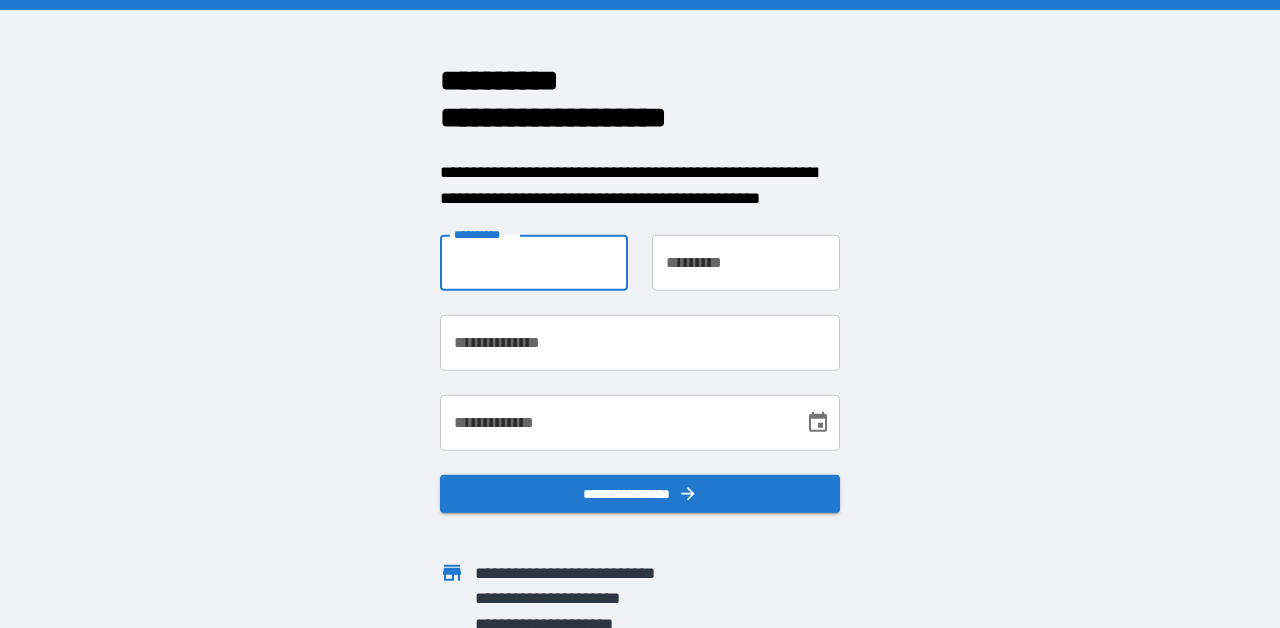 type on "****" 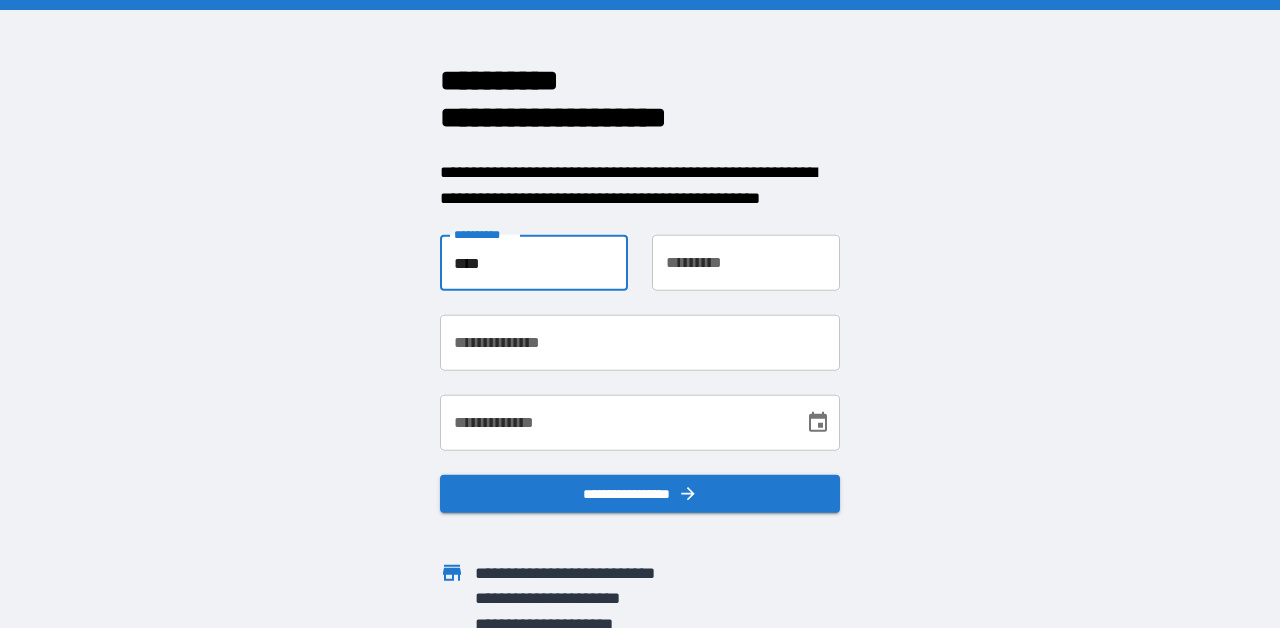 click on "**********" at bounding box center (746, 263) 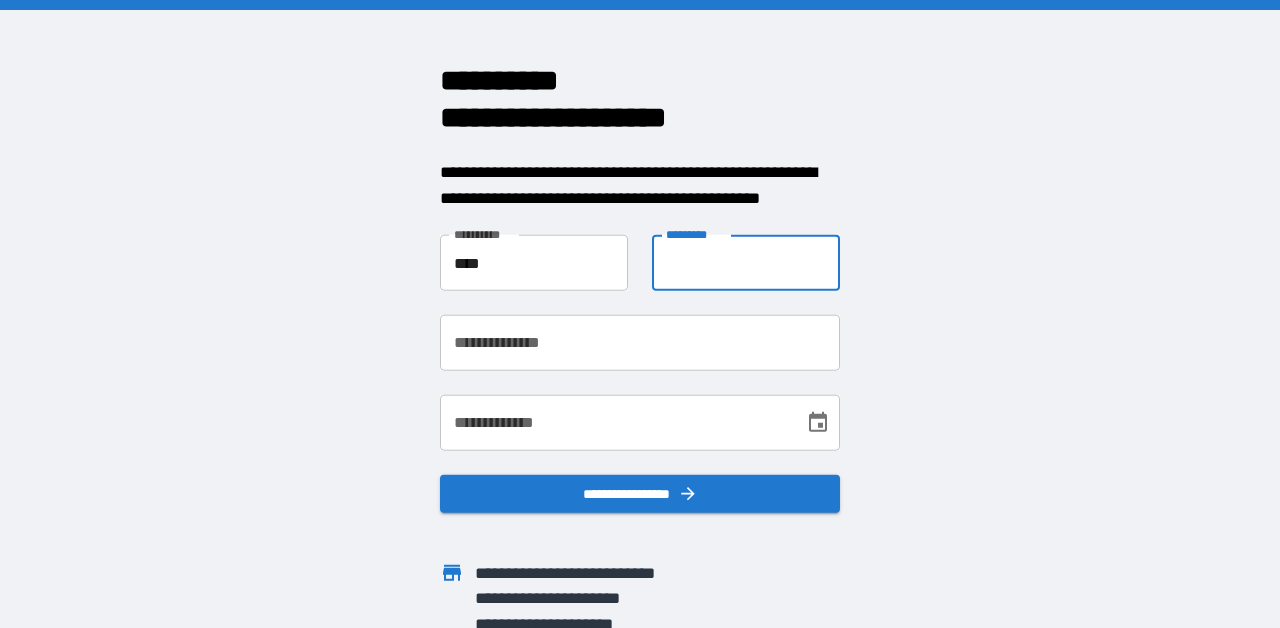 type on "*****" 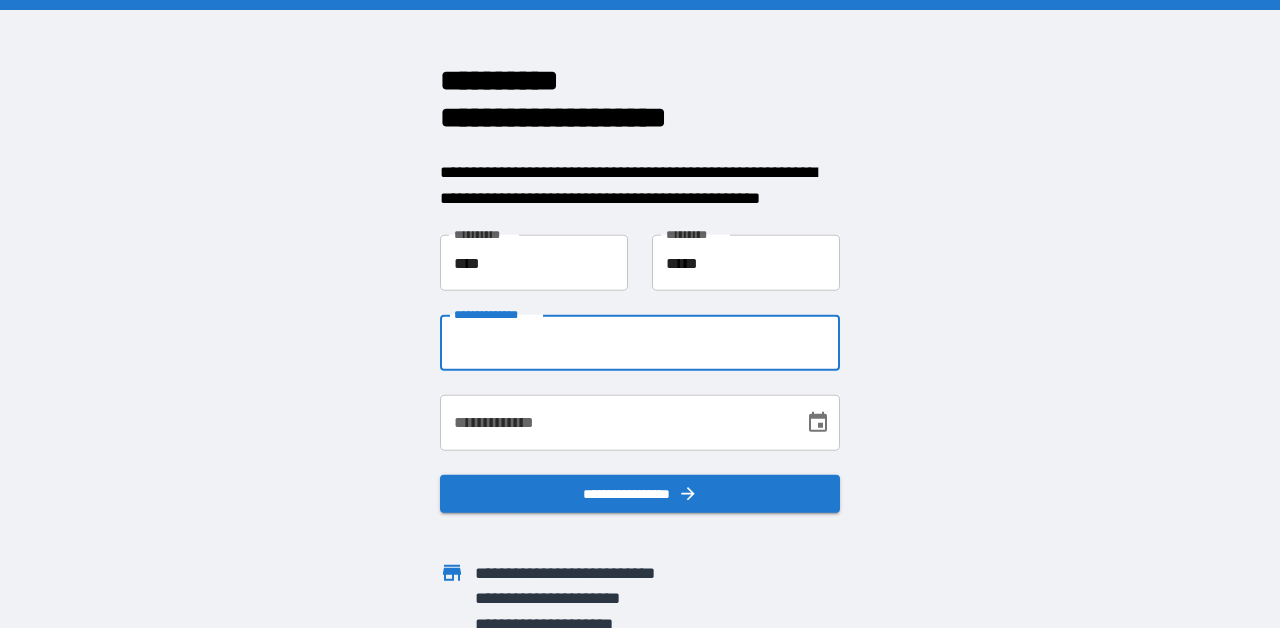 click on "**********" at bounding box center (640, 343) 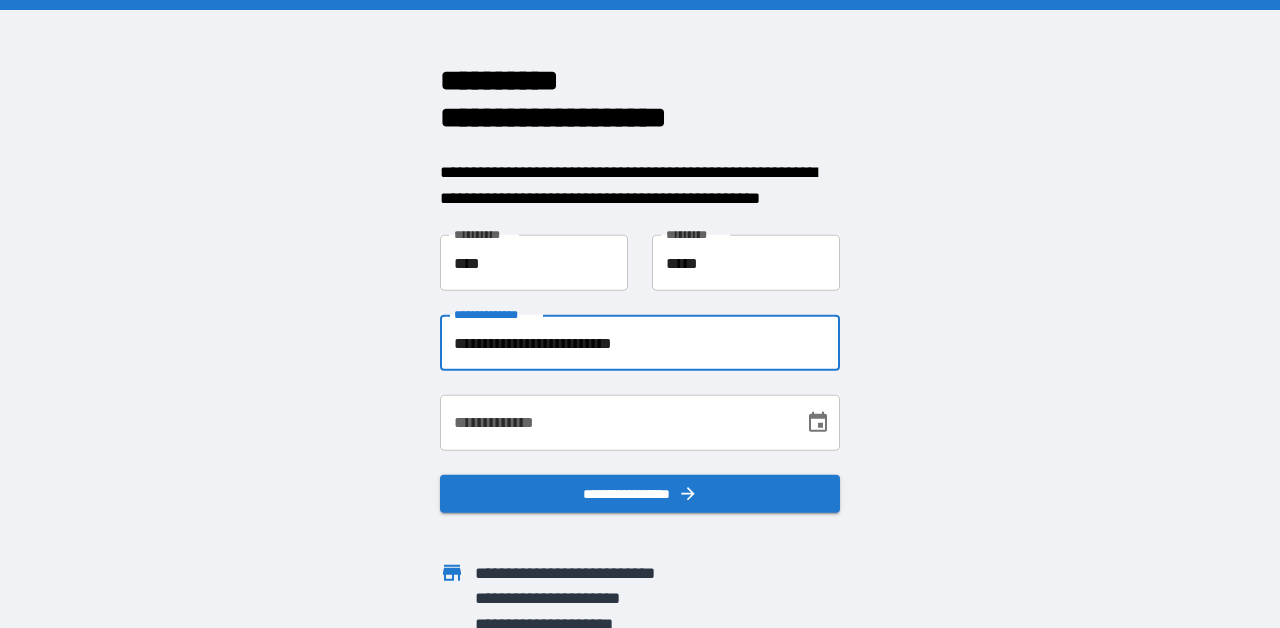 type on "**********" 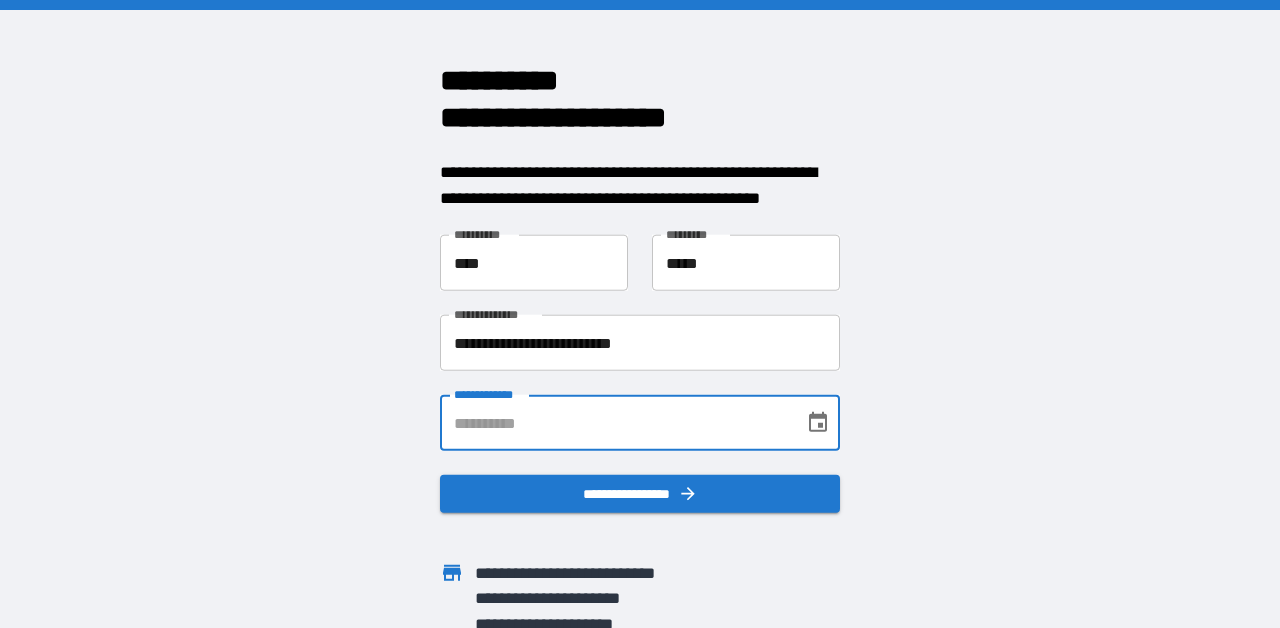 click on "**********" at bounding box center (615, 423) 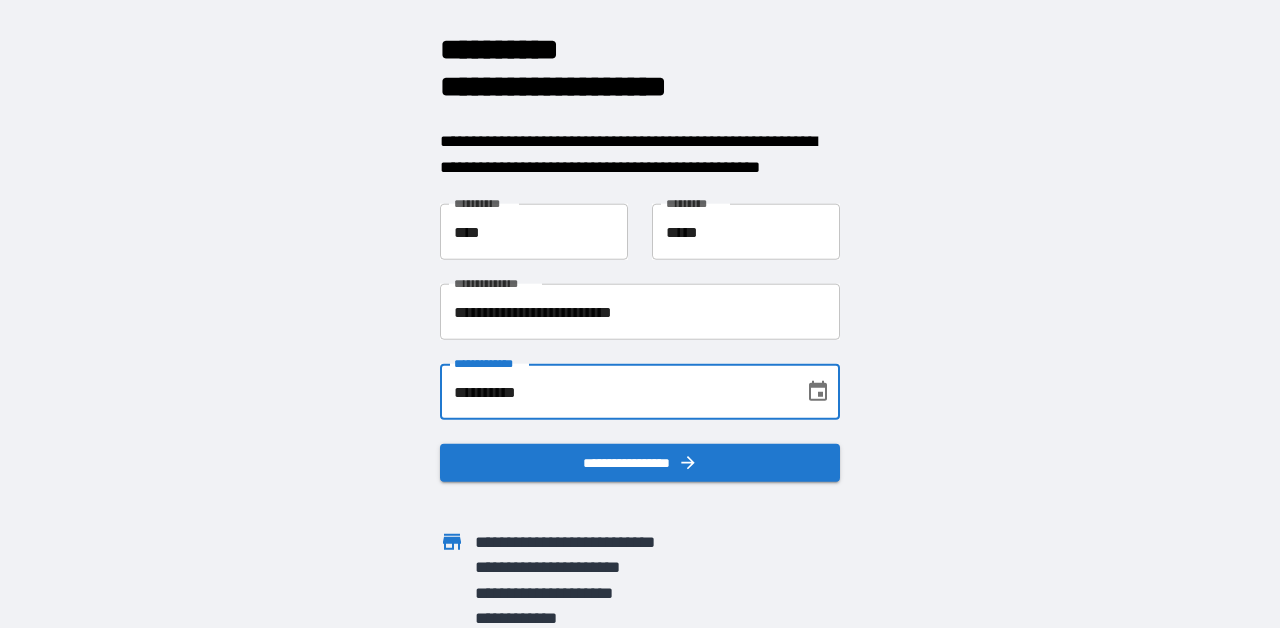 scroll, scrollTop: 34, scrollLeft: 0, axis: vertical 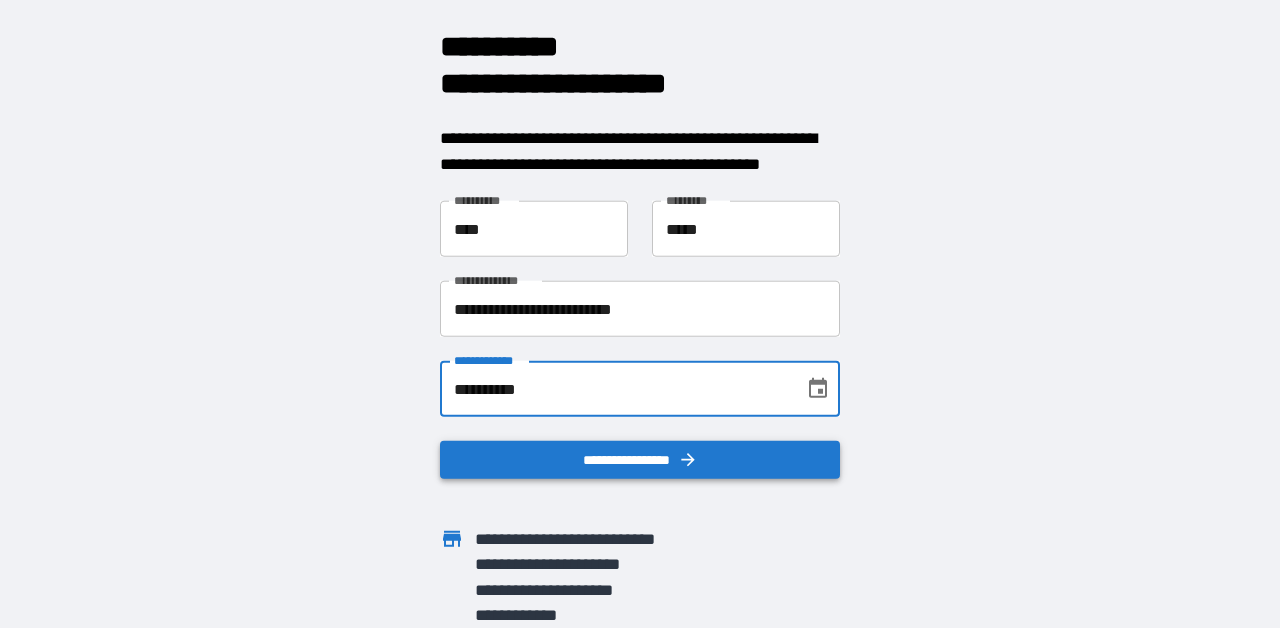 click on "**********" at bounding box center (640, 460) 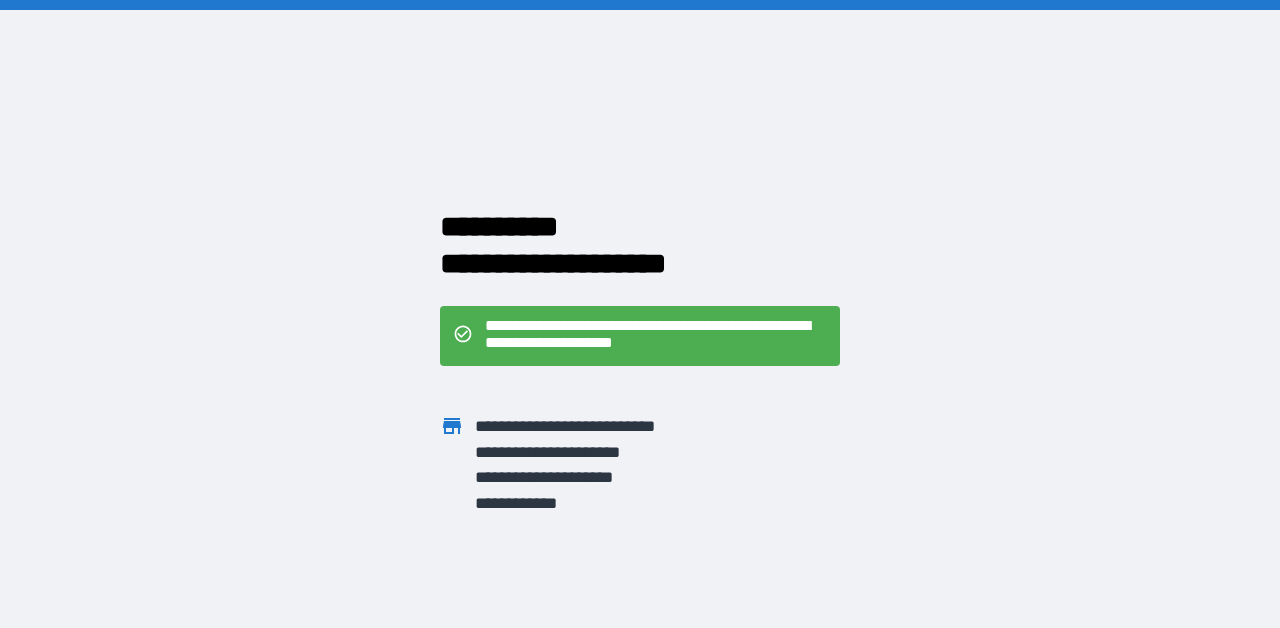 scroll, scrollTop: 0, scrollLeft: 0, axis: both 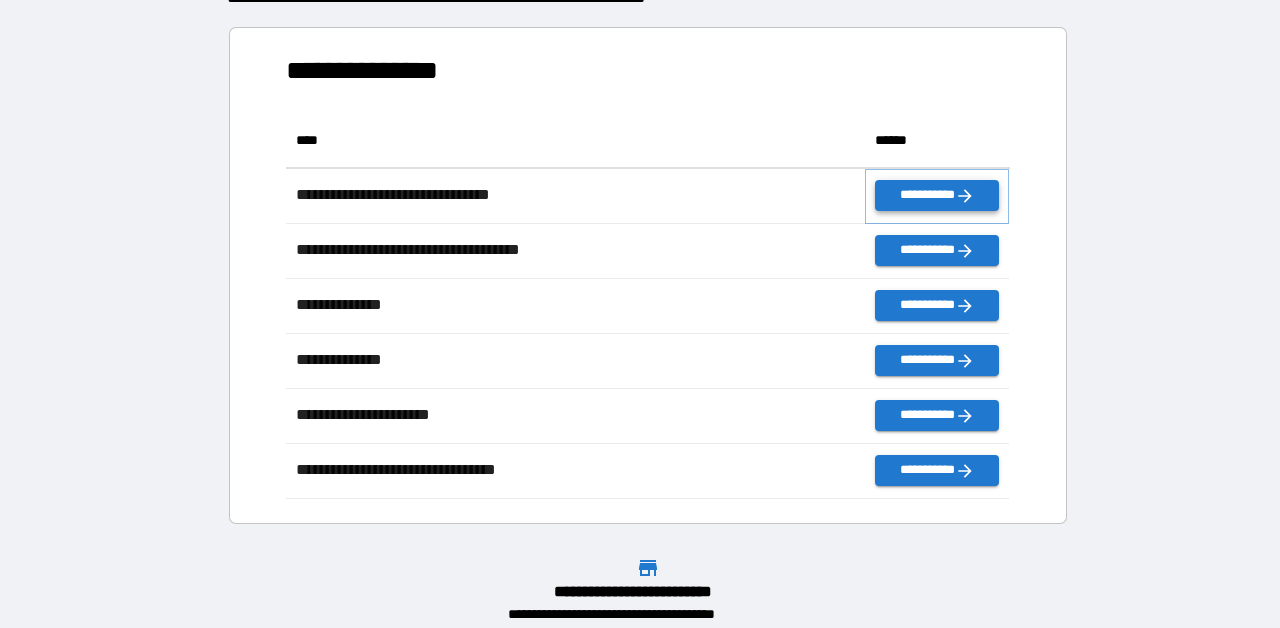 click on "**********" at bounding box center (937, 195) 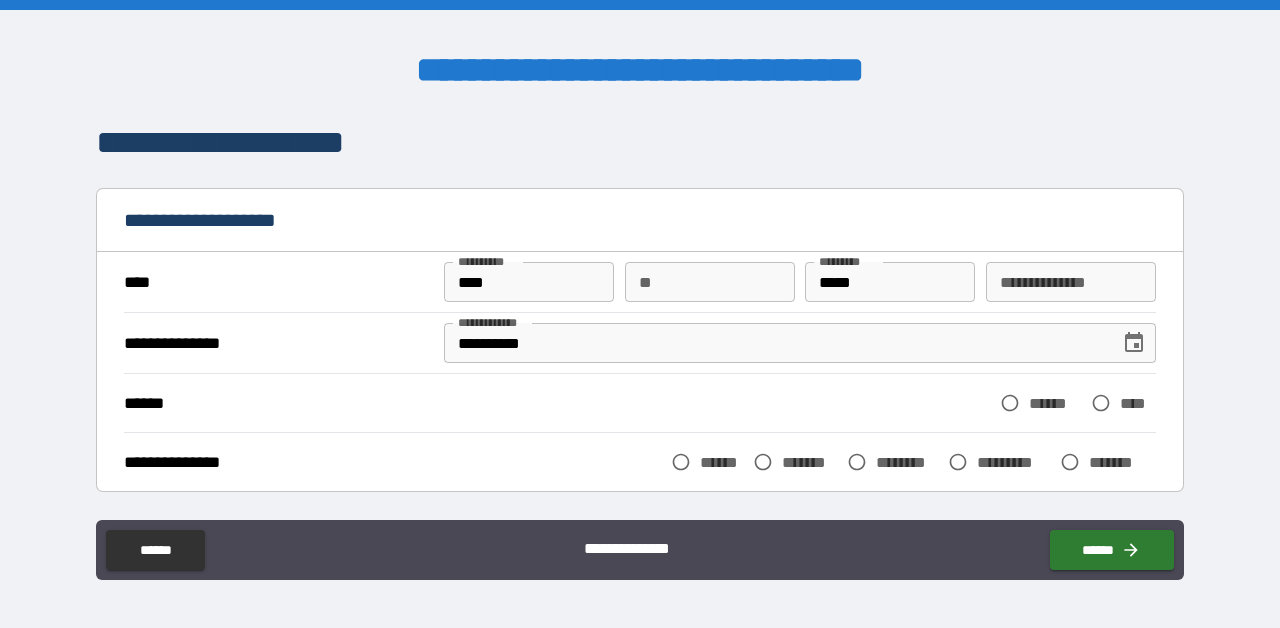 click on "**" at bounding box center (710, 282) 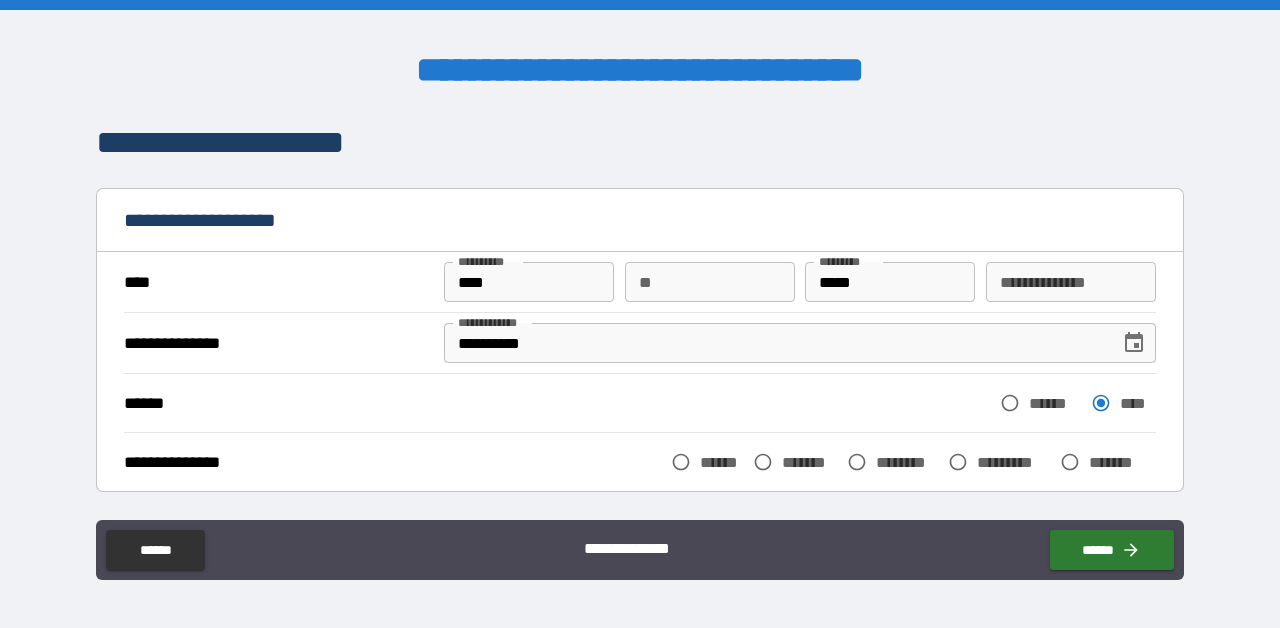 click on "**" at bounding box center [710, 282] 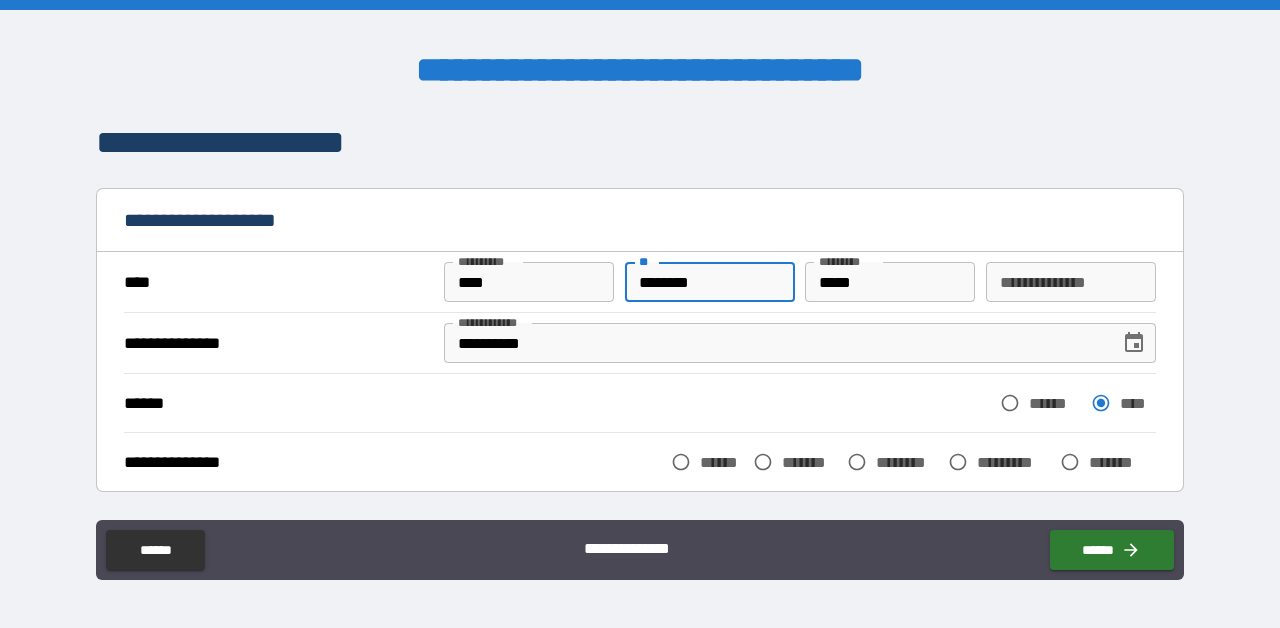 type on "********" 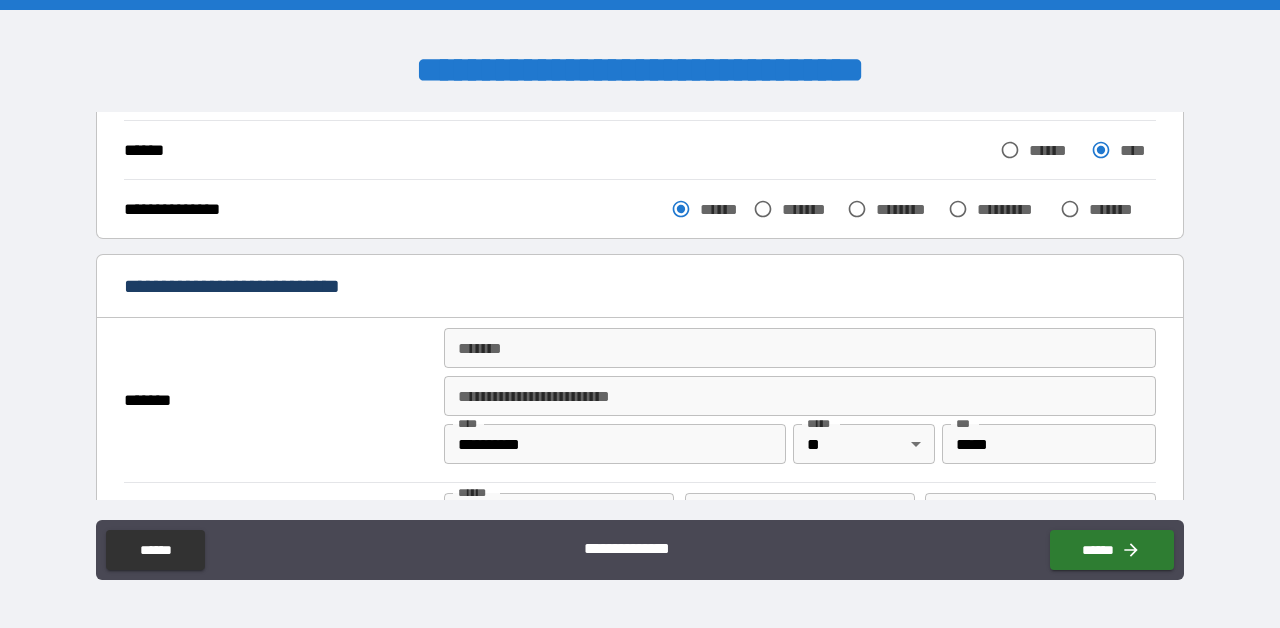 scroll, scrollTop: 260, scrollLeft: 0, axis: vertical 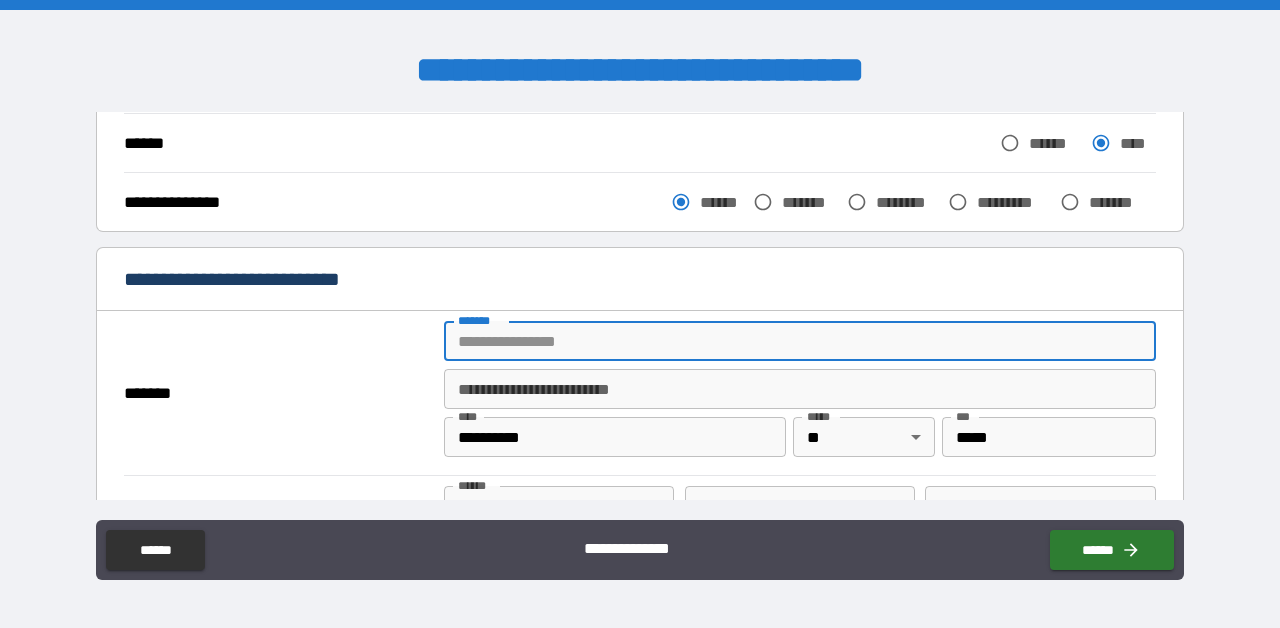 click on "*******" at bounding box center (800, 341) 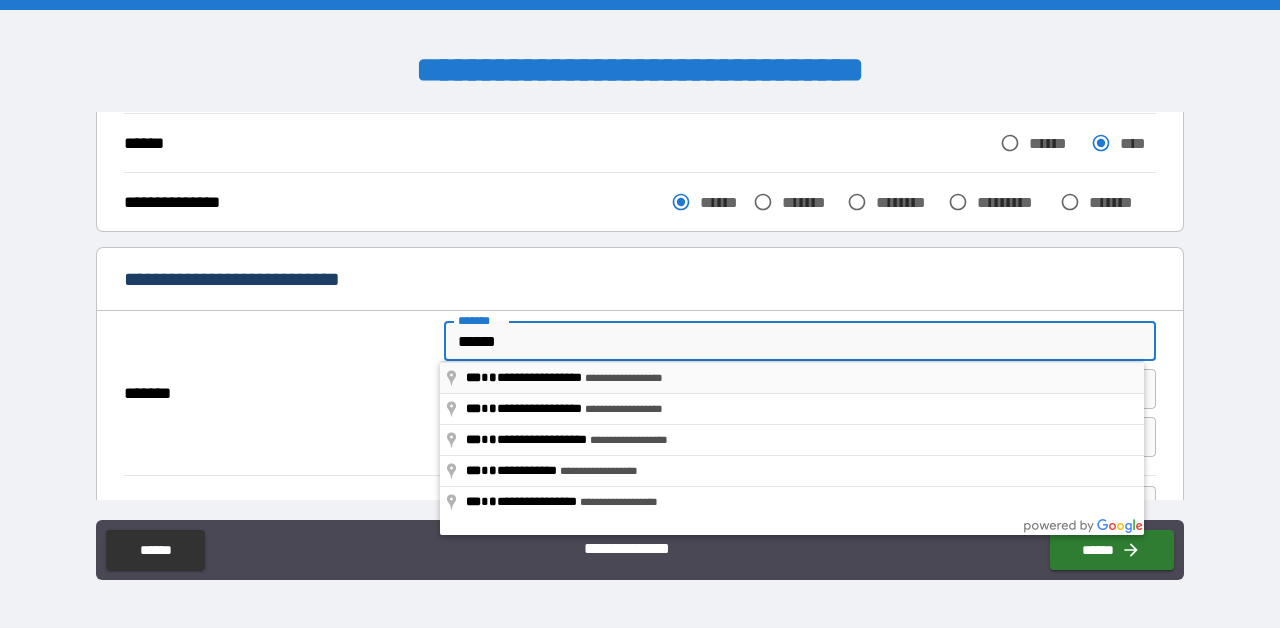 type on "**********" 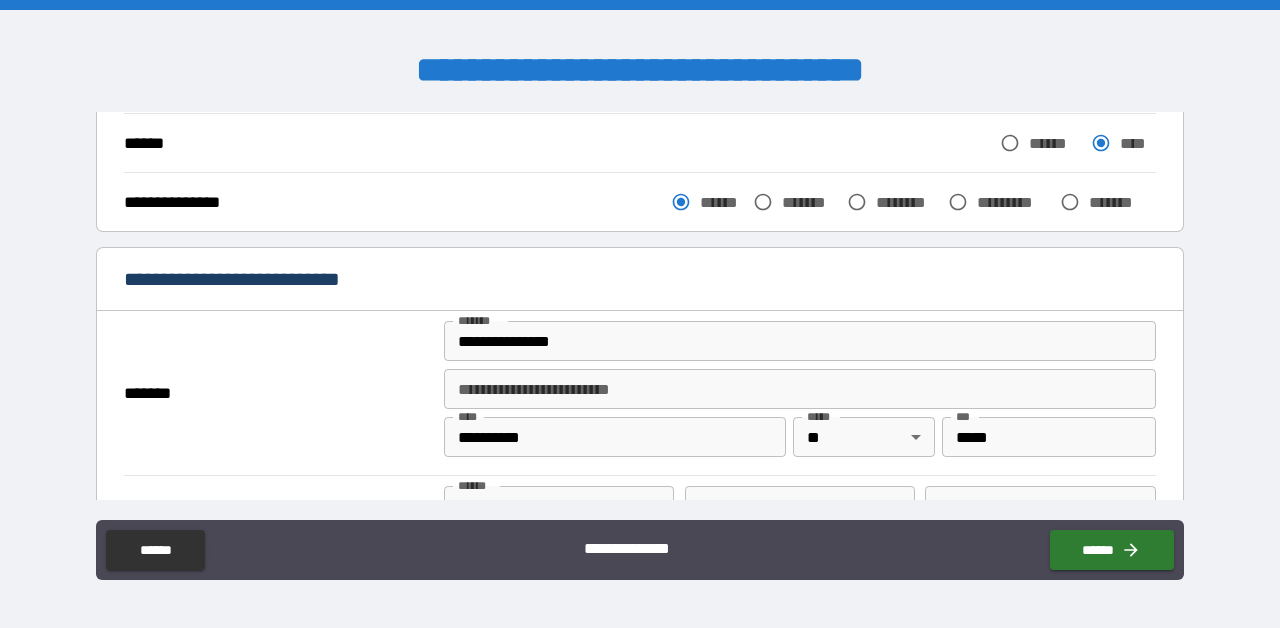 click on "**********" at bounding box center (800, 389) 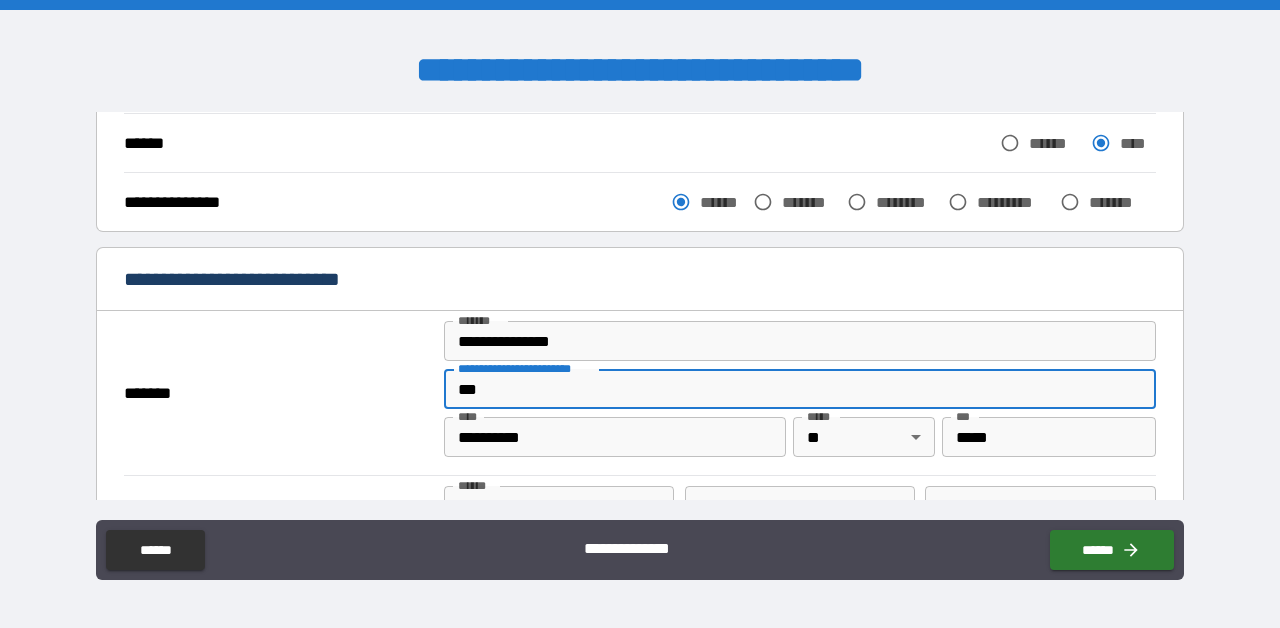 click on "***" at bounding box center [800, 389] 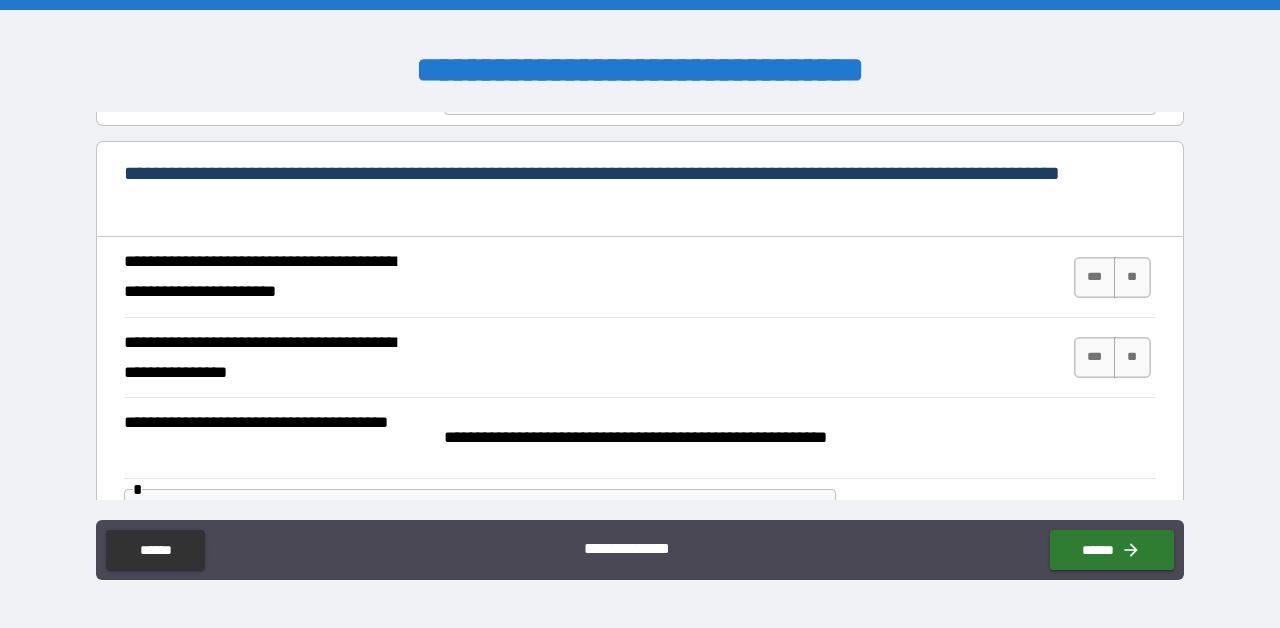 scroll, scrollTop: 731, scrollLeft: 0, axis: vertical 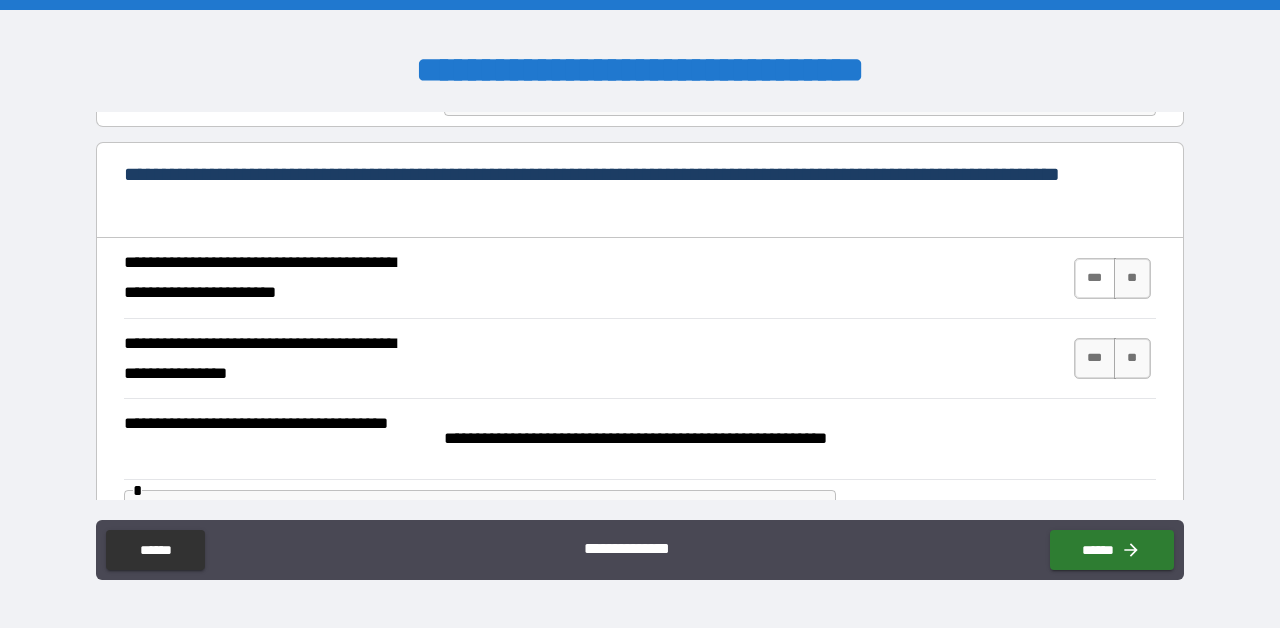 type on "****" 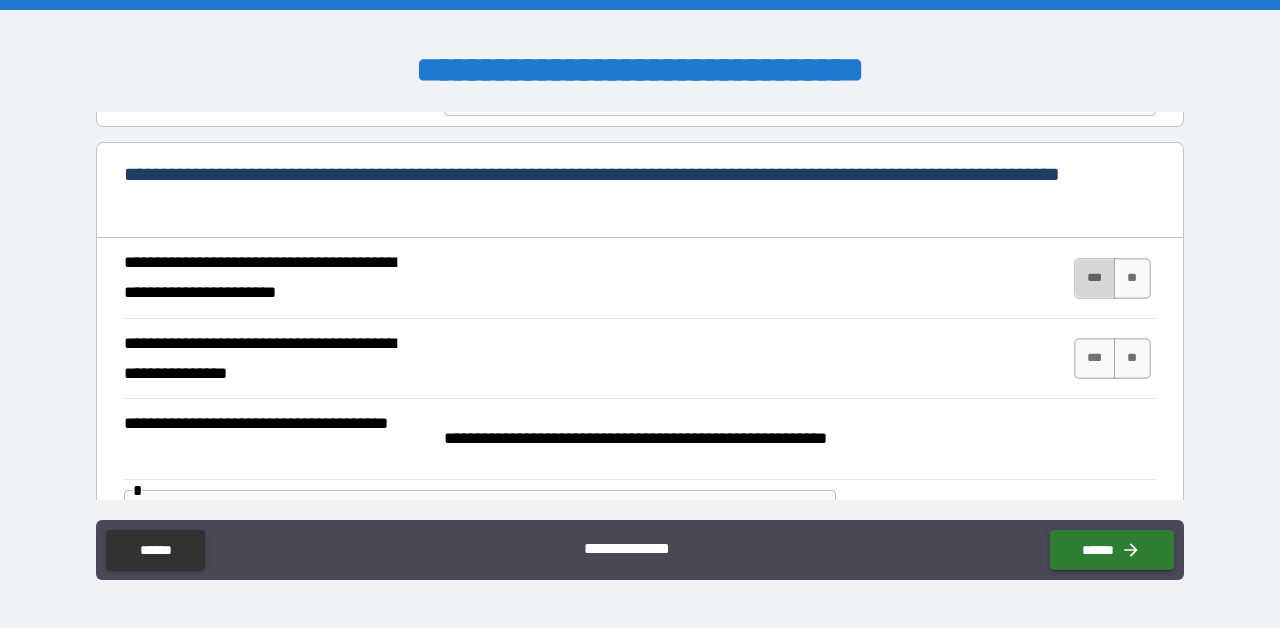 click on "***" at bounding box center (1095, 278) 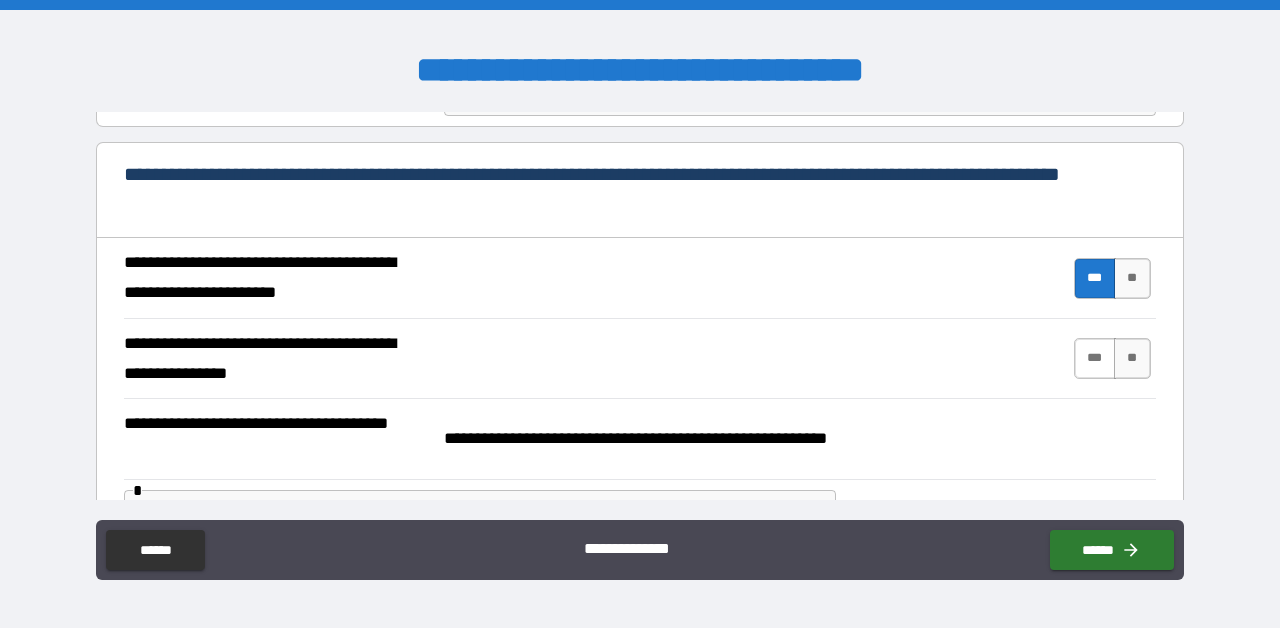 click on "***" at bounding box center [1095, 358] 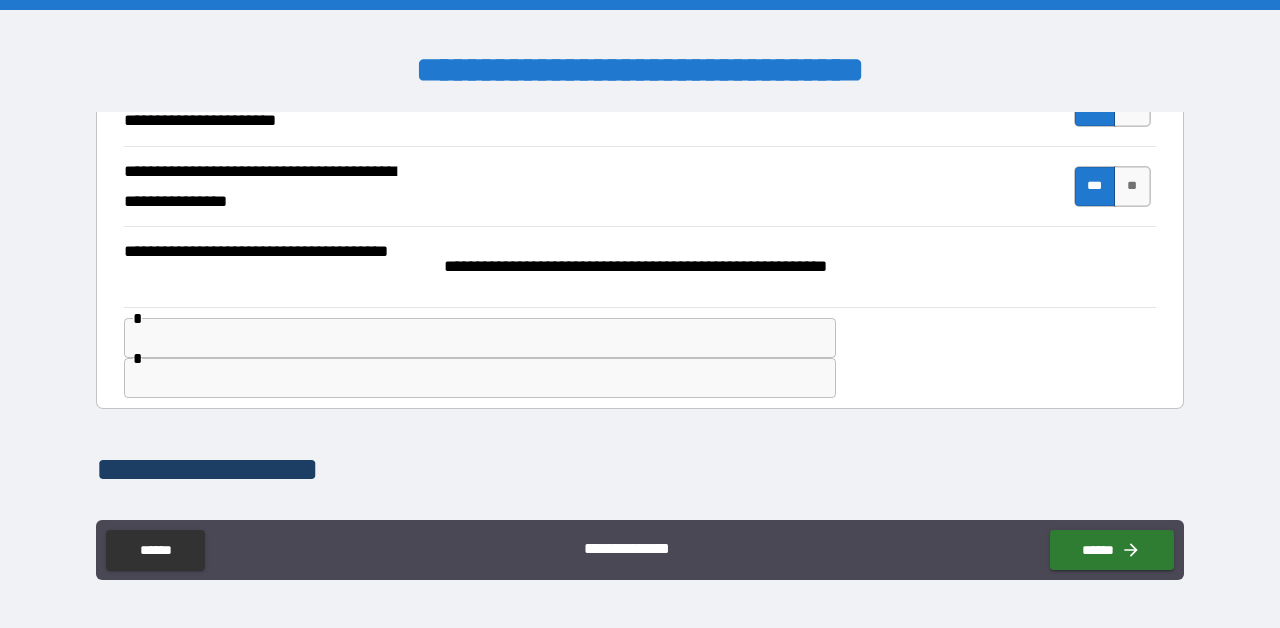 scroll, scrollTop: 904, scrollLeft: 0, axis: vertical 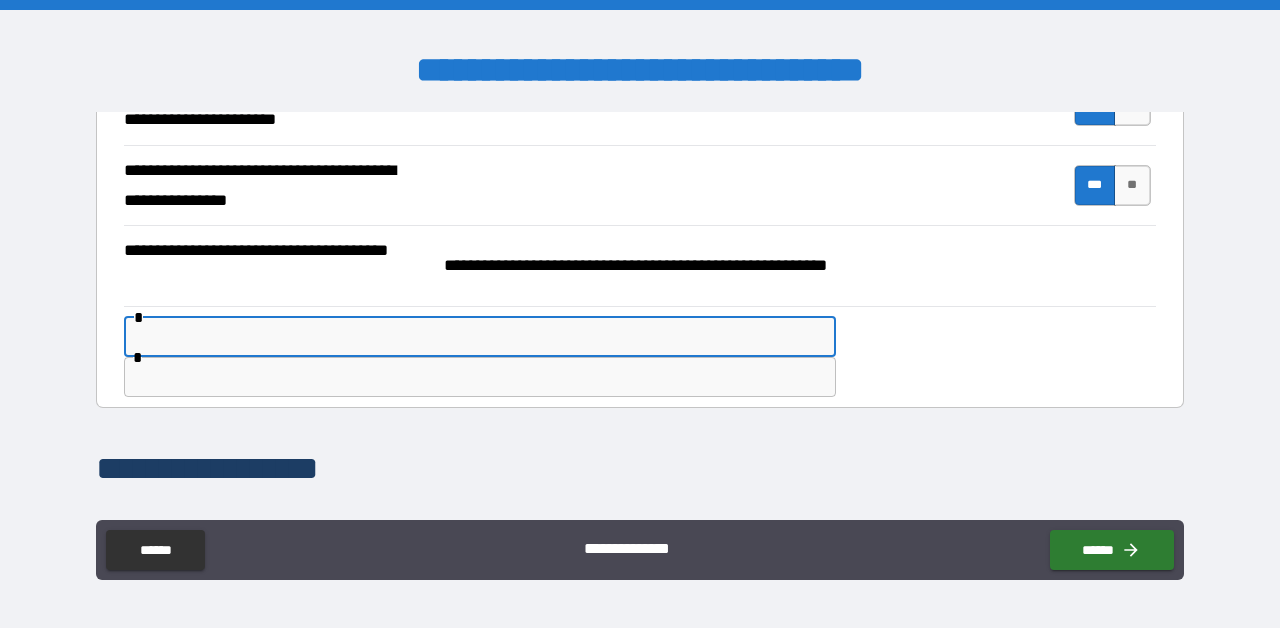 click at bounding box center (480, 337) 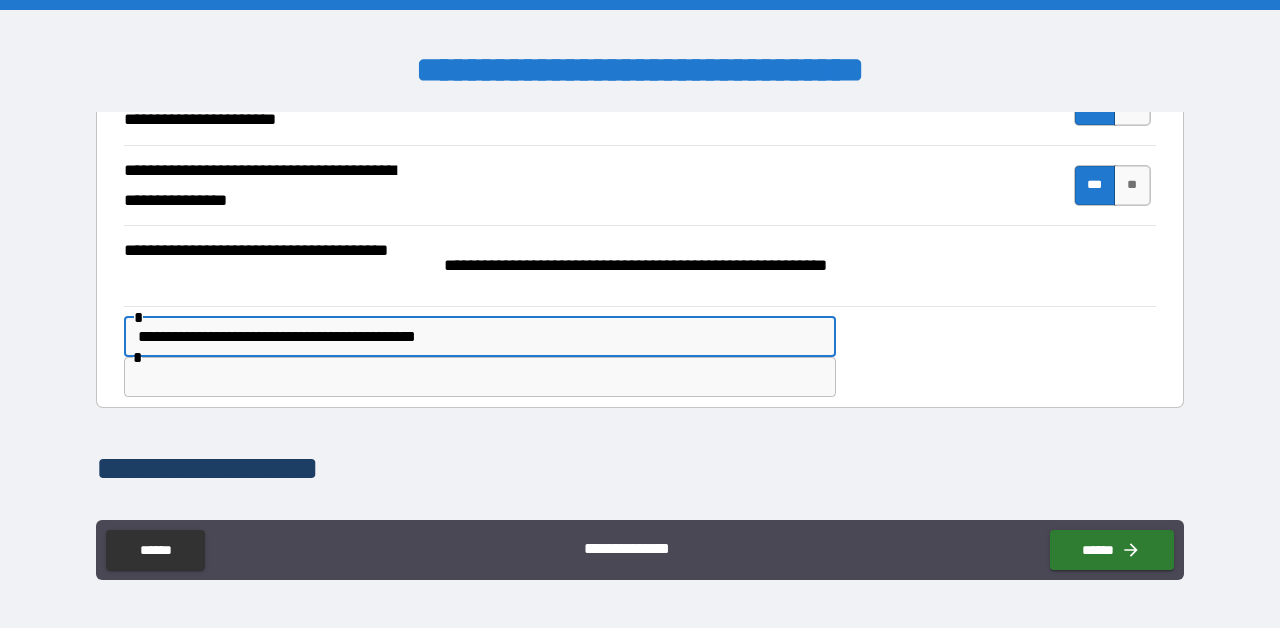 type on "**********" 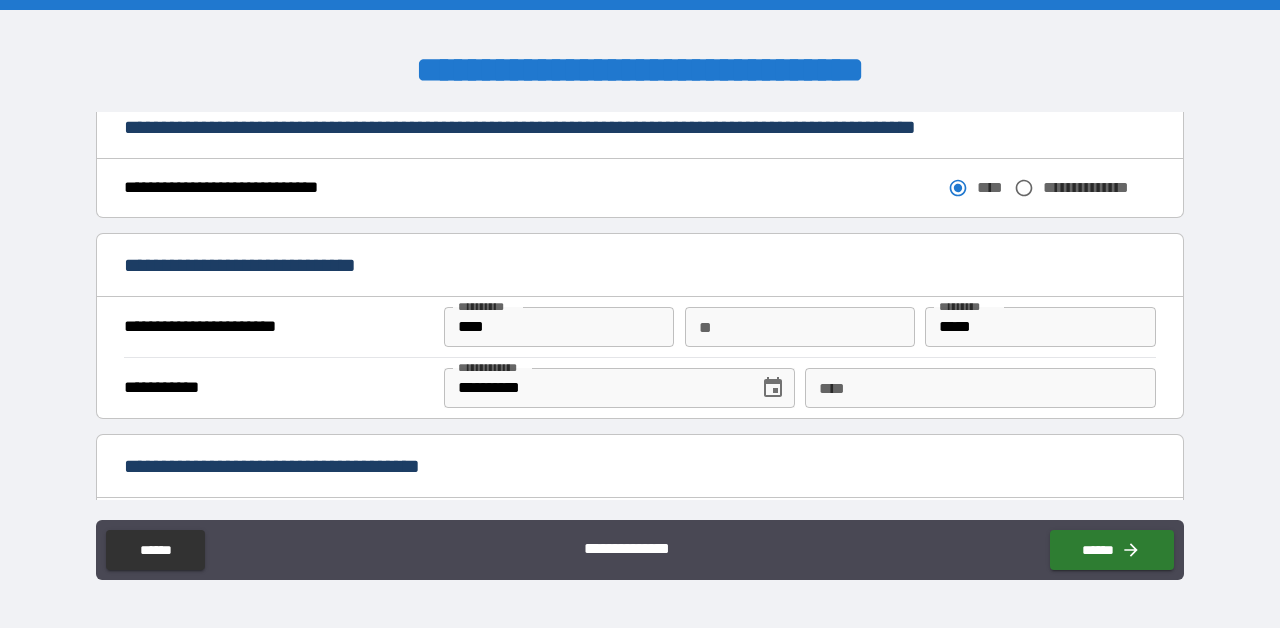 scroll, scrollTop: 1325, scrollLeft: 0, axis: vertical 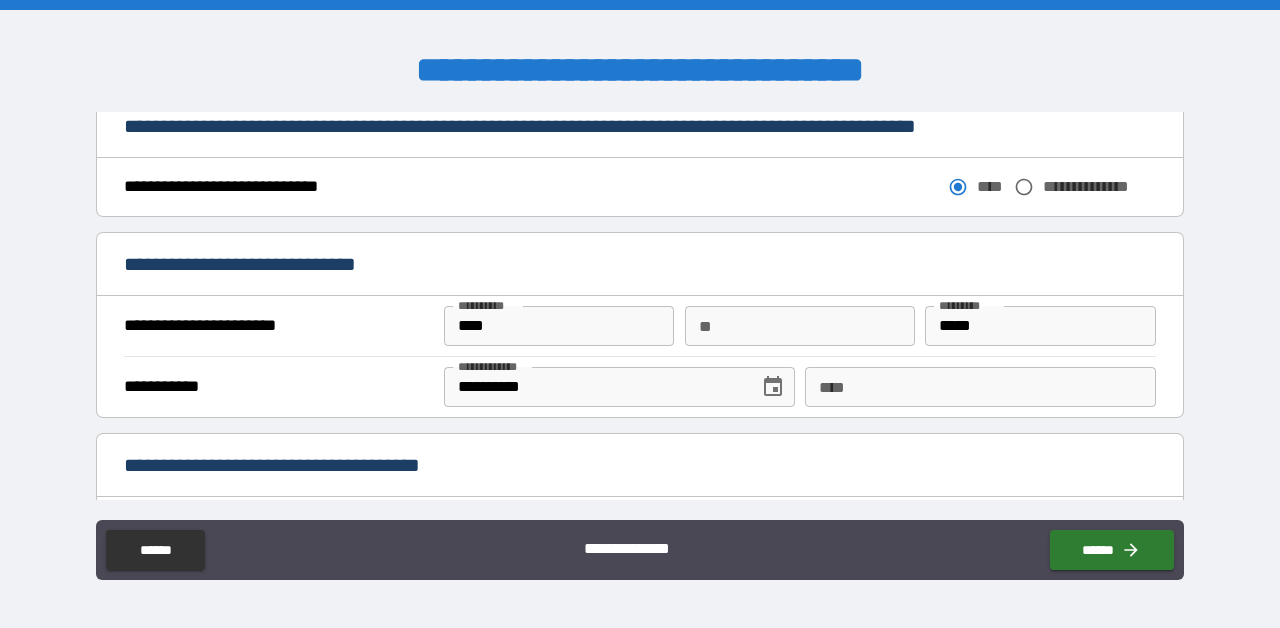 type on "*******" 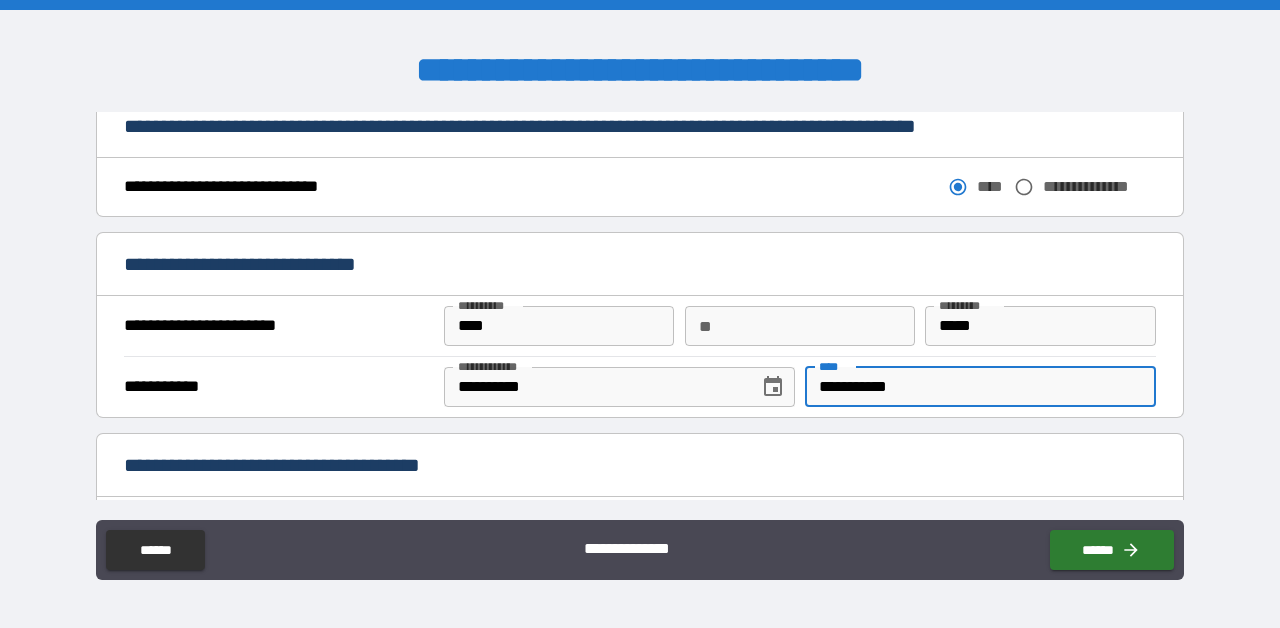 type on "**********" 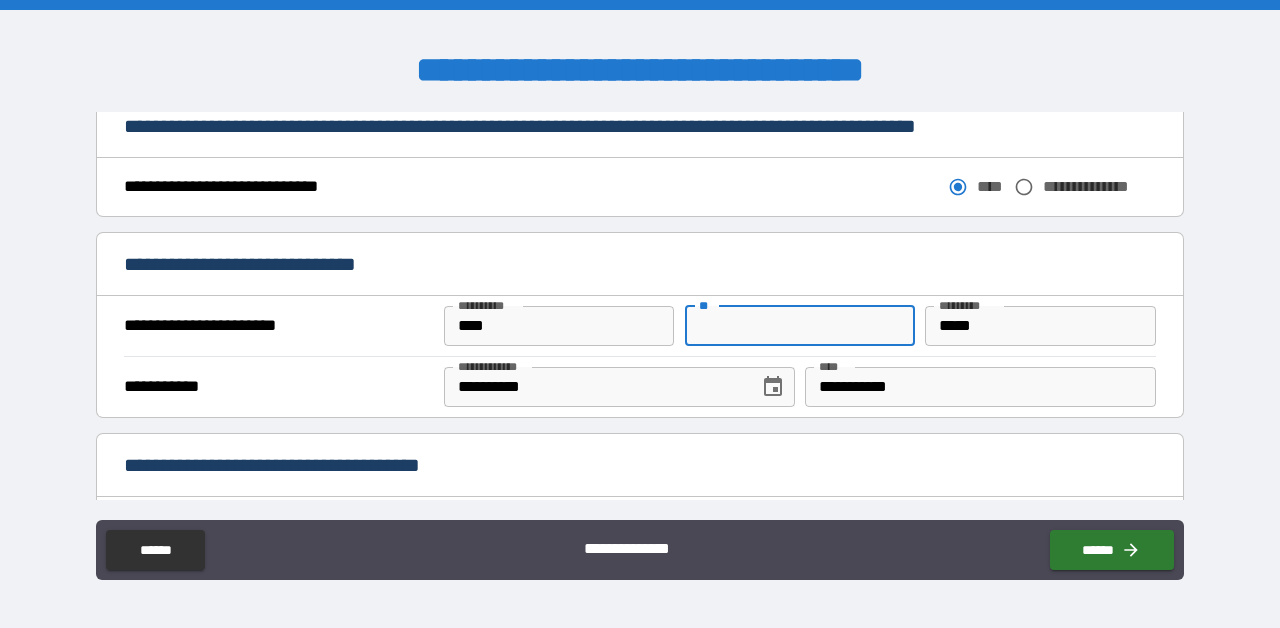 click on "**" at bounding box center (800, 326) 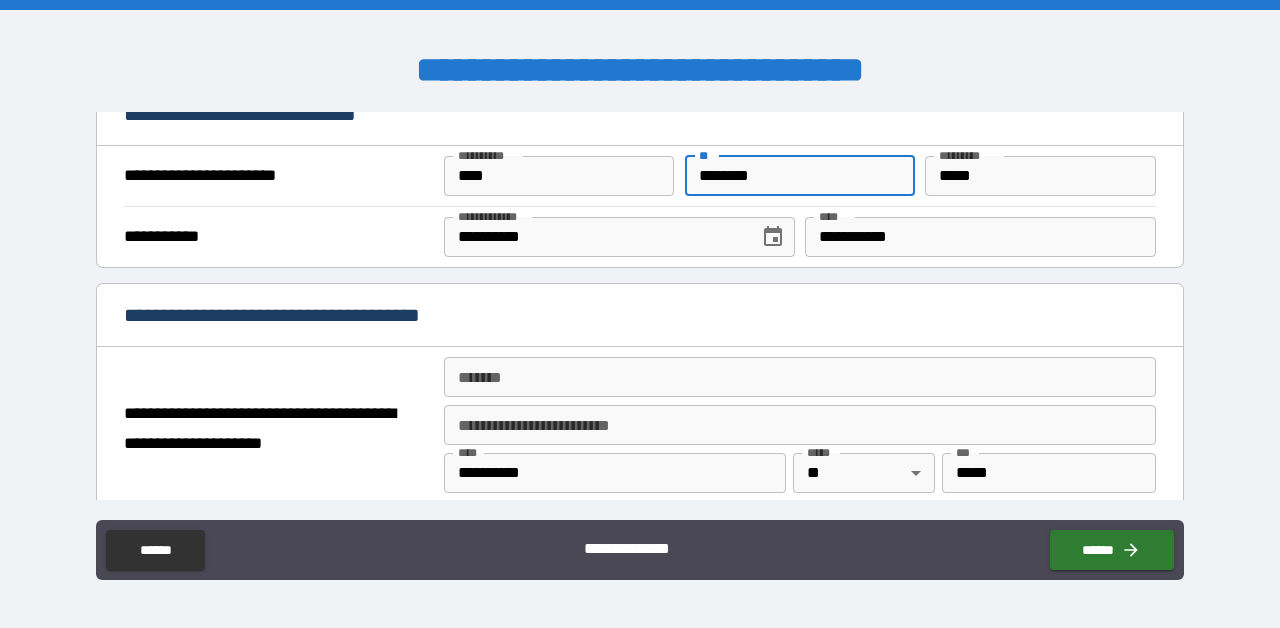 scroll, scrollTop: 1559, scrollLeft: 0, axis: vertical 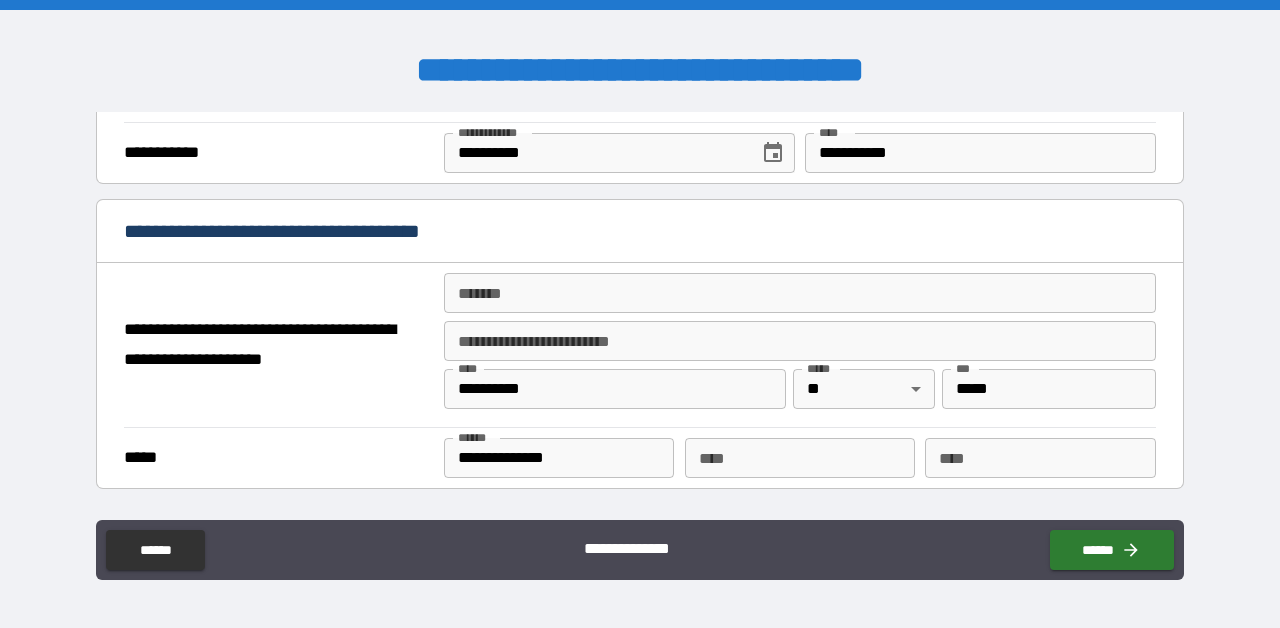 type on "********" 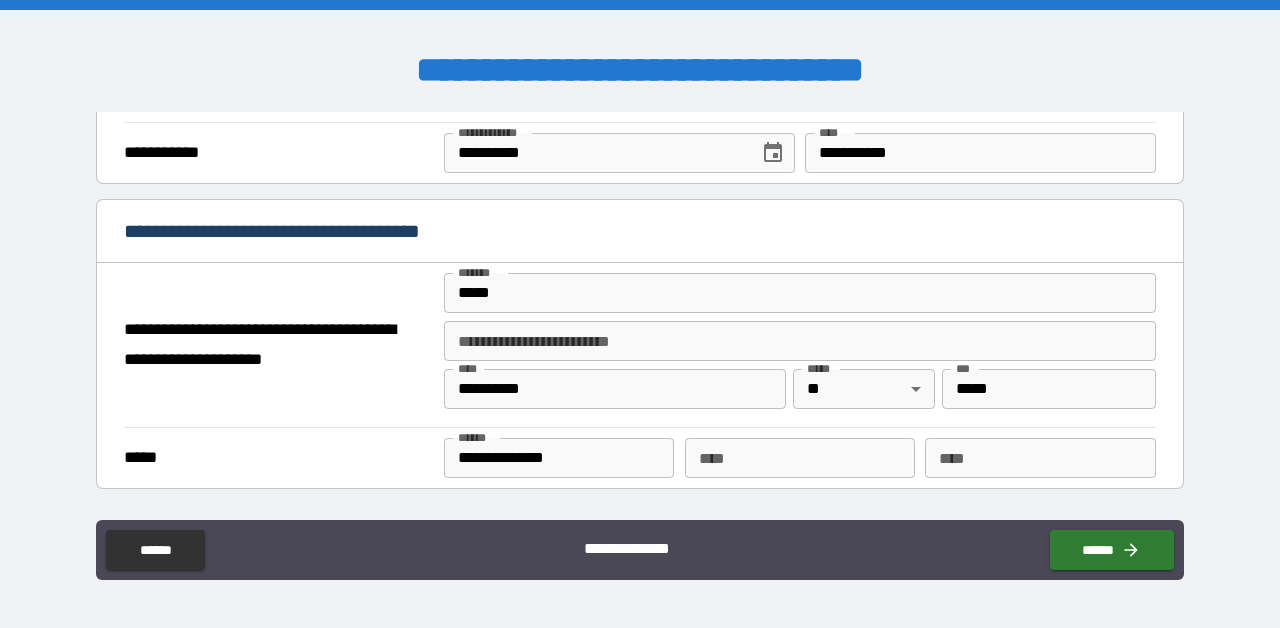 type on "**********" 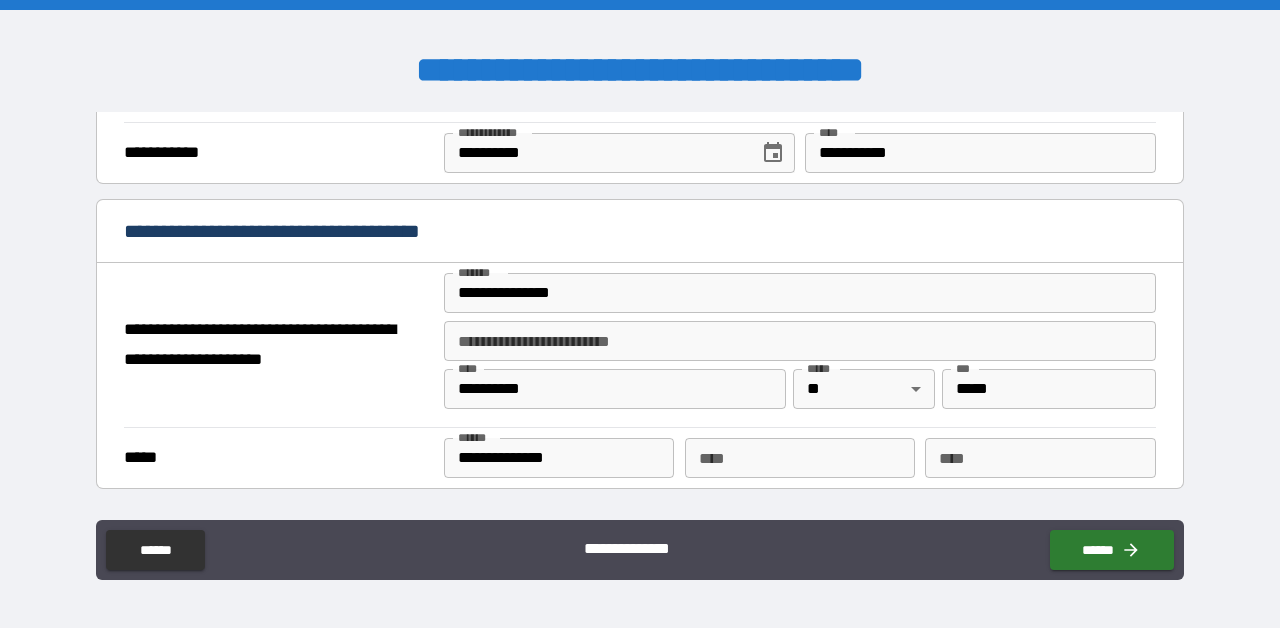 click on "**********" at bounding box center (800, 341) 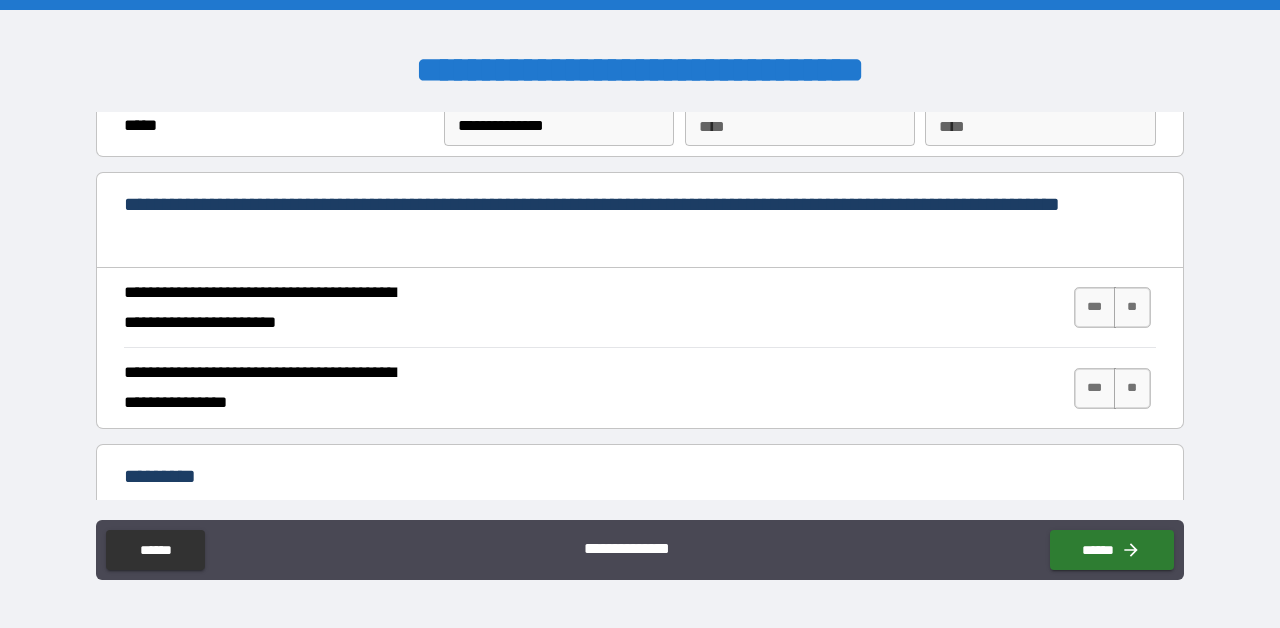 scroll, scrollTop: 1893, scrollLeft: 0, axis: vertical 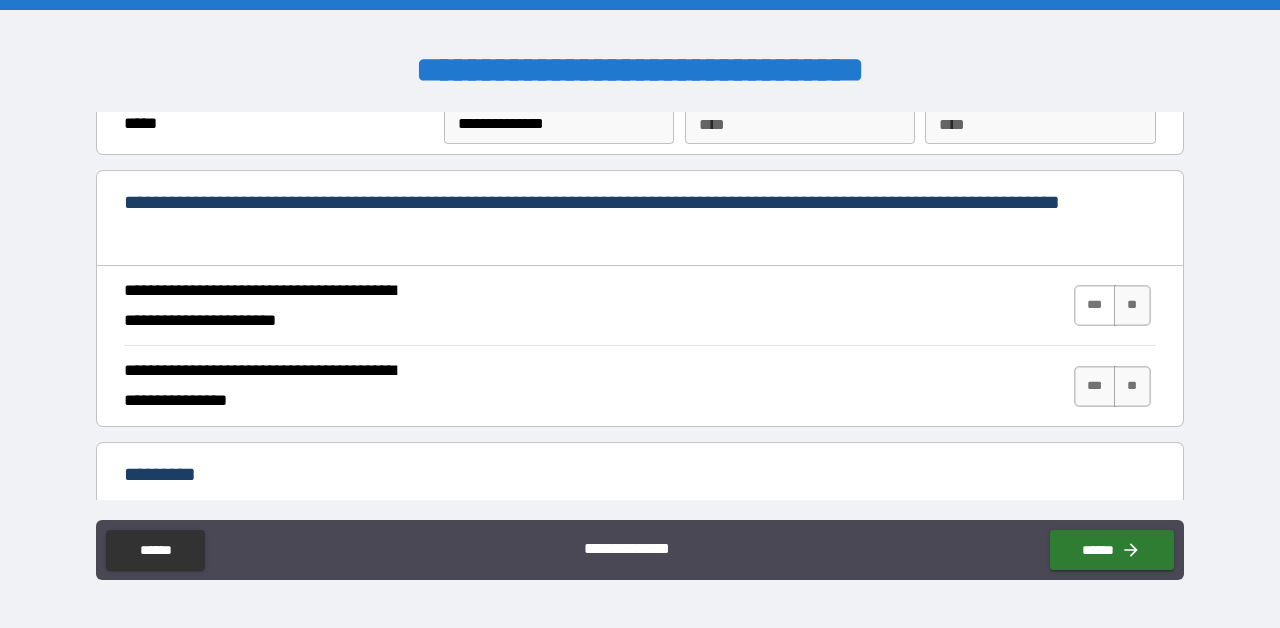 type on "****" 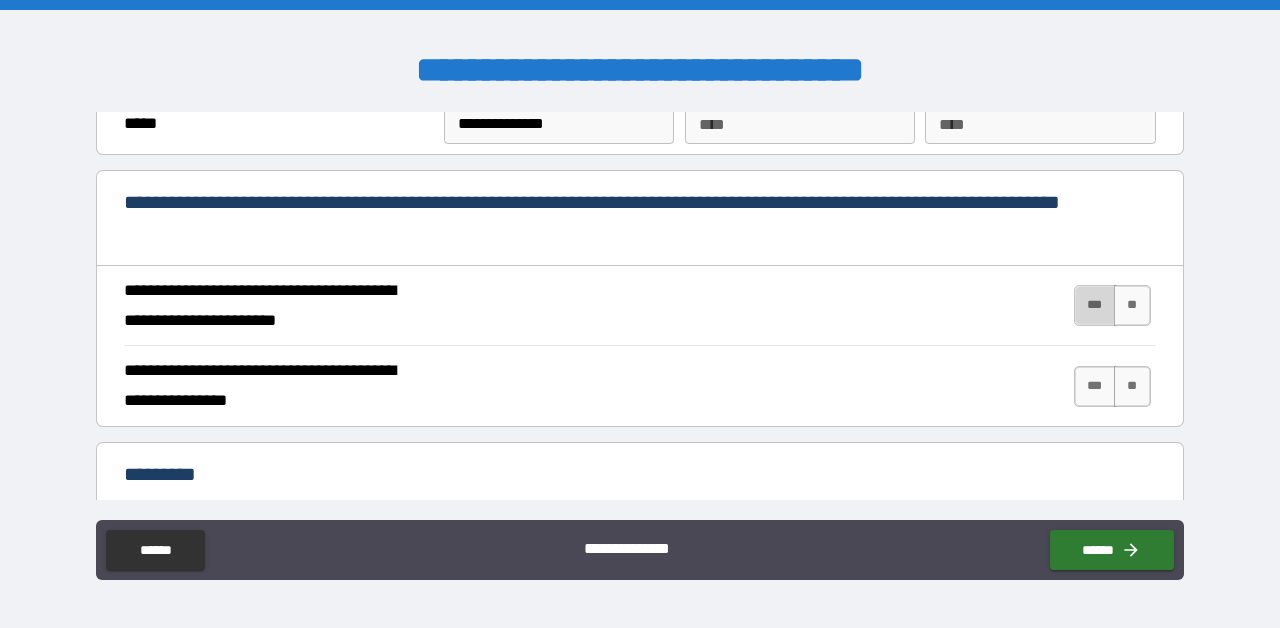click on "***" at bounding box center [1095, 305] 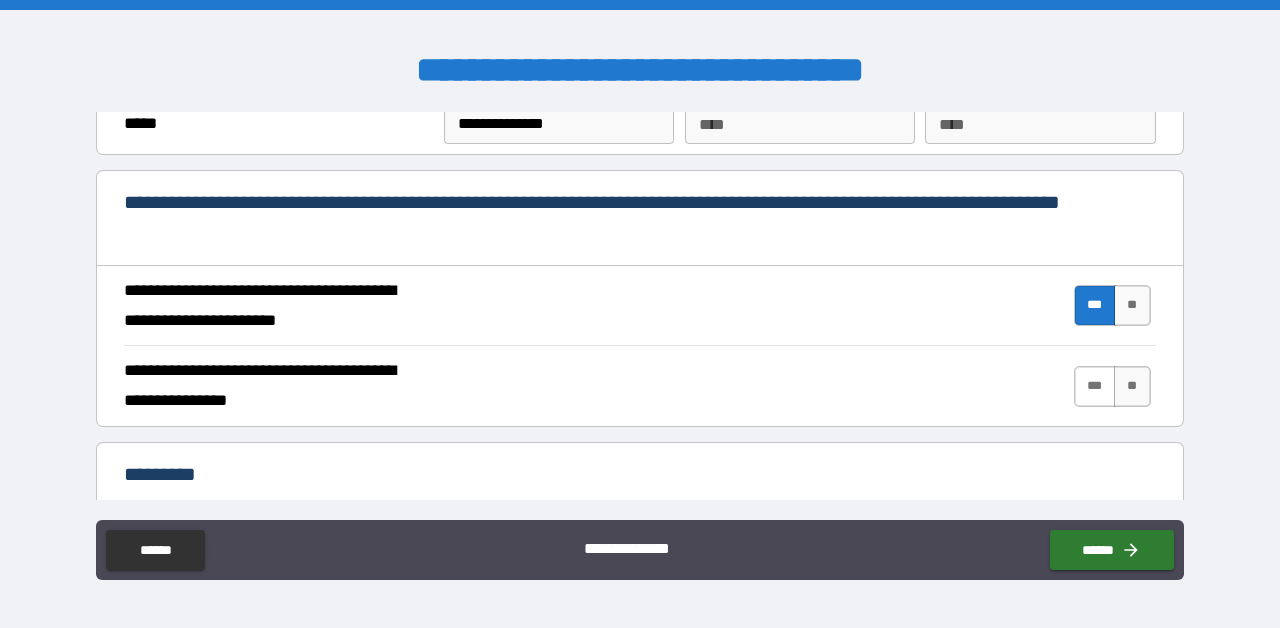 click on "***" at bounding box center [1095, 386] 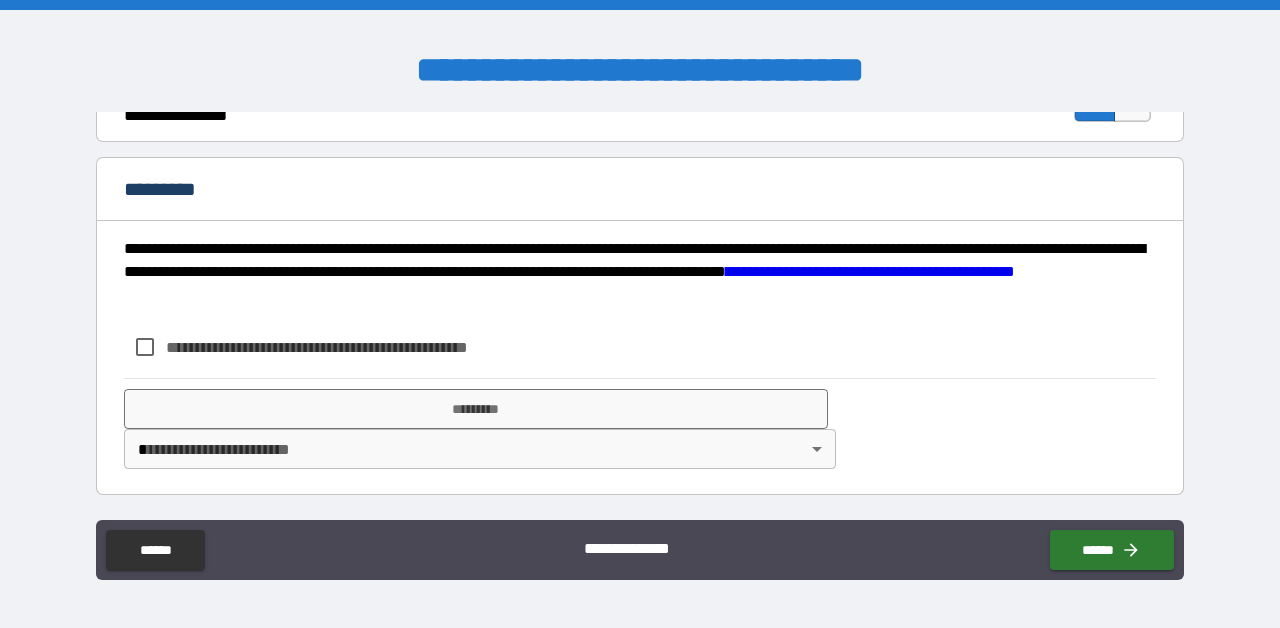 scroll, scrollTop: 2177, scrollLeft: 0, axis: vertical 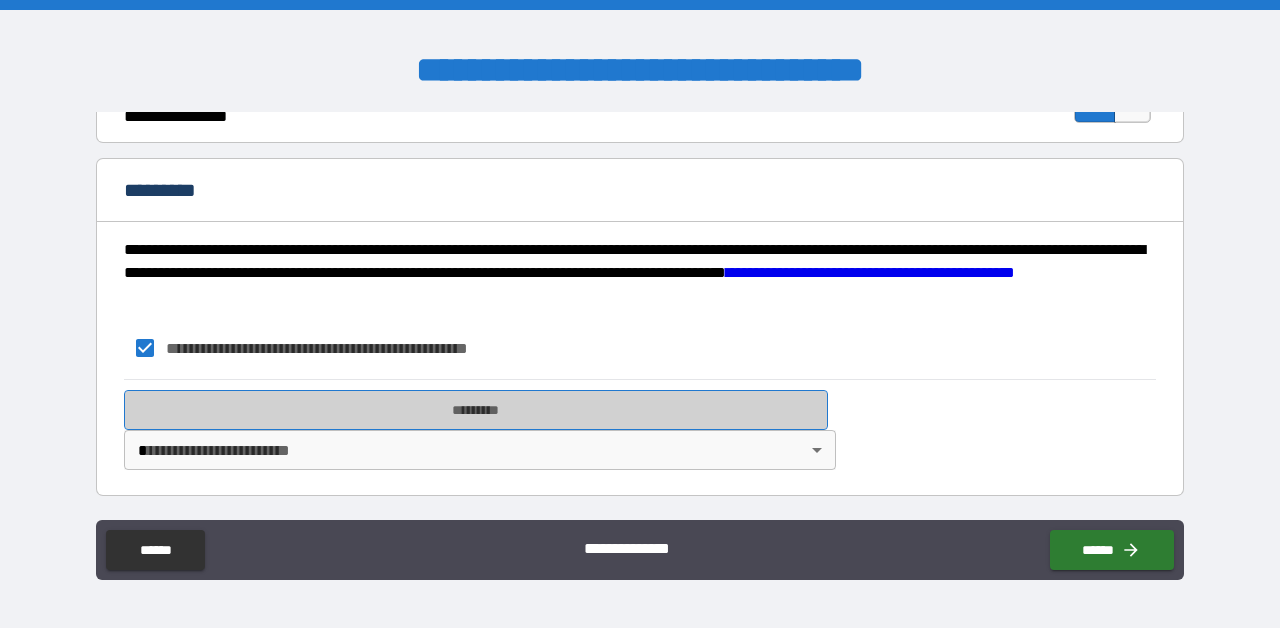 click on "*********" at bounding box center [476, 410] 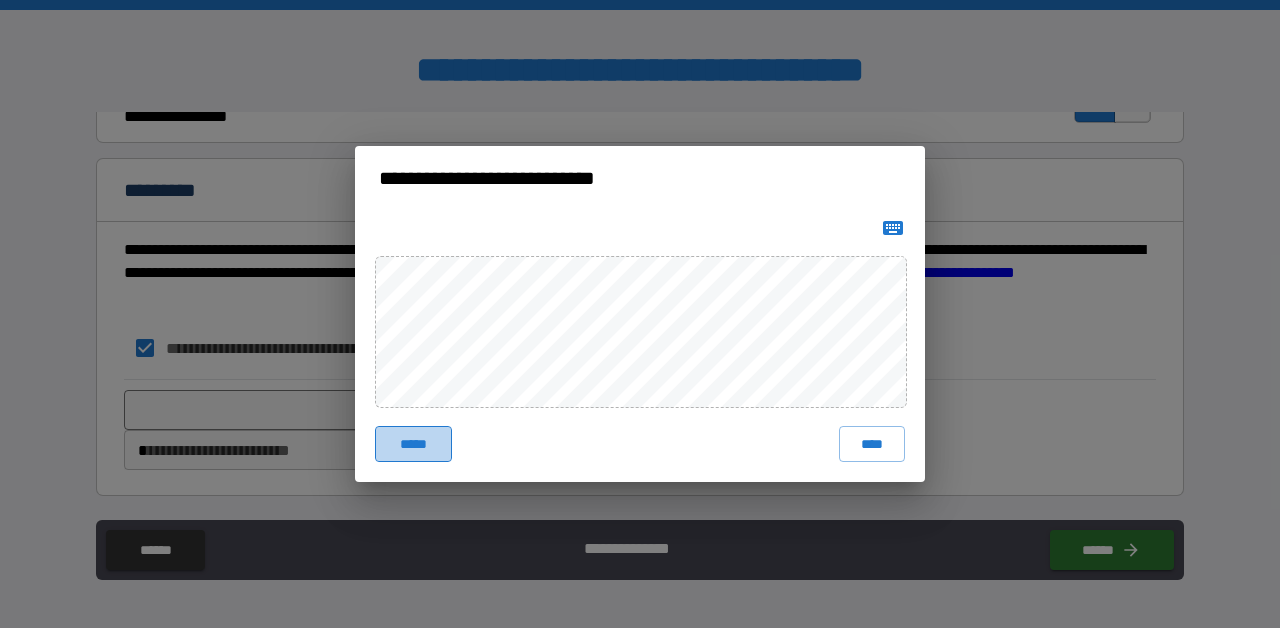 click on "*****" at bounding box center (413, 444) 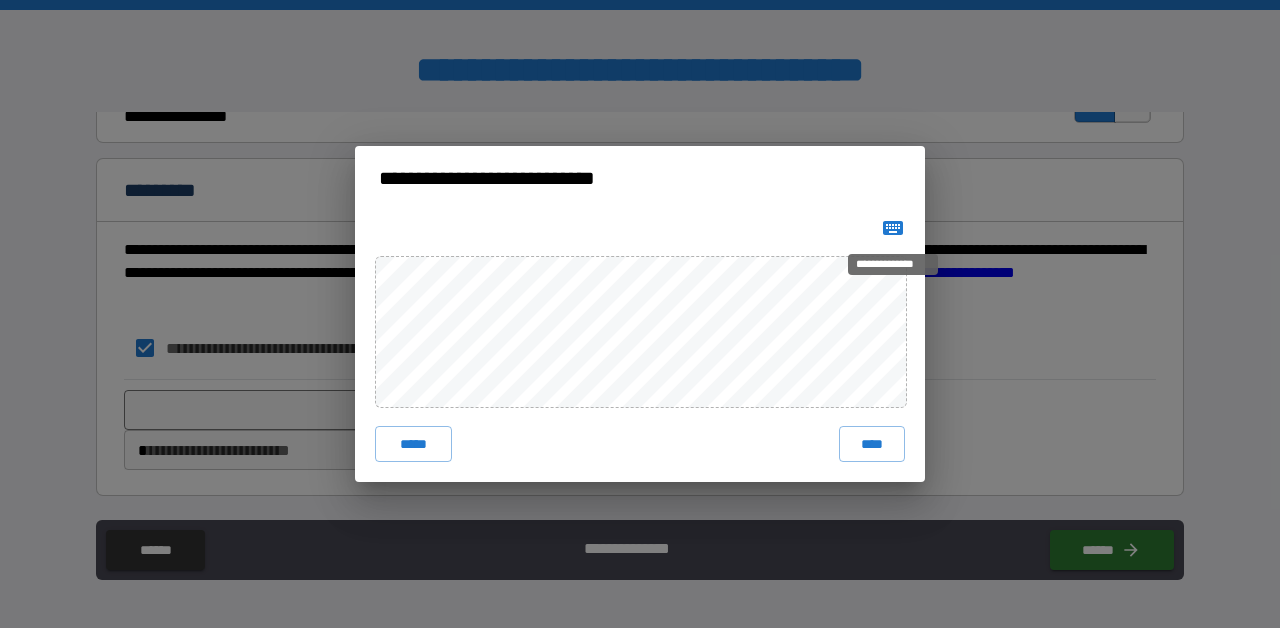 click 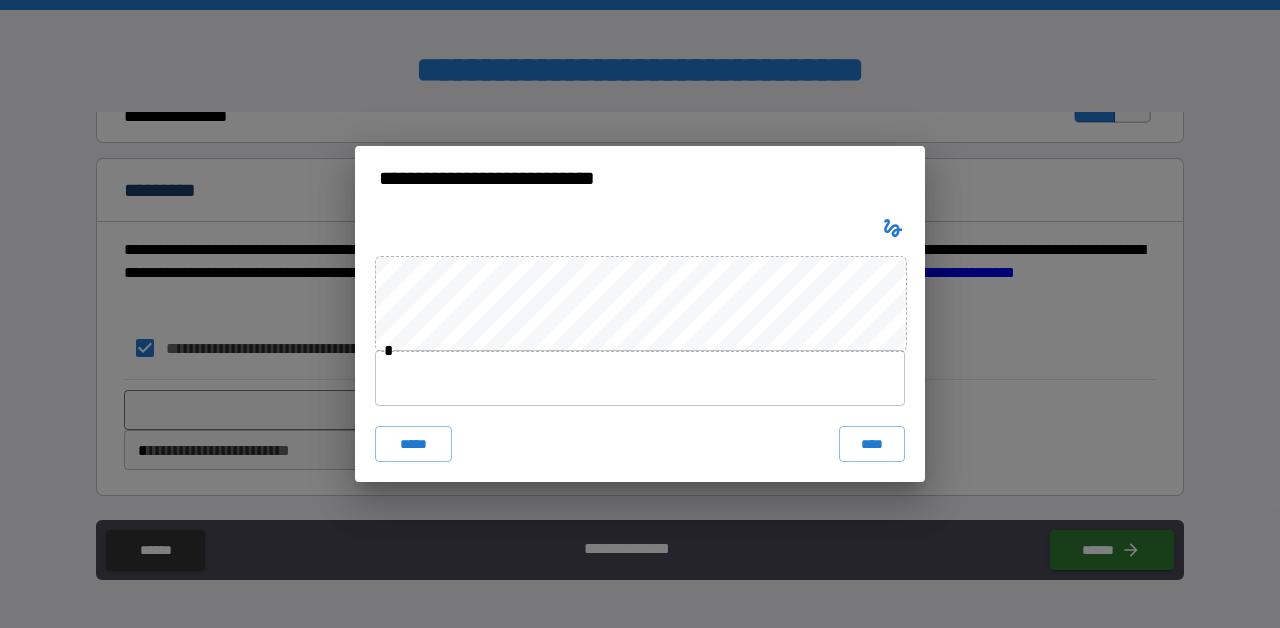 click at bounding box center [640, 378] 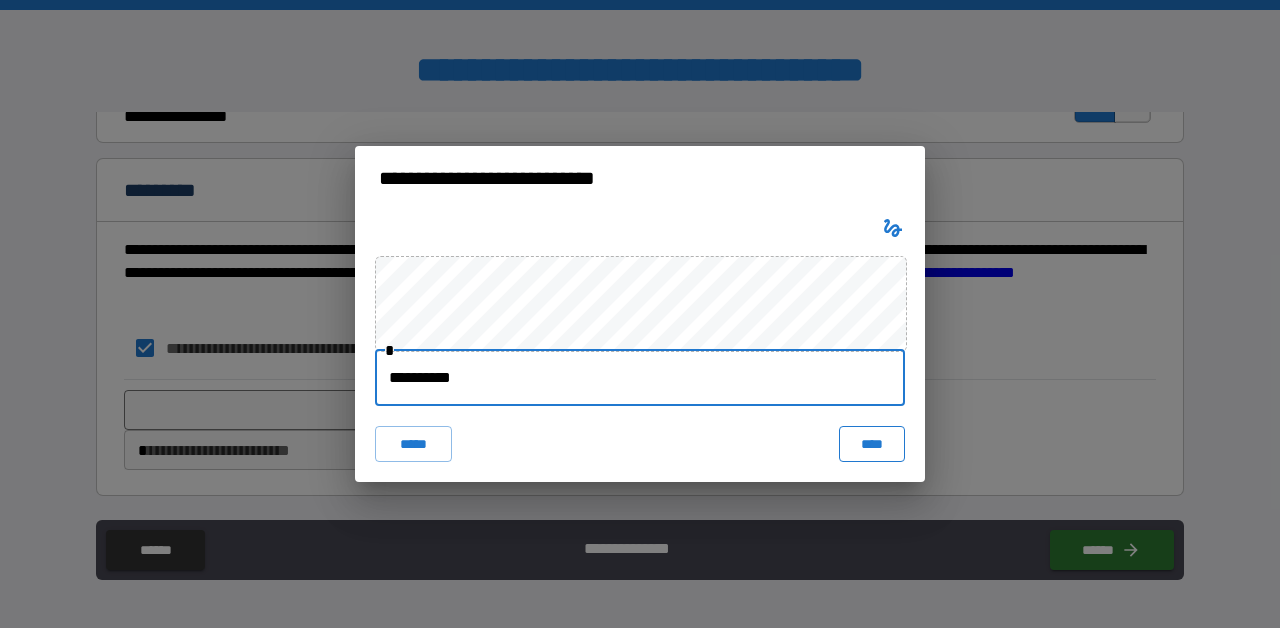 type on "**********" 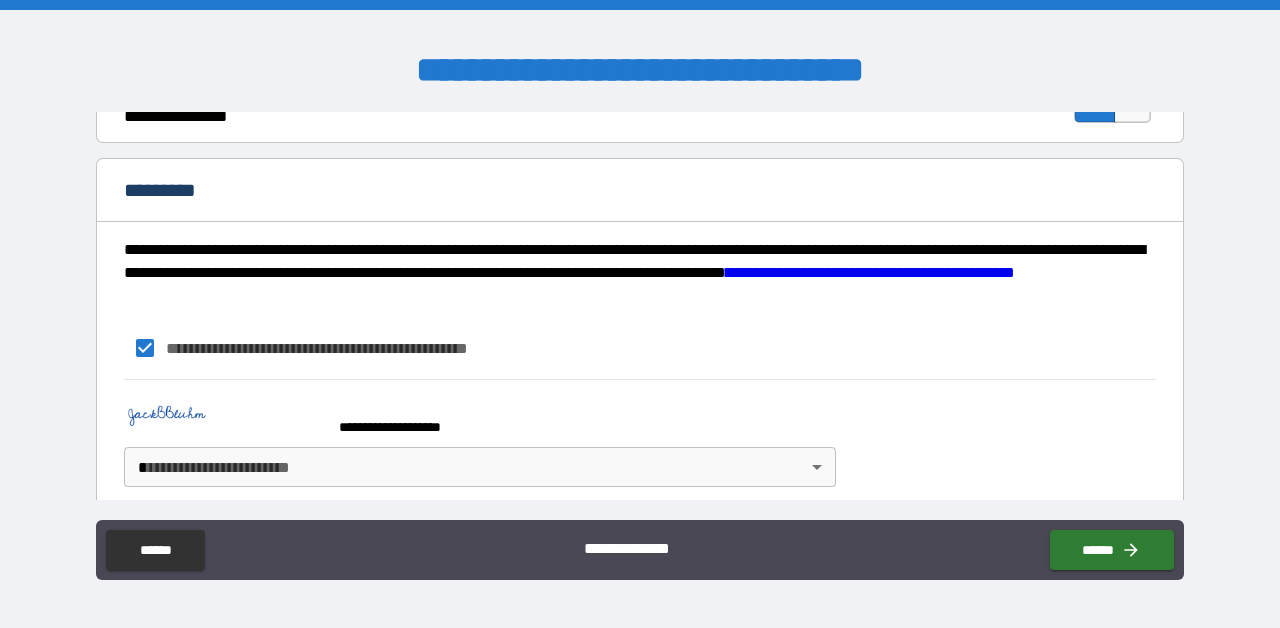 click on "[FIRST] [LAST] [STREET] [CITY], [STATE] [ZIP] [COUNTRY] [PHONE] [EMAIL] [SSN] [DLN] [CC] [DOB] [AGE] [TIME]" at bounding box center [640, 314] 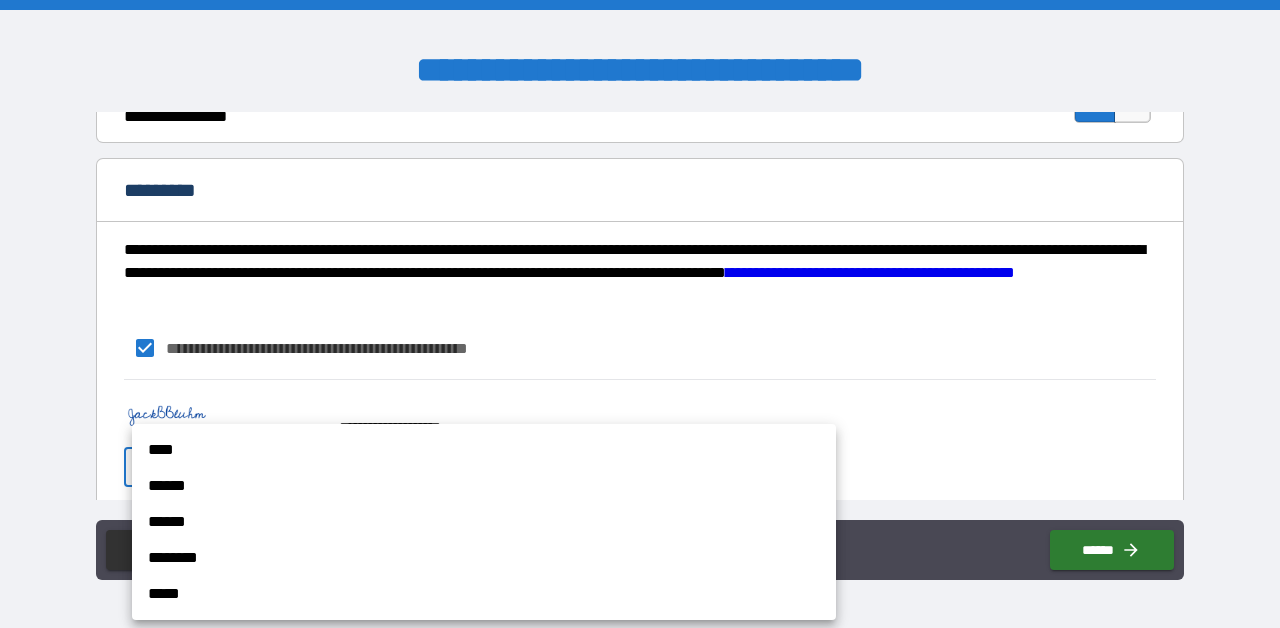 click on "****" at bounding box center [484, 450] 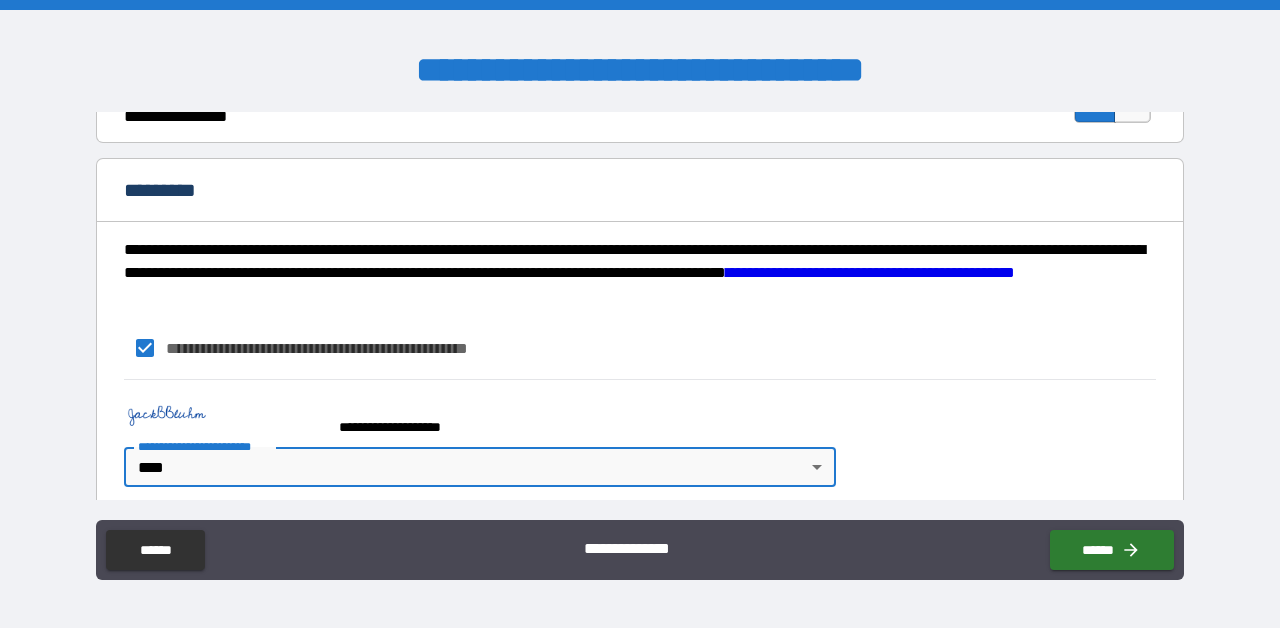 scroll, scrollTop: 2196, scrollLeft: 0, axis: vertical 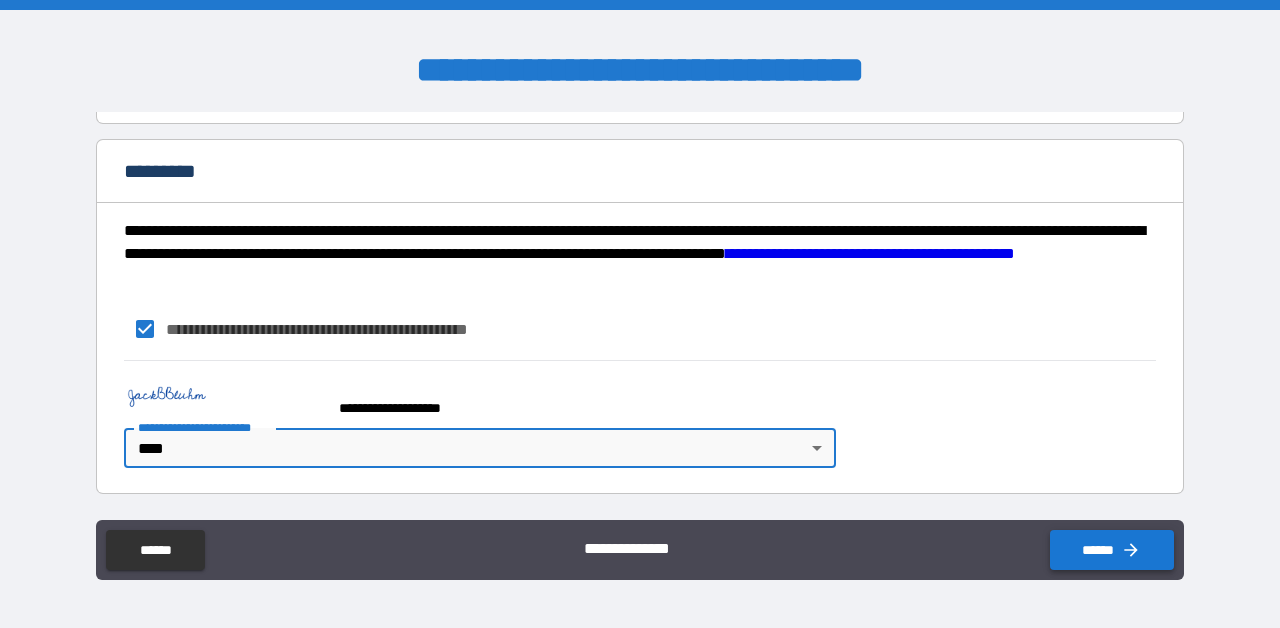 click on "******" at bounding box center (1112, 550) 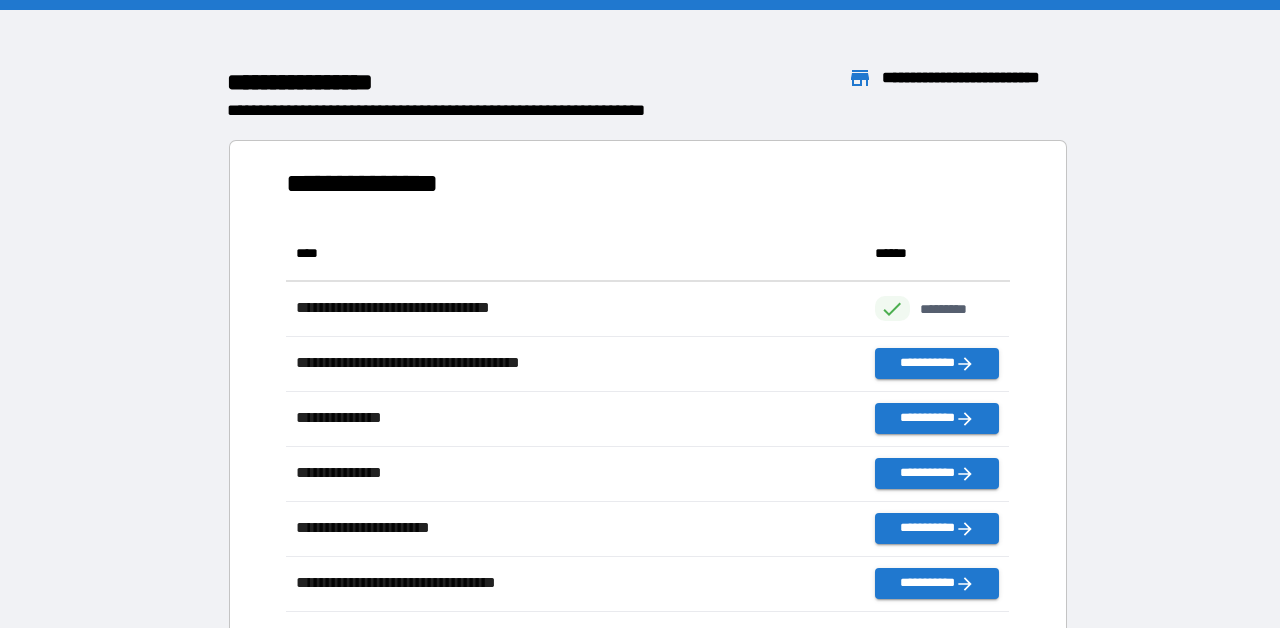 scroll, scrollTop: 1, scrollLeft: 0, axis: vertical 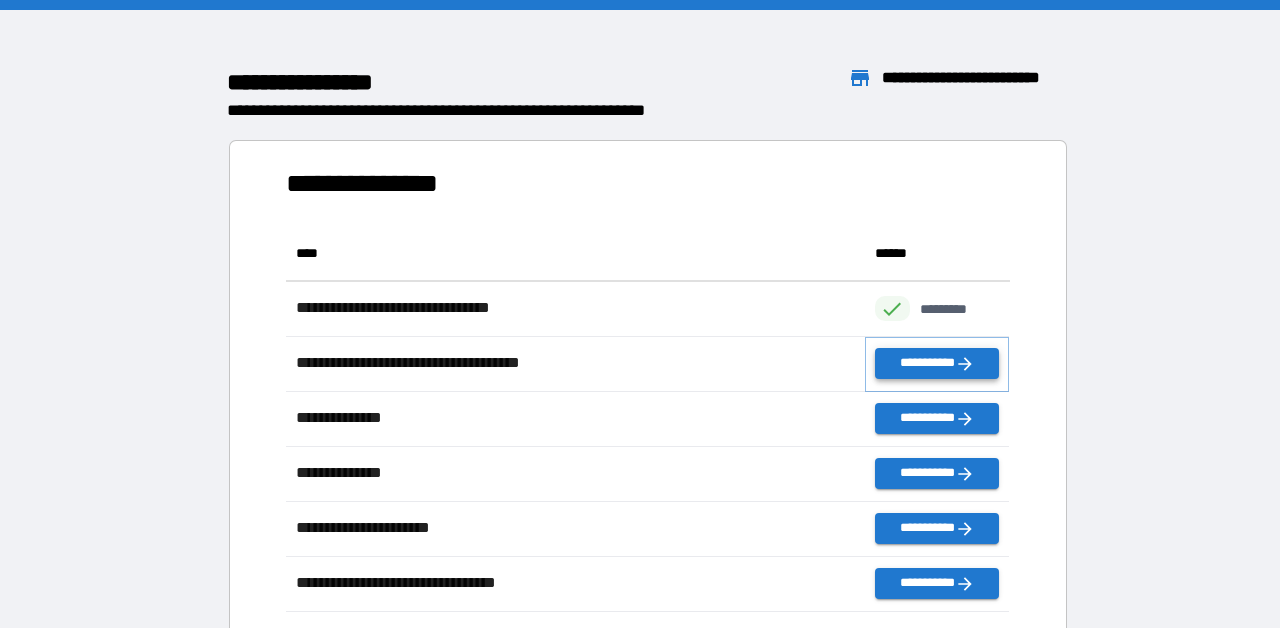 click on "**********" at bounding box center [937, 363] 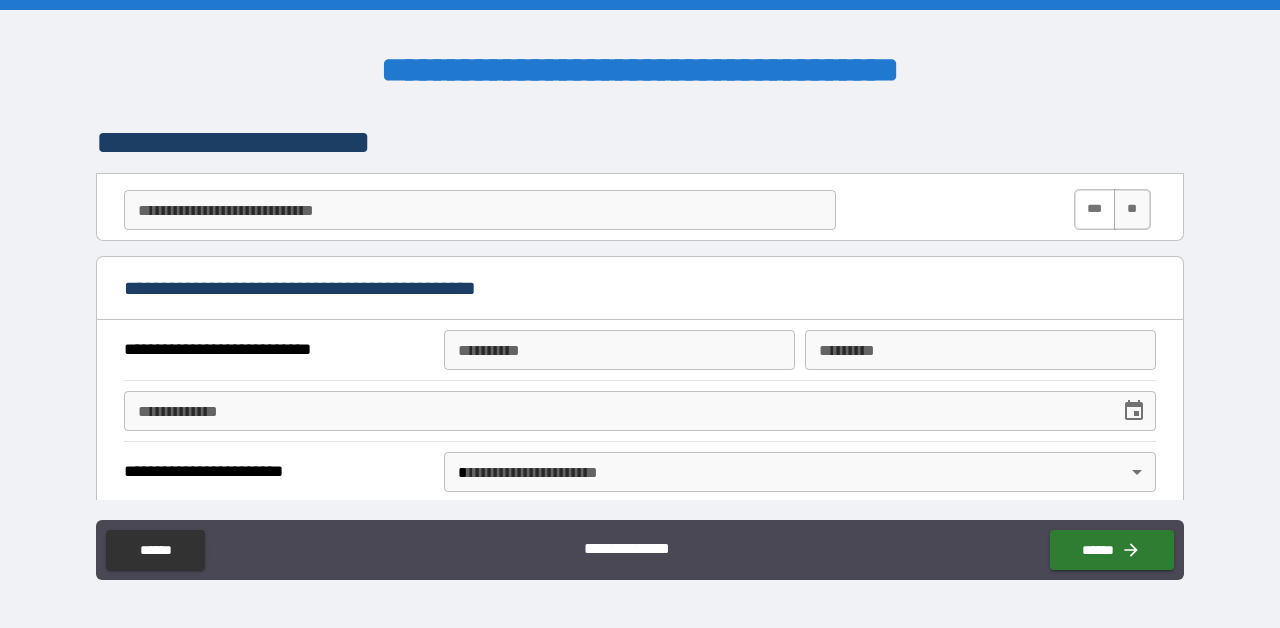 click on "***" at bounding box center [1095, 209] 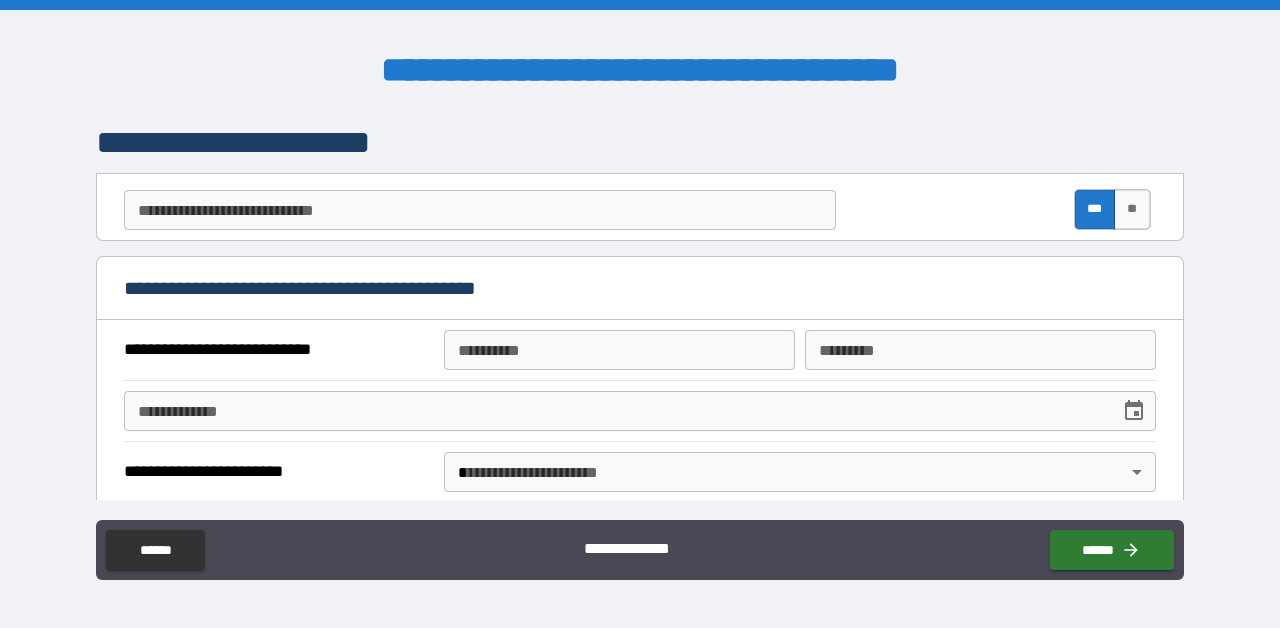 click on "**********" at bounding box center [480, 210] 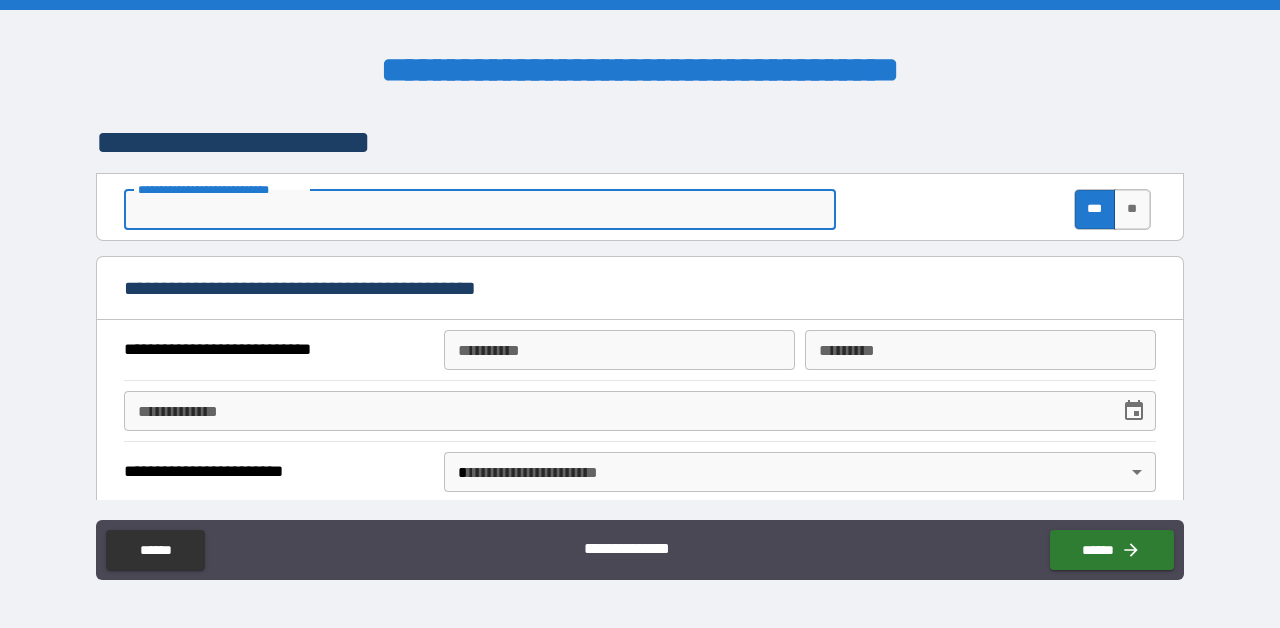 click on "**********" at bounding box center (619, 350) 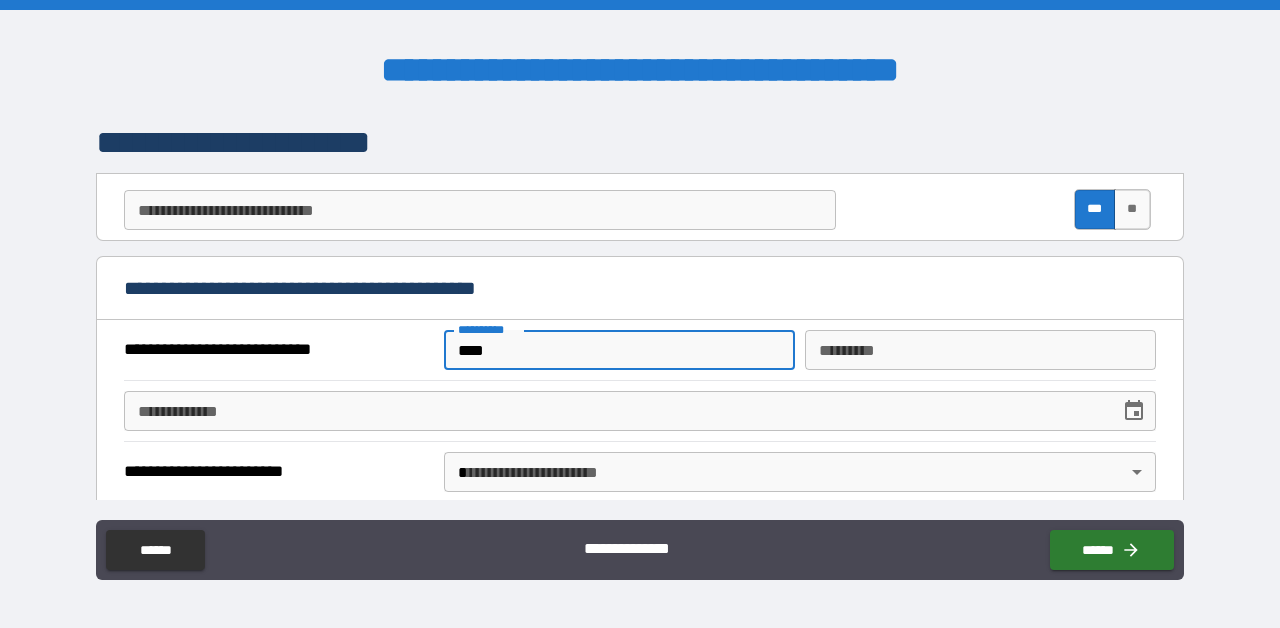 type on "****" 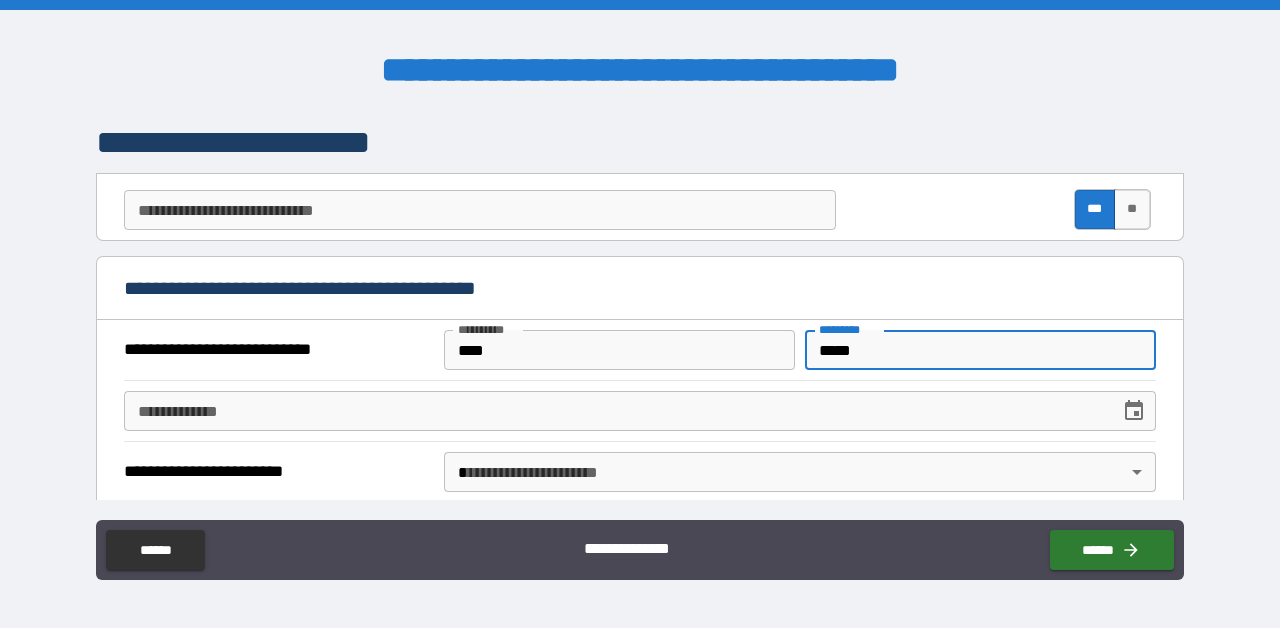 type on "*****" 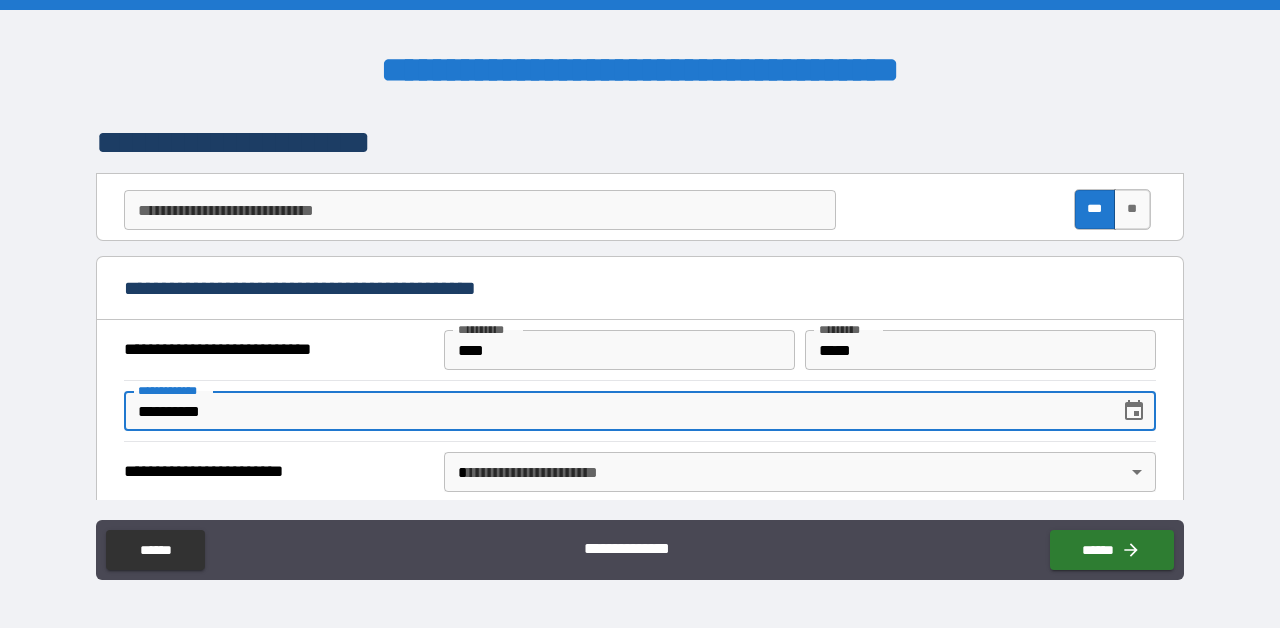 type on "**********" 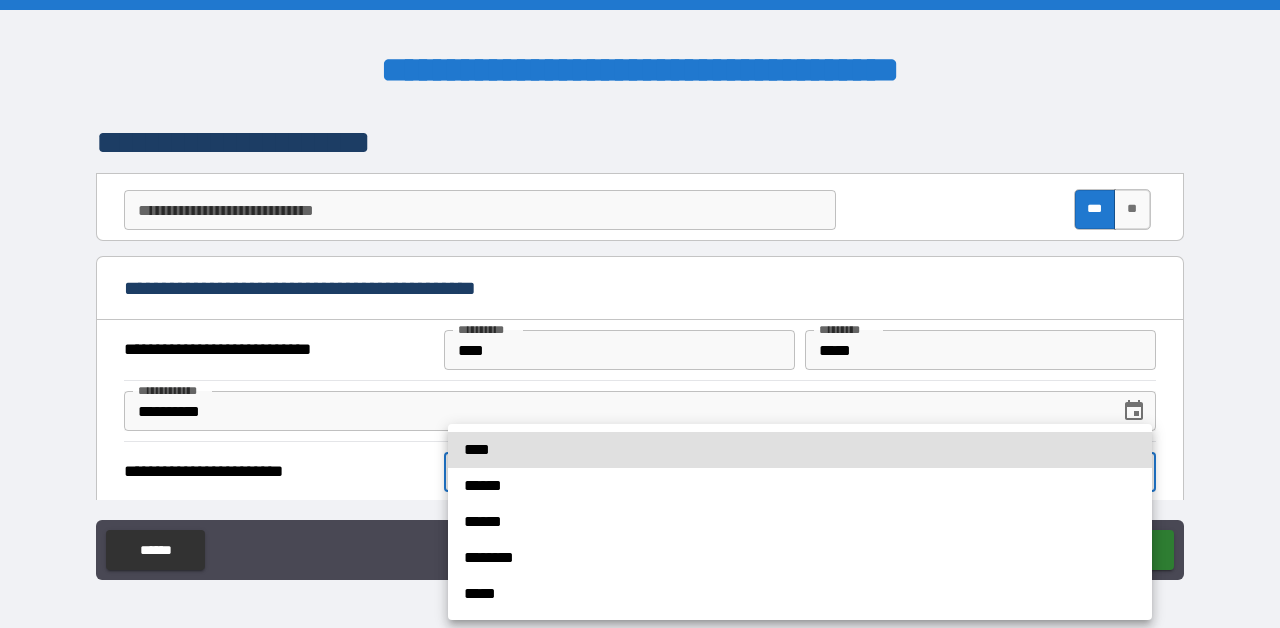click on "****" at bounding box center (800, 450) 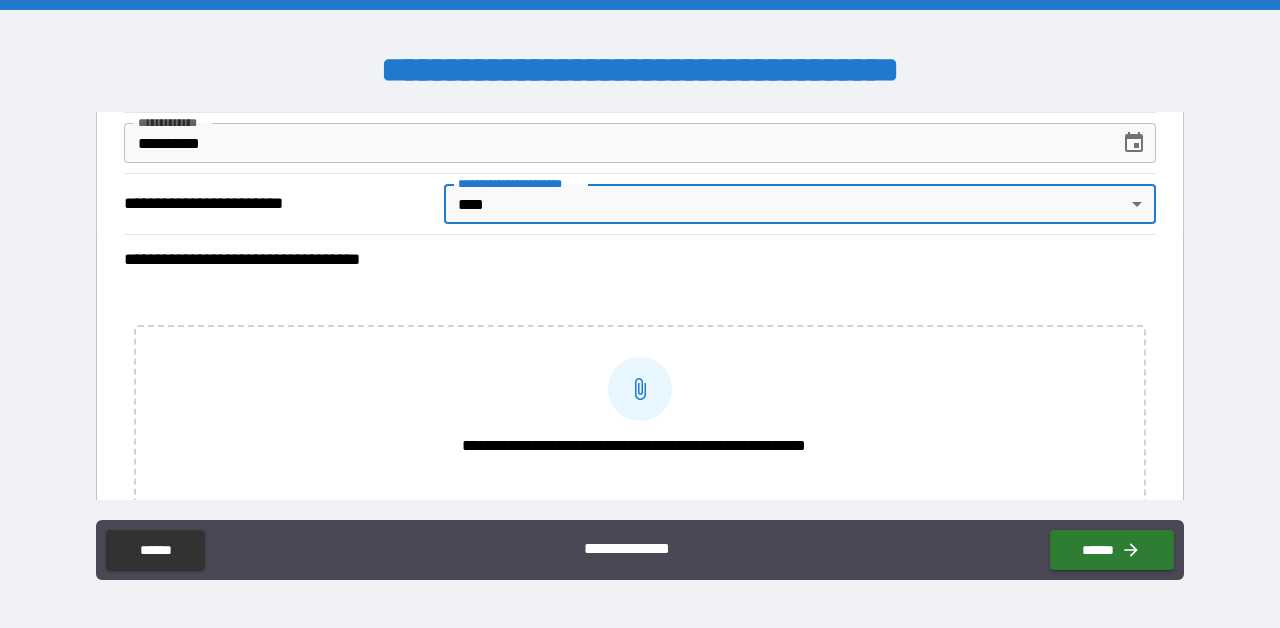 scroll, scrollTop: 271, scrollLeft: 0, axis: vertical 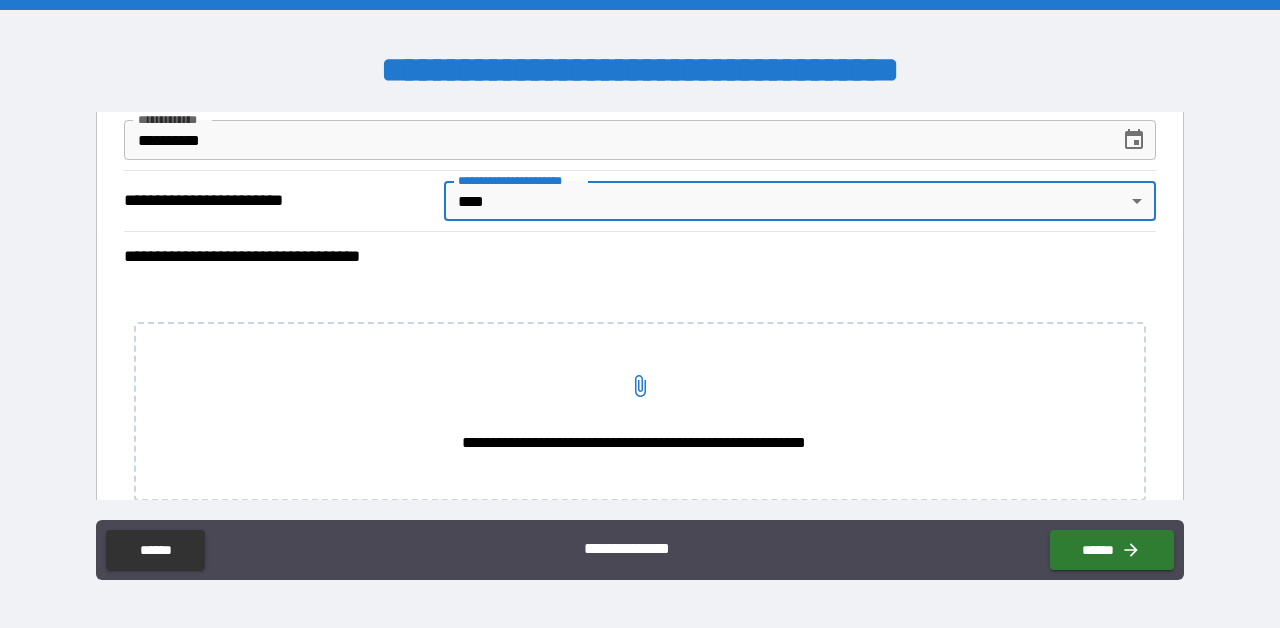 click on "**********" at bounding box center (640, 386) 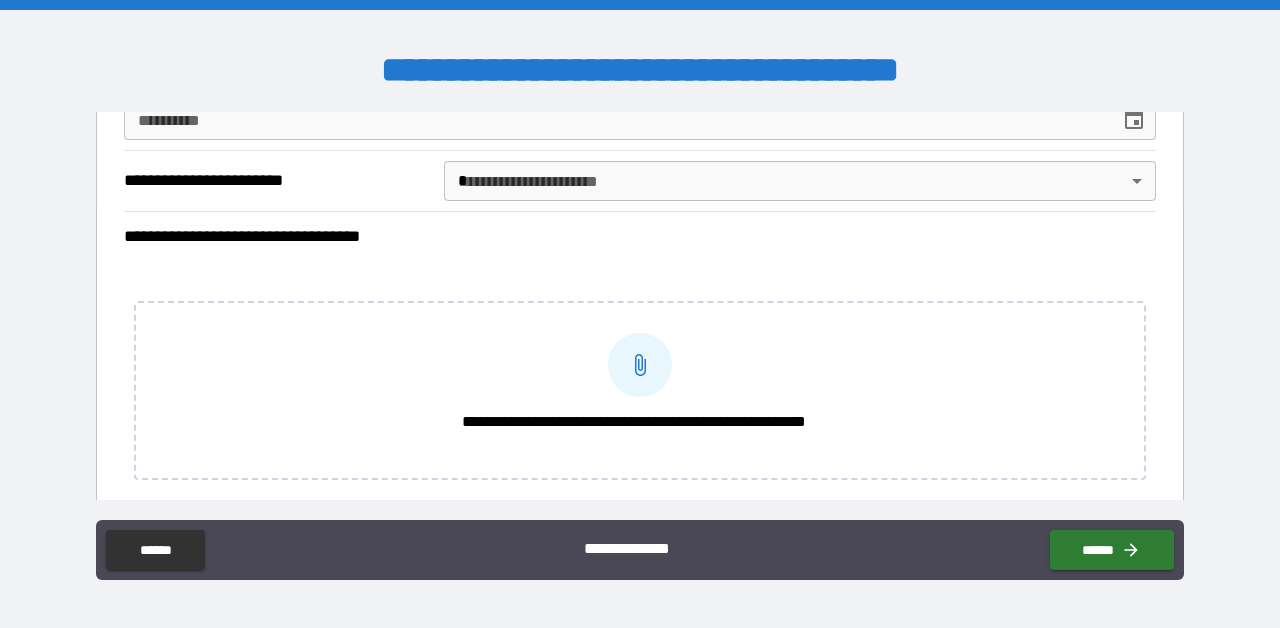 scroll, scrollTop: 939, scrollLeft: 0, axis: vertical 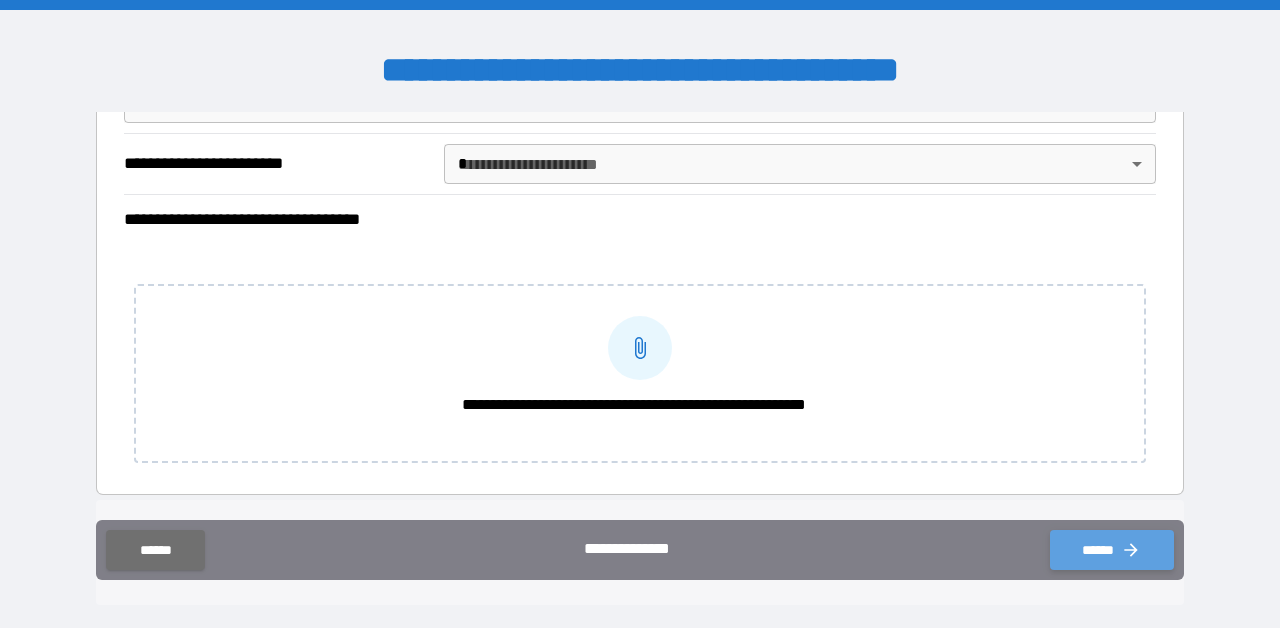 click on "******" at bounding box center (1112, 550) 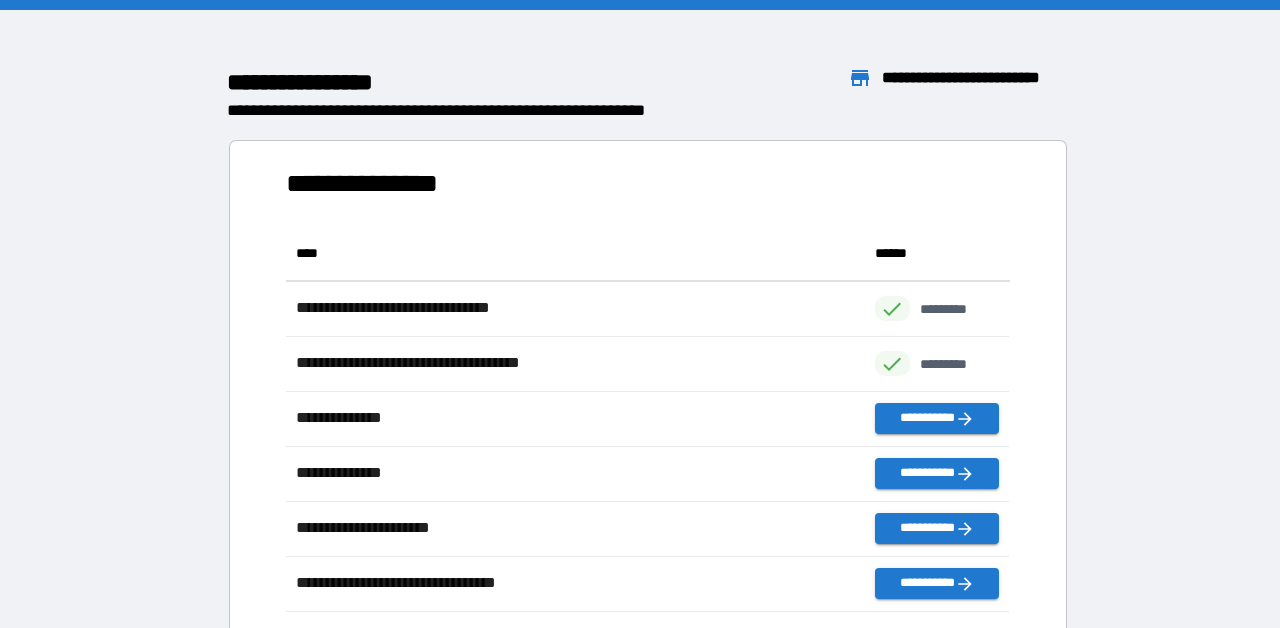 scroll, scrollTop: 1, scrollLeft: 0, axis: vertical 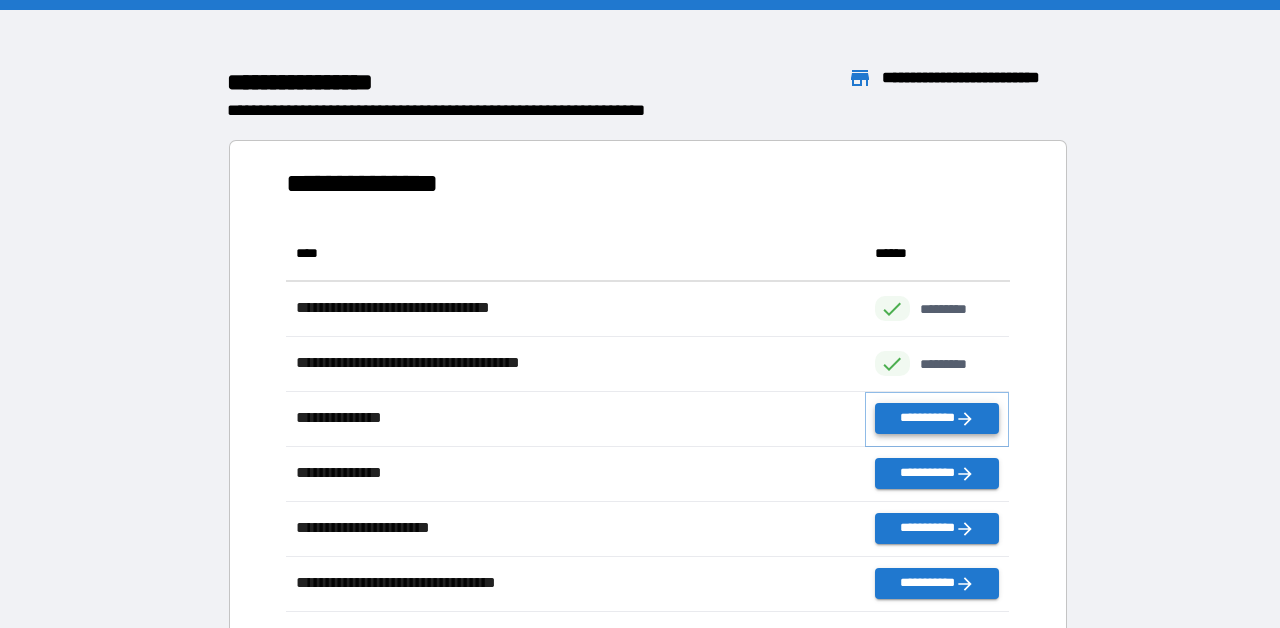click on "**********" at bounding box center (937, 418) 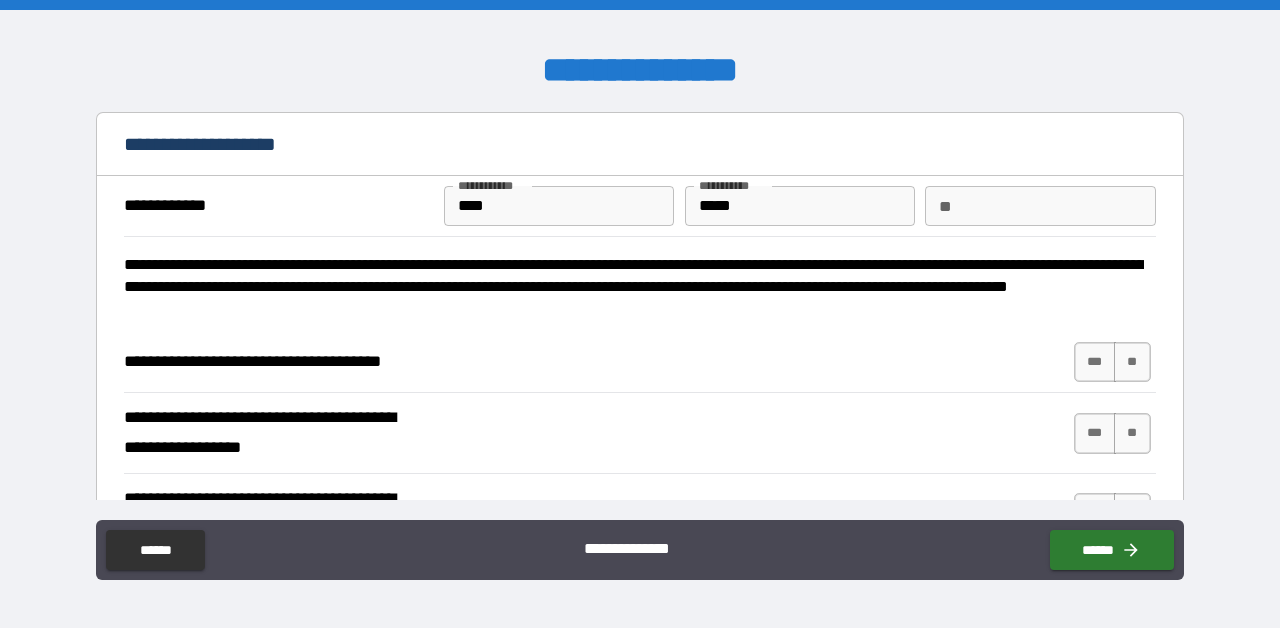 click on "**" at bounding box center [1040, 206] 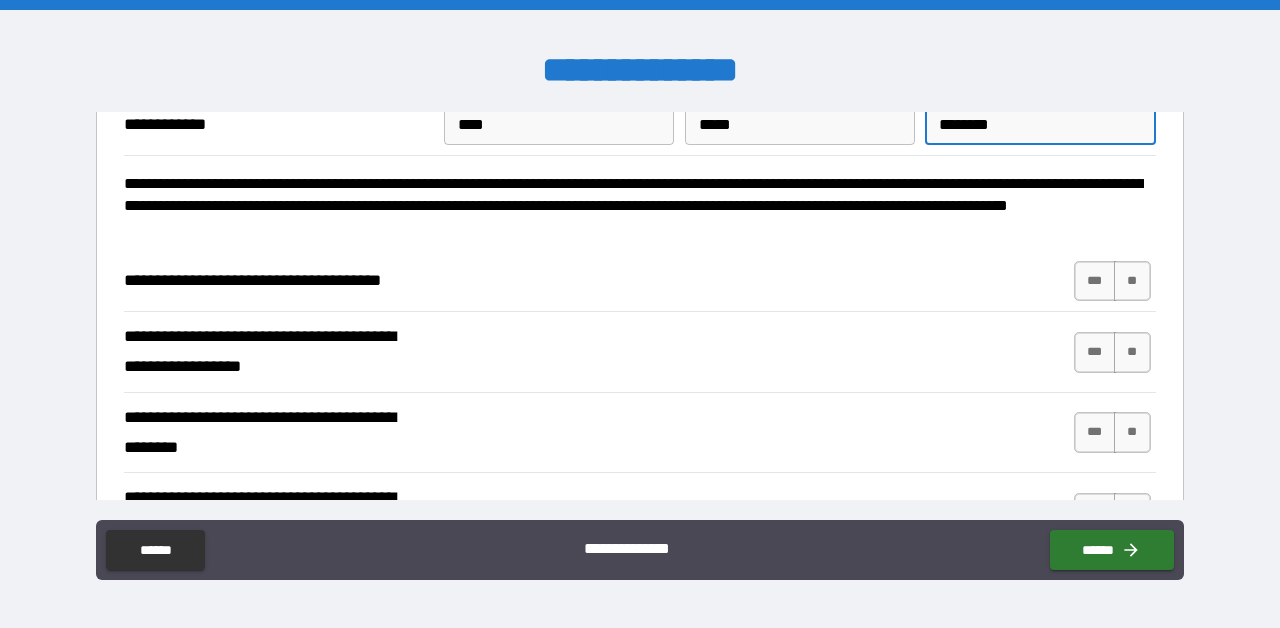 scroll, scrollTop: 98, scrollLeft: 0, axis: vertical 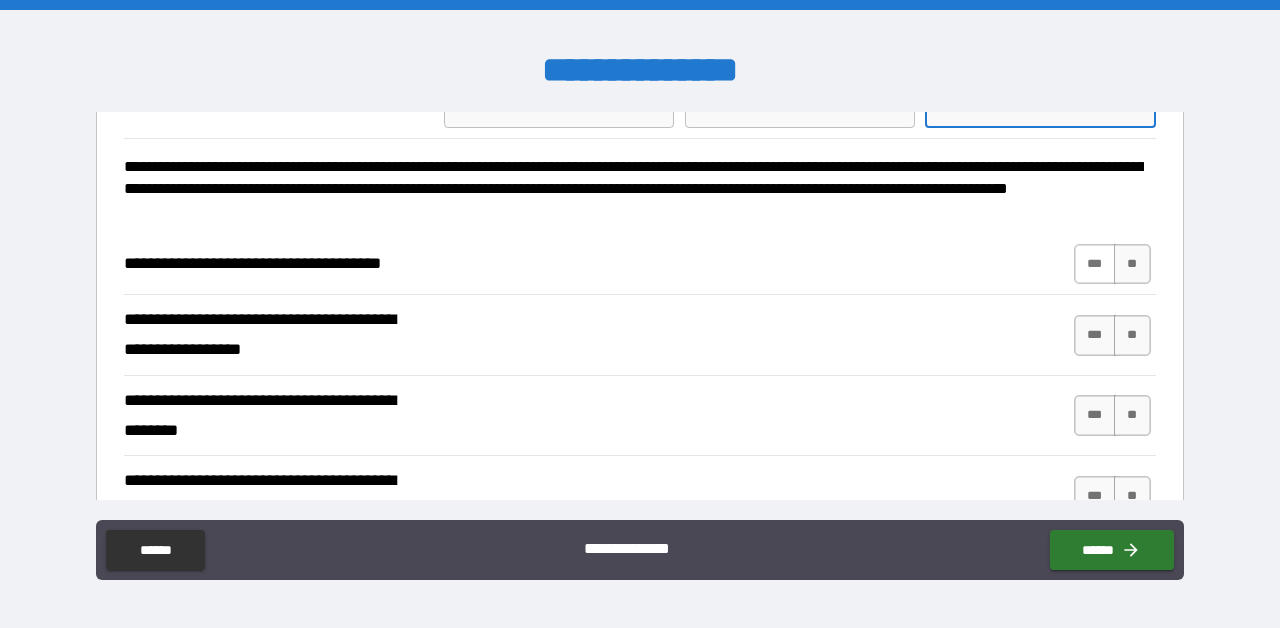 type on "********" 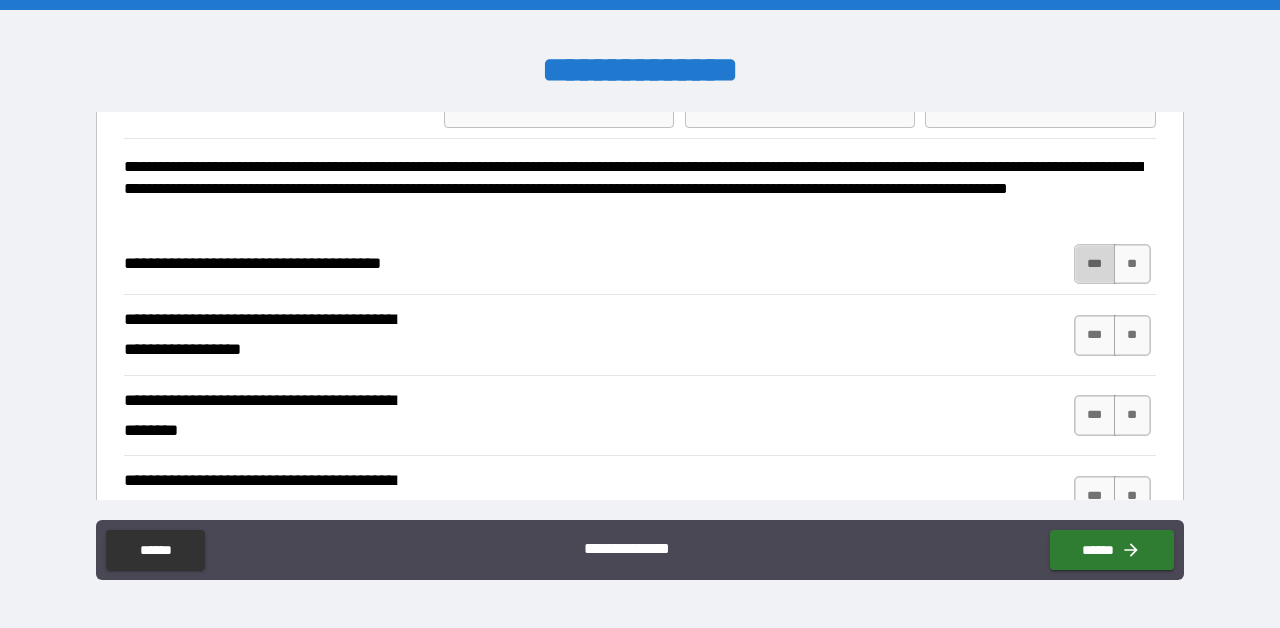 click on "***" at bounding box center [1095, 264] 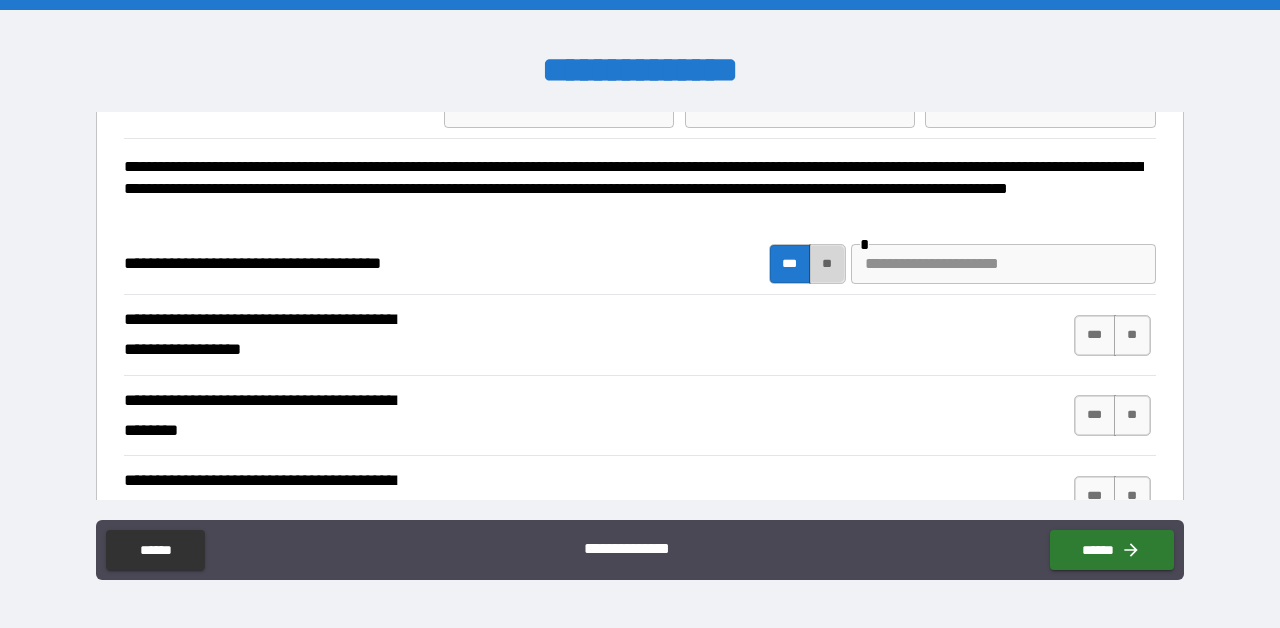click on "**" at bounding box center [827, 264] 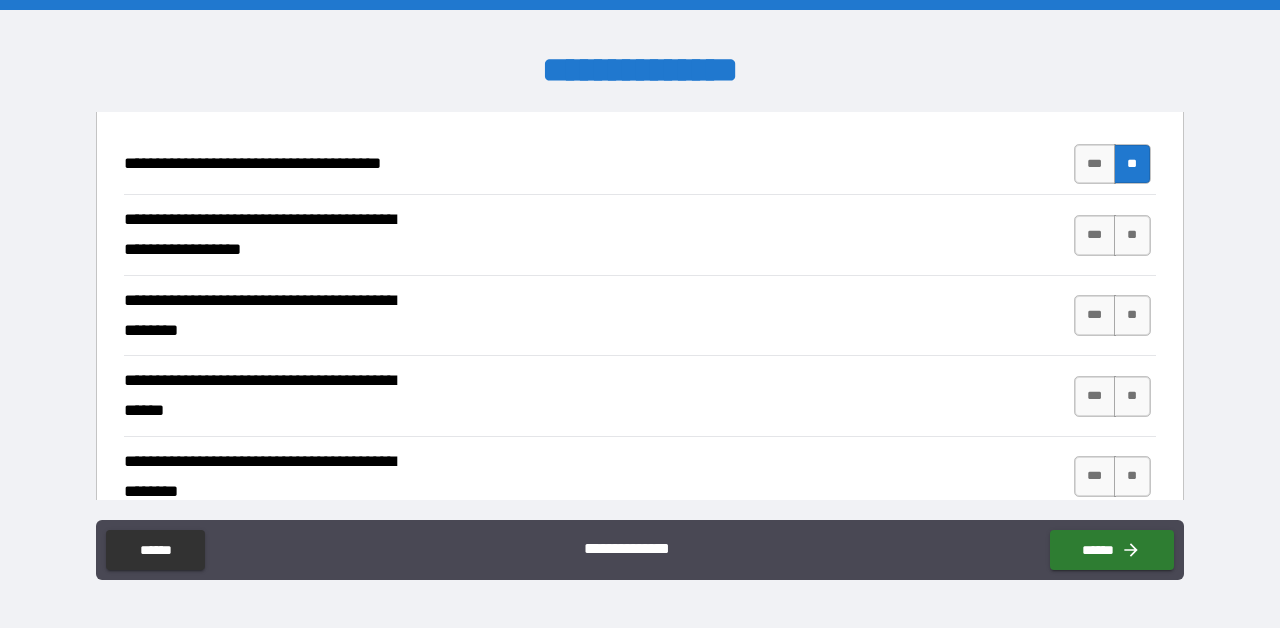 scroll, scrollTop: 191, scrollLeft: 0, axis: vertical 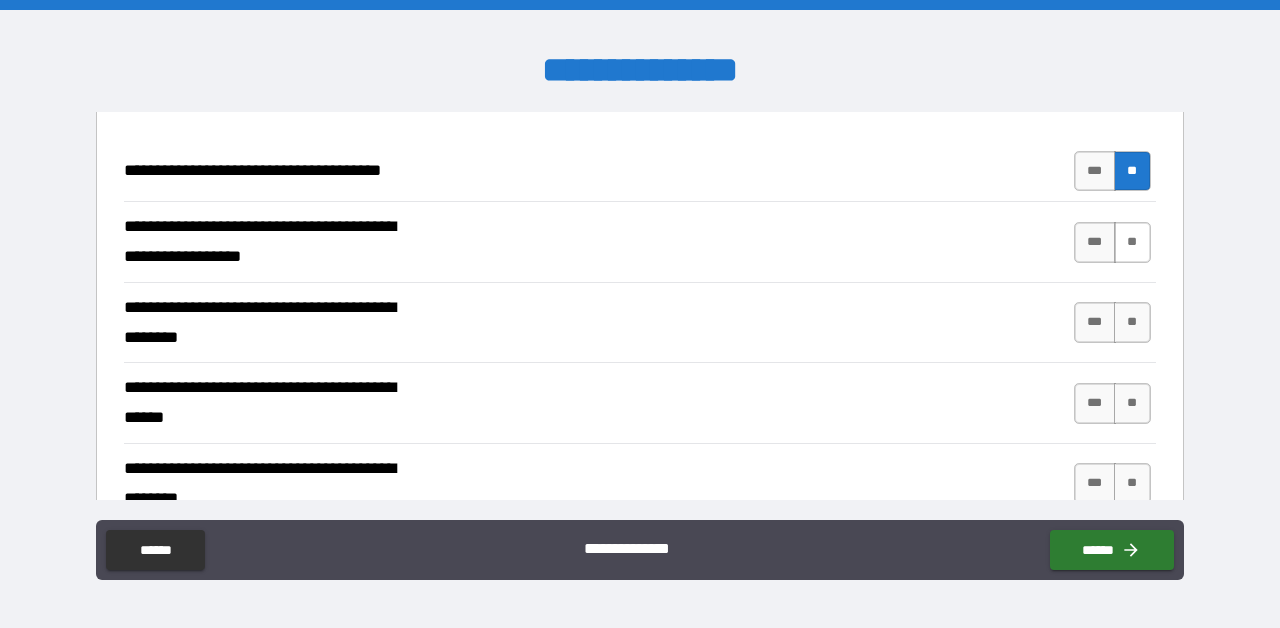 click on "**" at bounding box center [1132, 242] 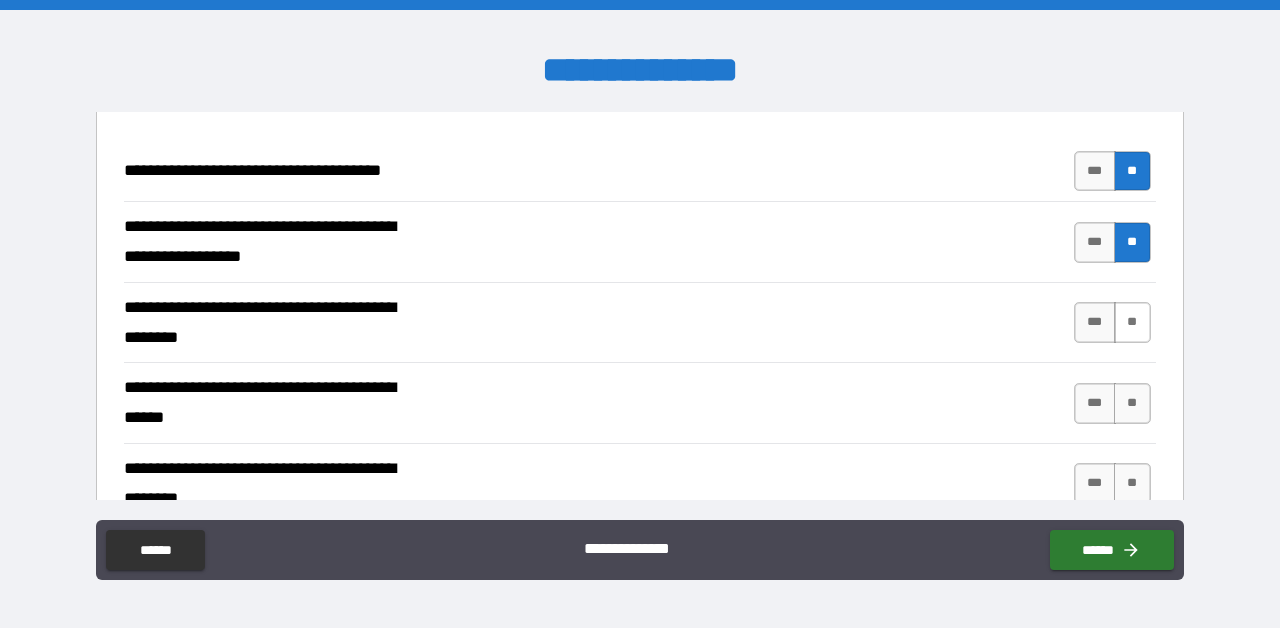click on "**" at bounding box center [1132, 322] 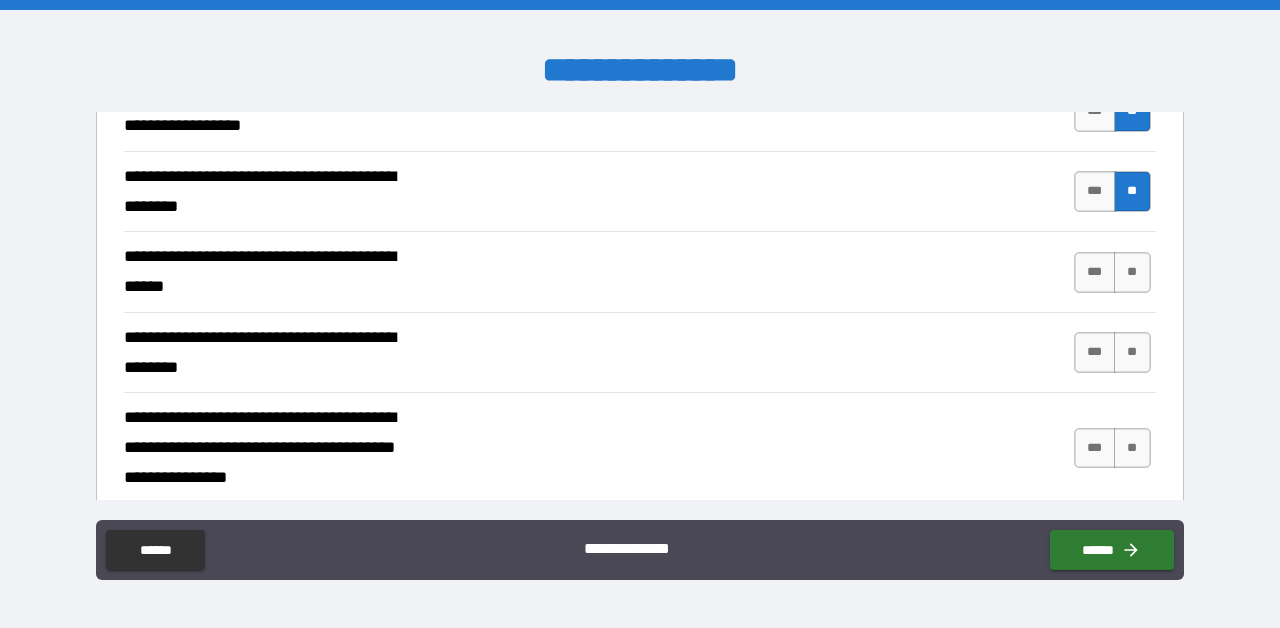 scroll, scrollTop: 315, scrollLeft: 0, axis: vertical 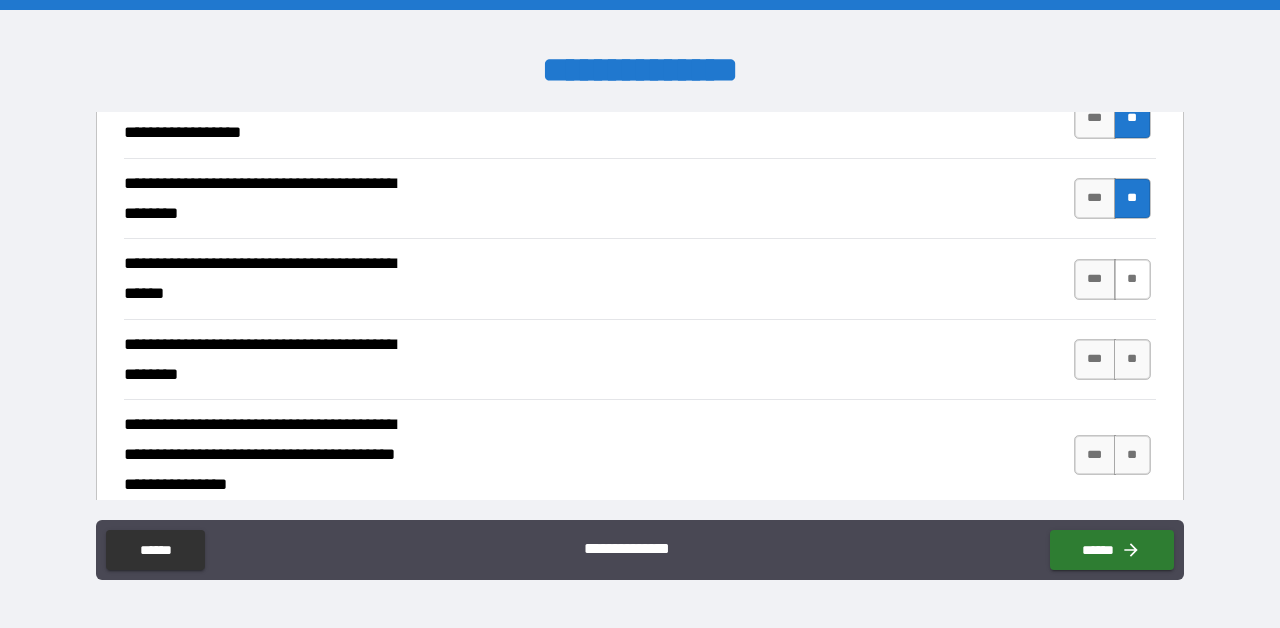 click on "**" at bounding box center [1132, 279] 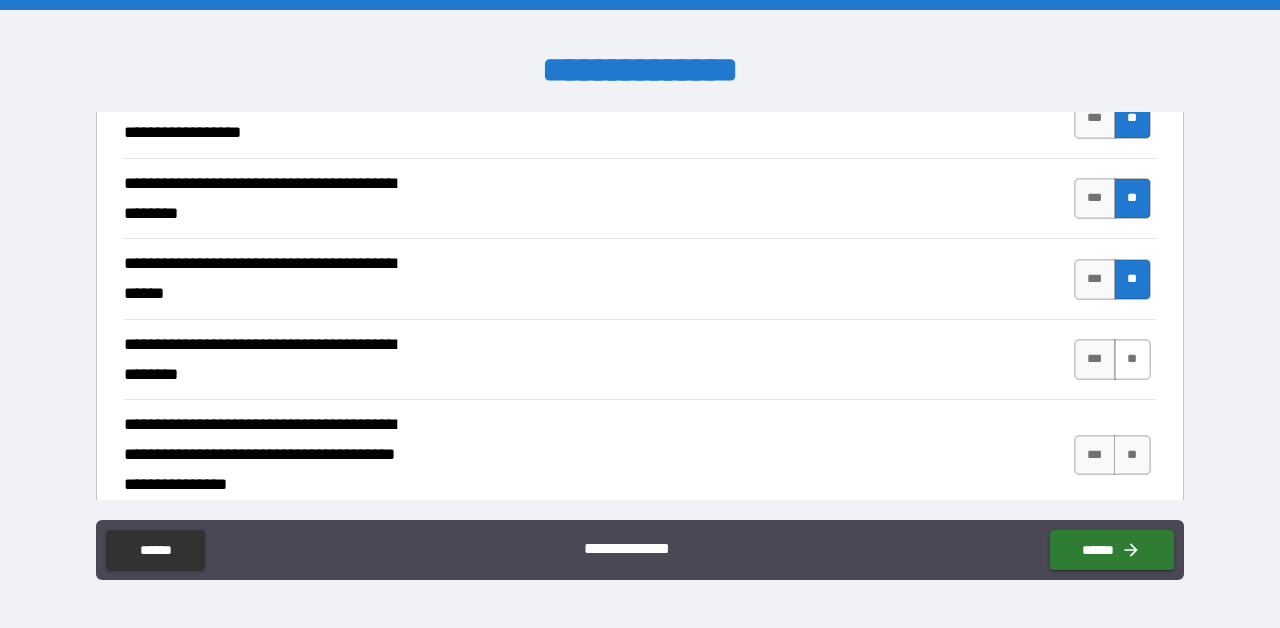 click on "**" at bounding box center [1132, 359] 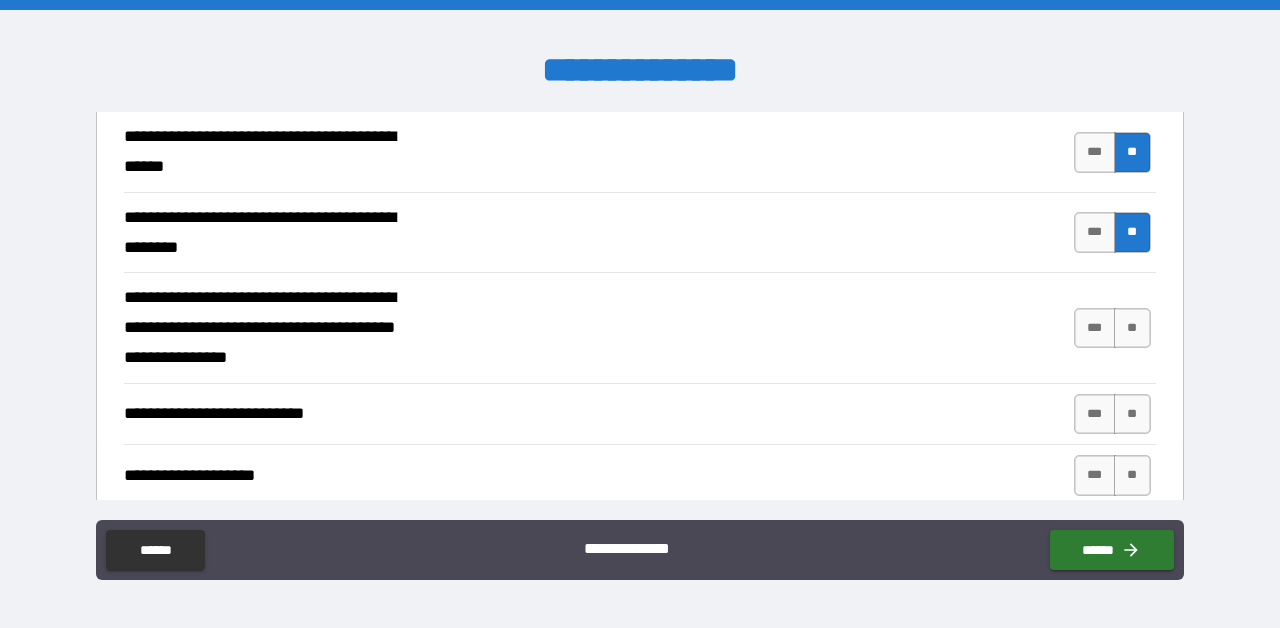scroll, scrollTop: 447, scrollLeft: 0, axis: vertical 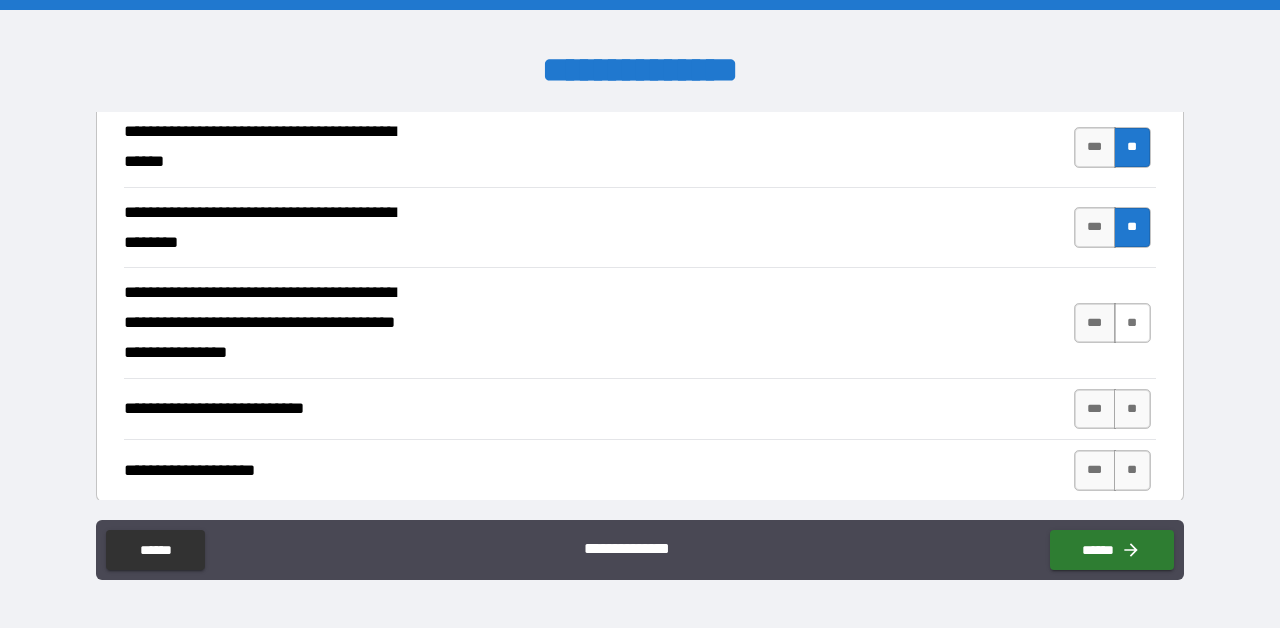 click on "**" at bounding box center (1132, 323) 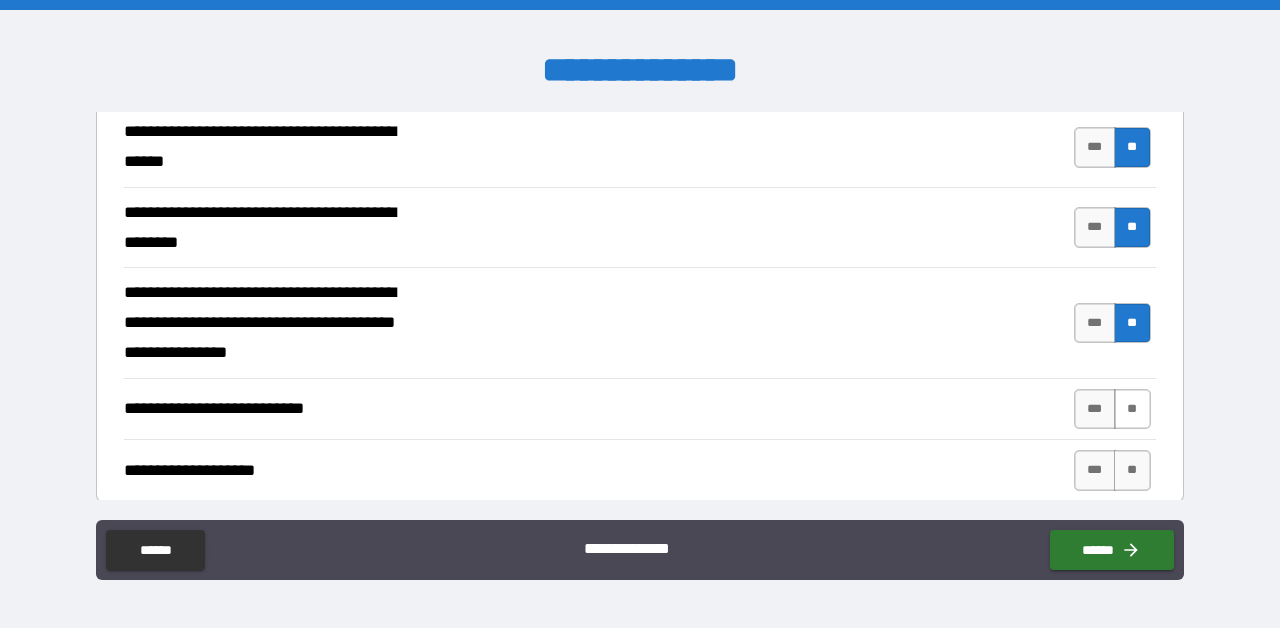 click on "**" at bounding box center (1132, 409) 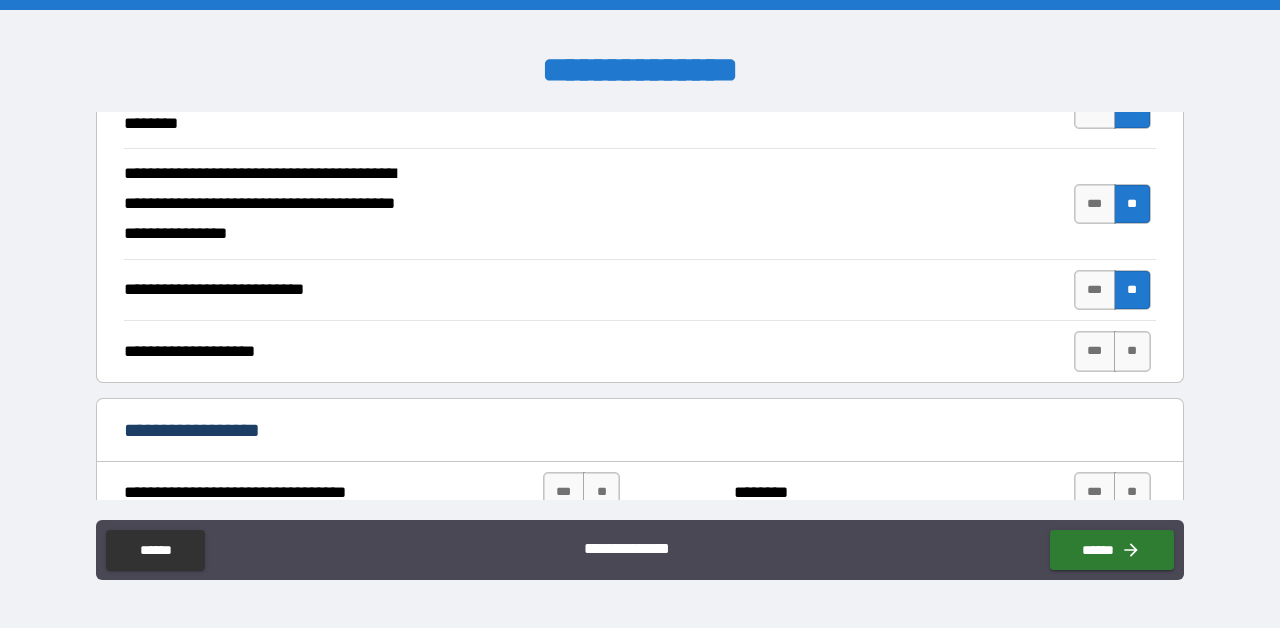 scroll, scrollTop: 578, scrollLeft: 0, axis: vertical 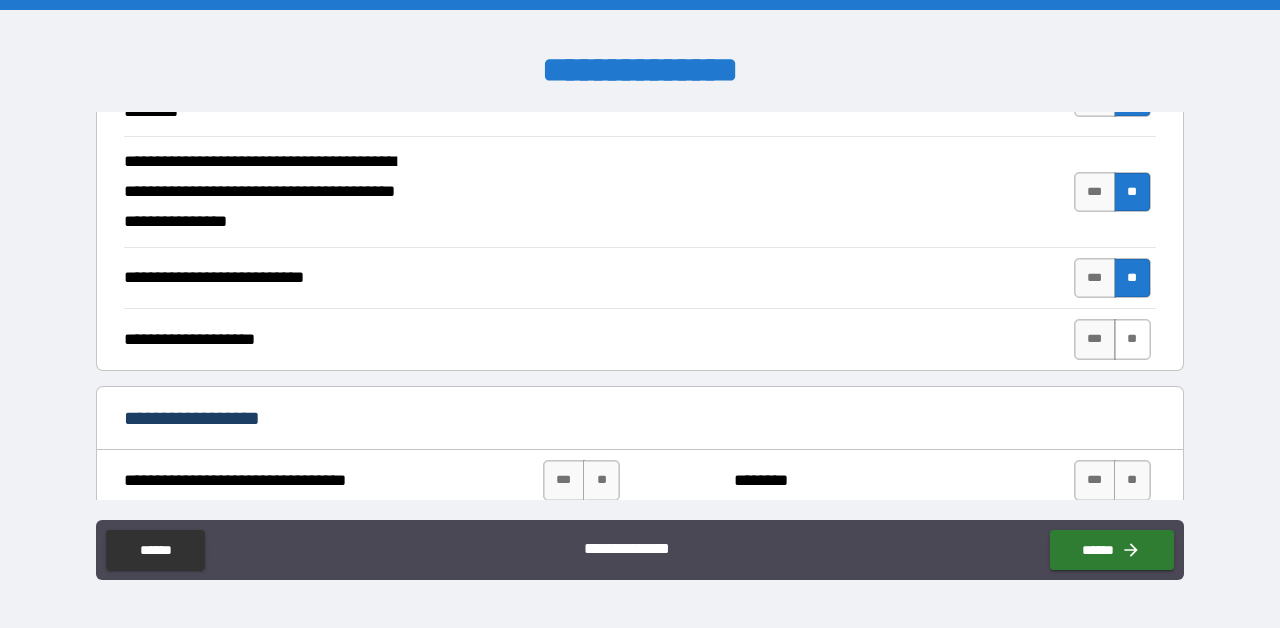 click on "**" at bounding box center [1132, 339] 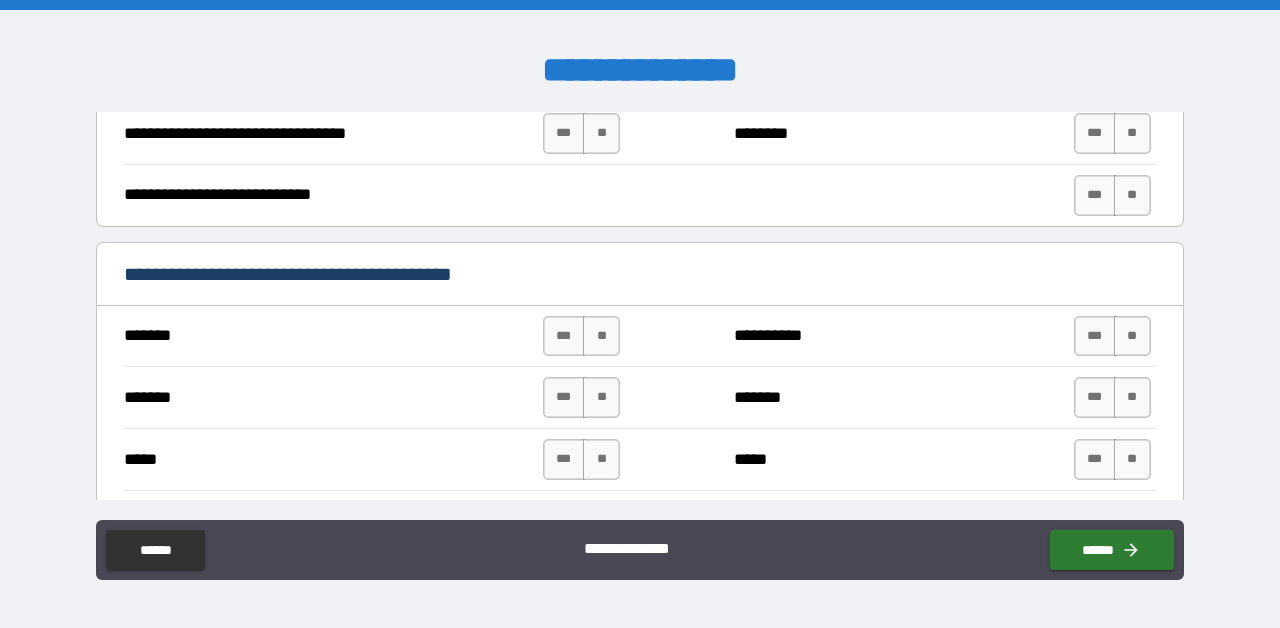 scroll, scrollTop: 932, scrollLeft: 0, axis: vertical 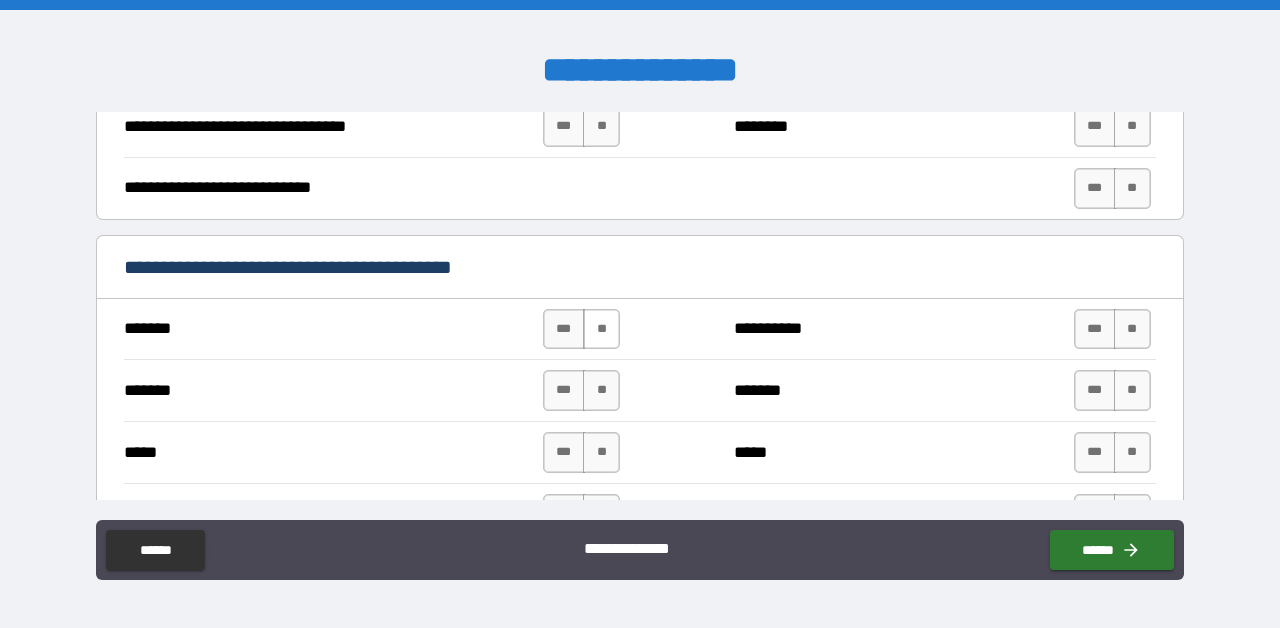 click on "**" at bounding box center (601, 329) 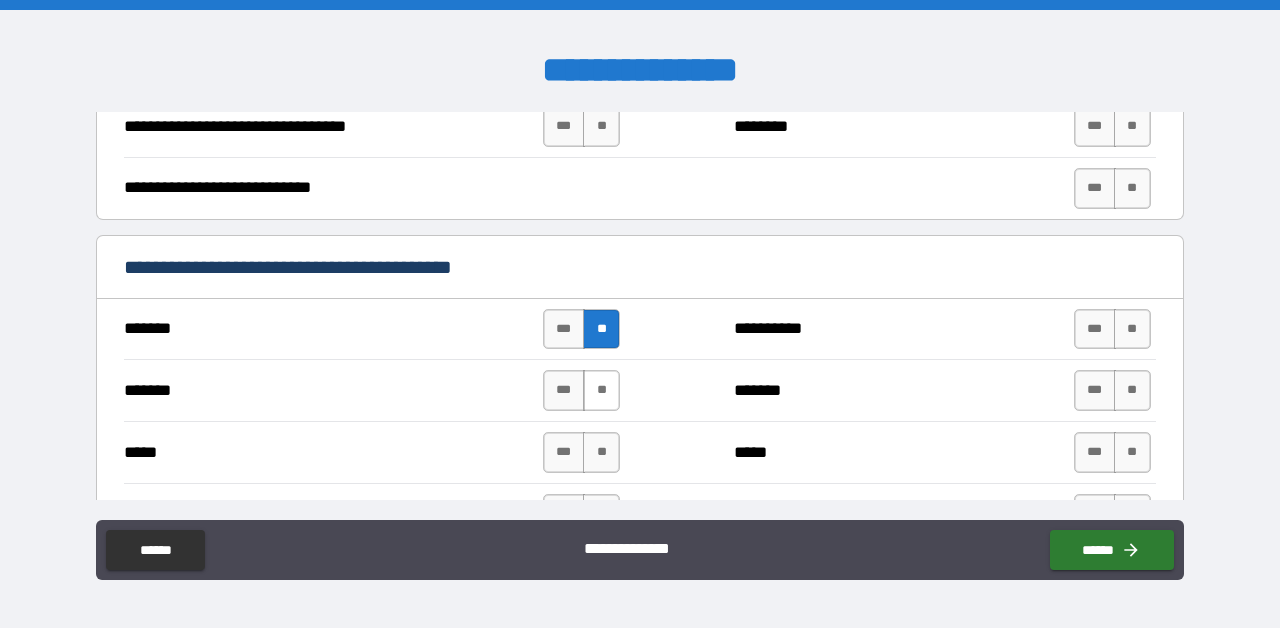 click on "**" at bounding box center (601, 390) 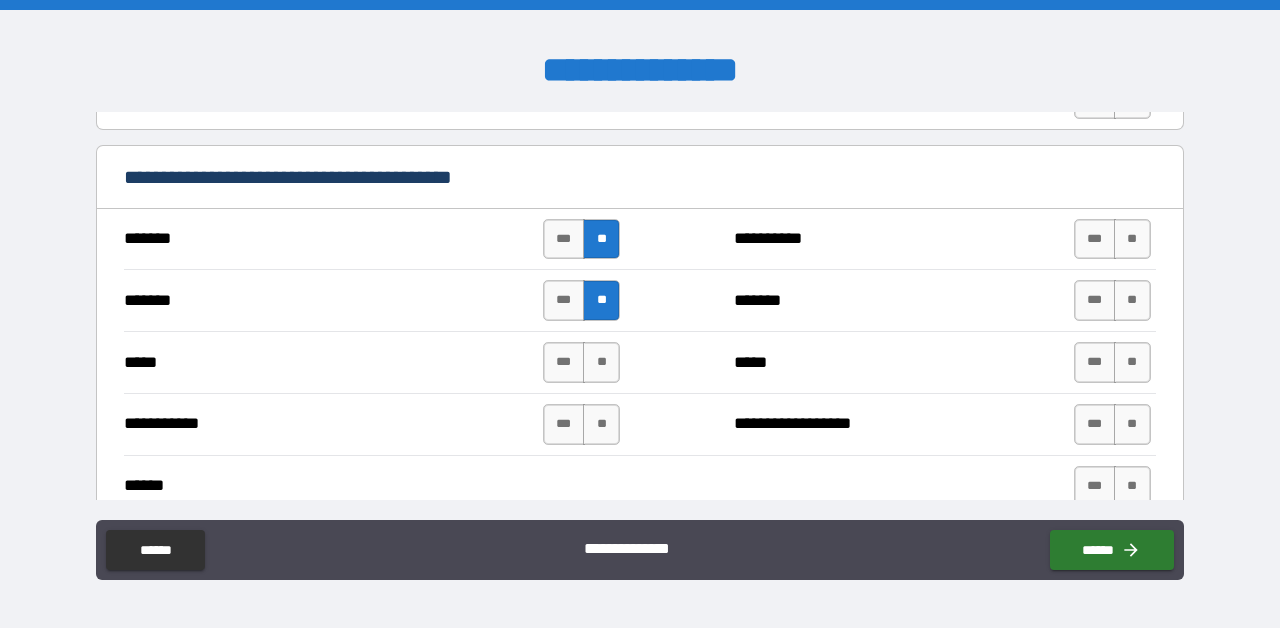 scroll, scrollTop: 1042, scrollLeft: 0, axis: vertical 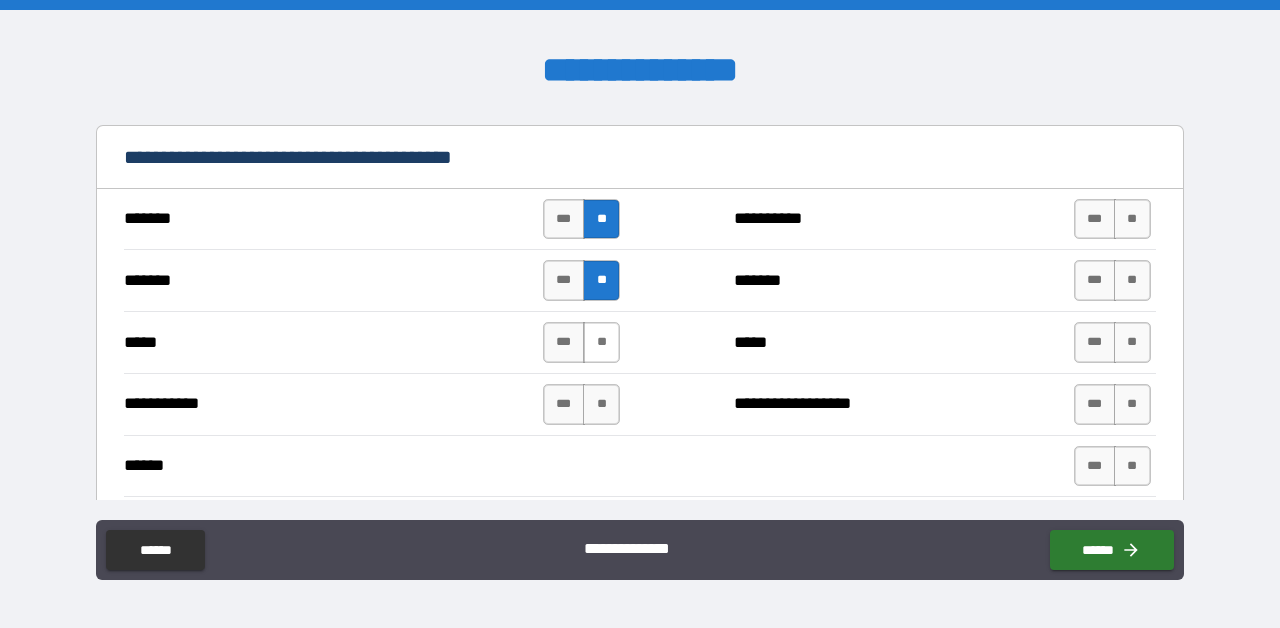 click on "**" at bounding box center [601, 342] 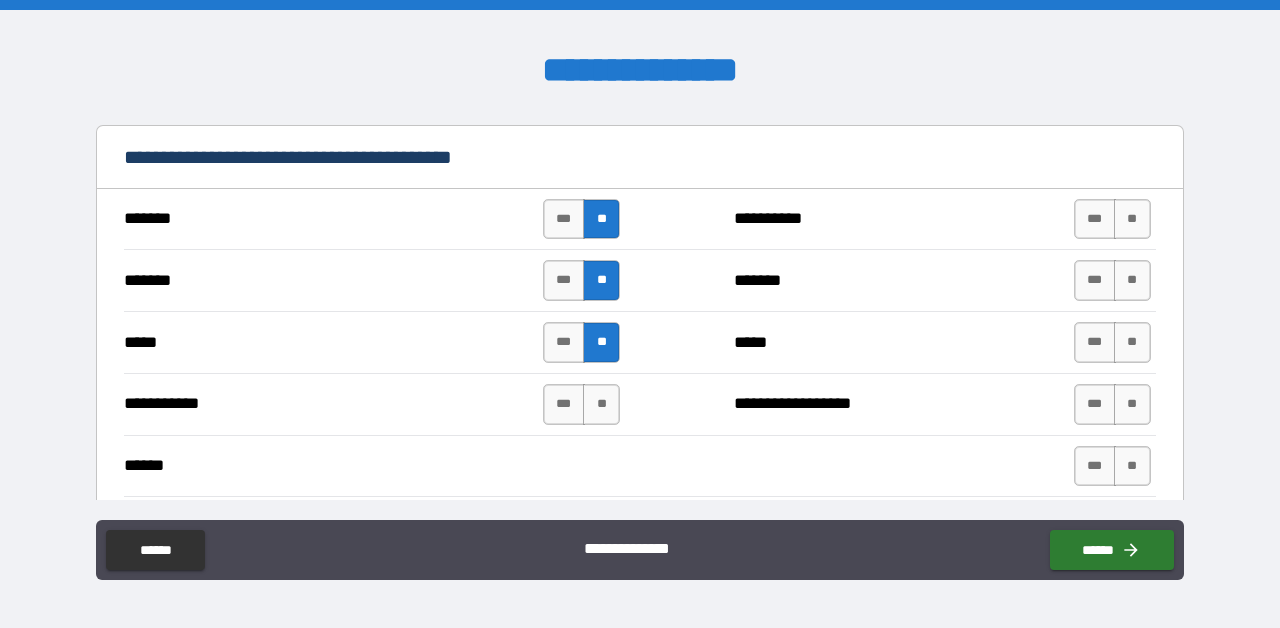 click on "**********" at bounding box center [640, 404] 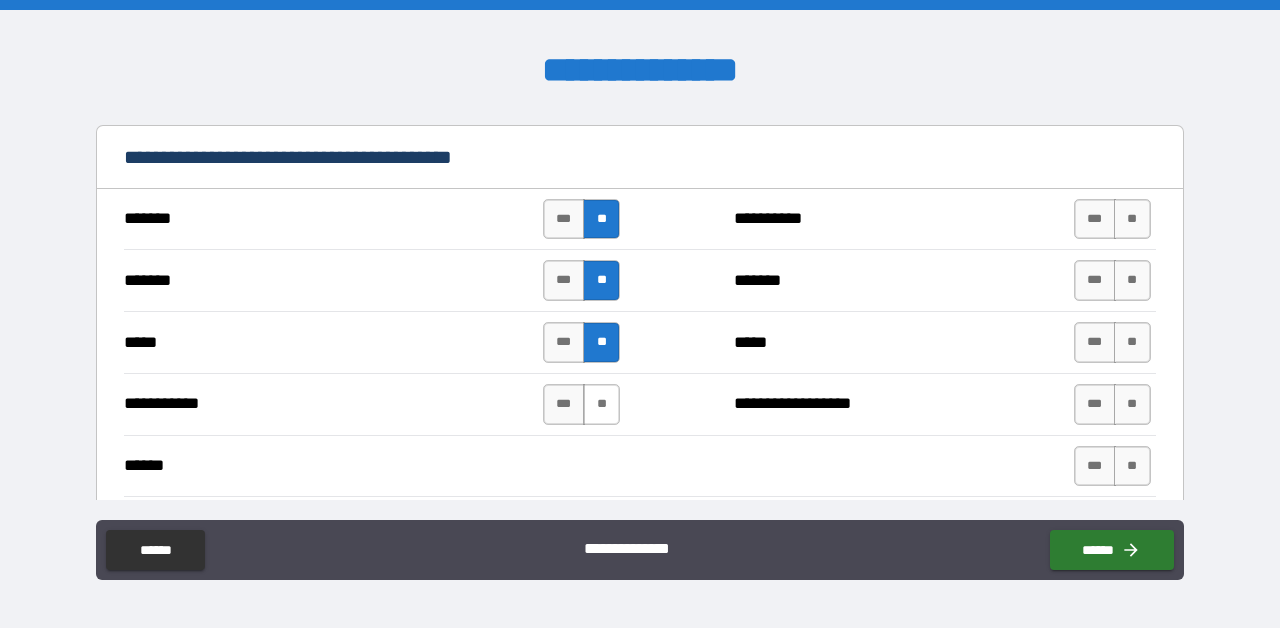 click on "**" at bounding box center [601, 404] 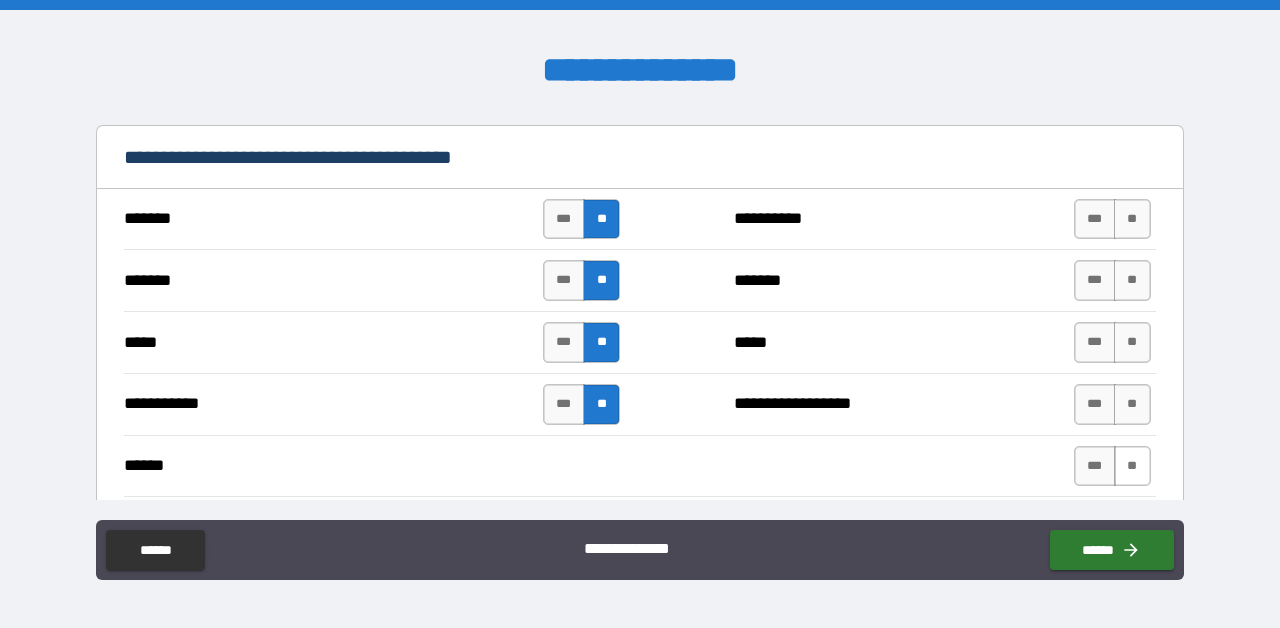click on "**" at bounding box center (1132, 466) 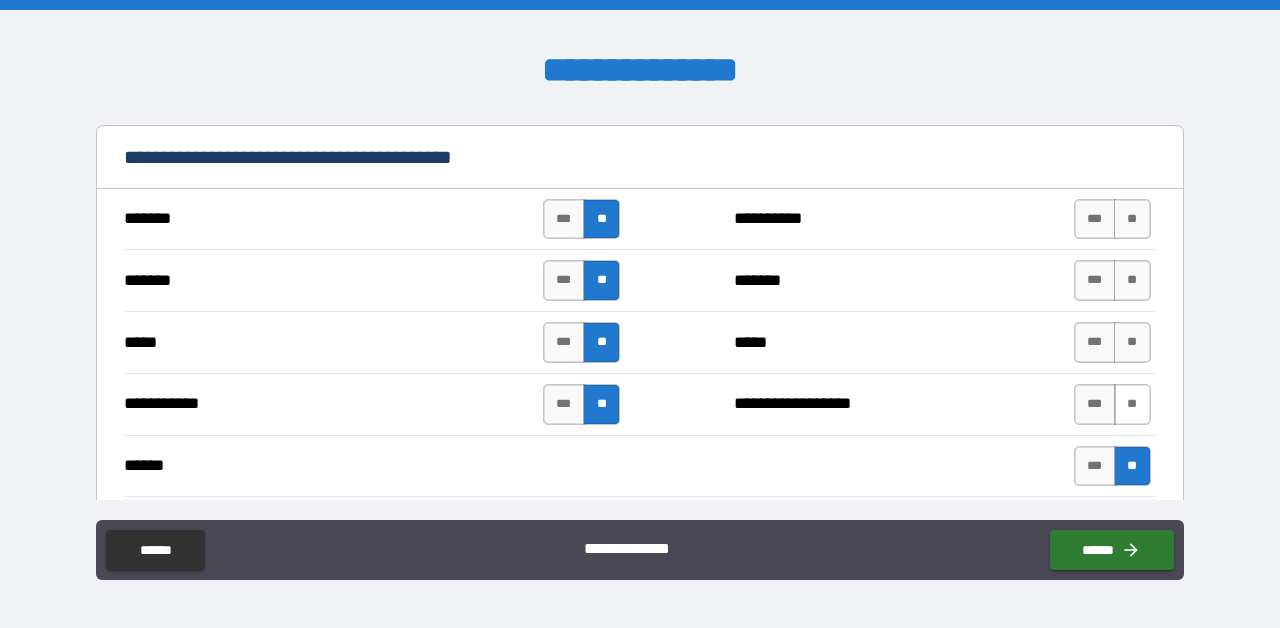 click on "**" at bounding box center [1132, 404] 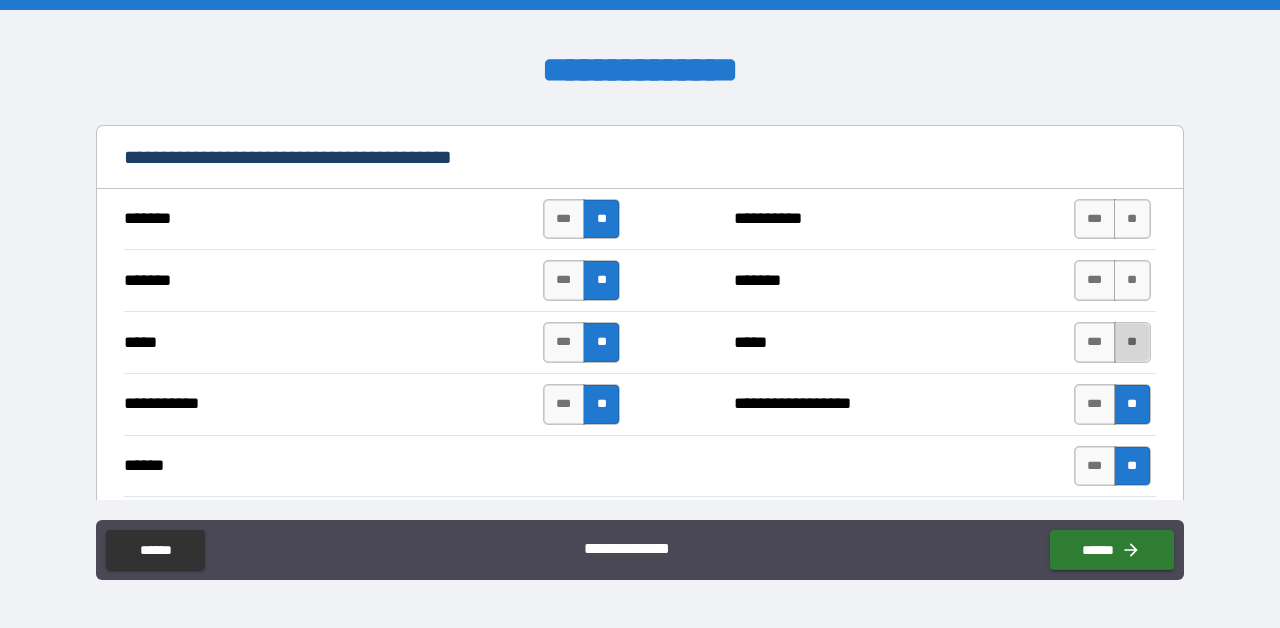 click on "**" at bounding box center (1132, 342) 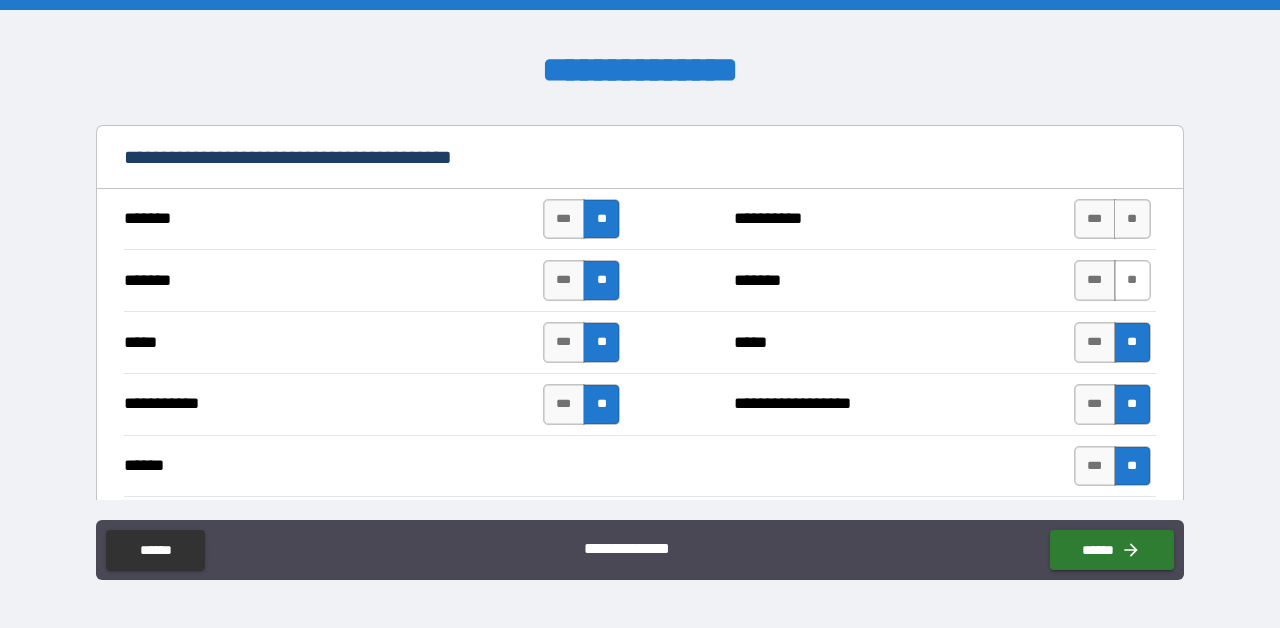 click on "**" at bounding box center (1132, 280) 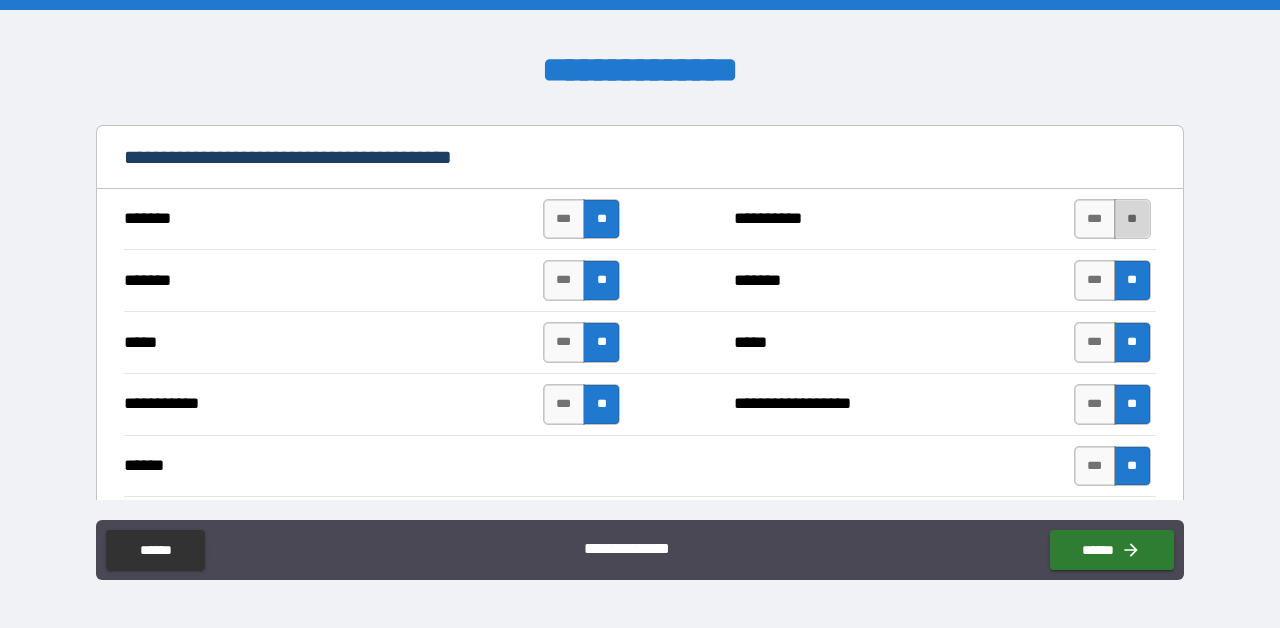 click on "**" at bounding box center [1132, 219] 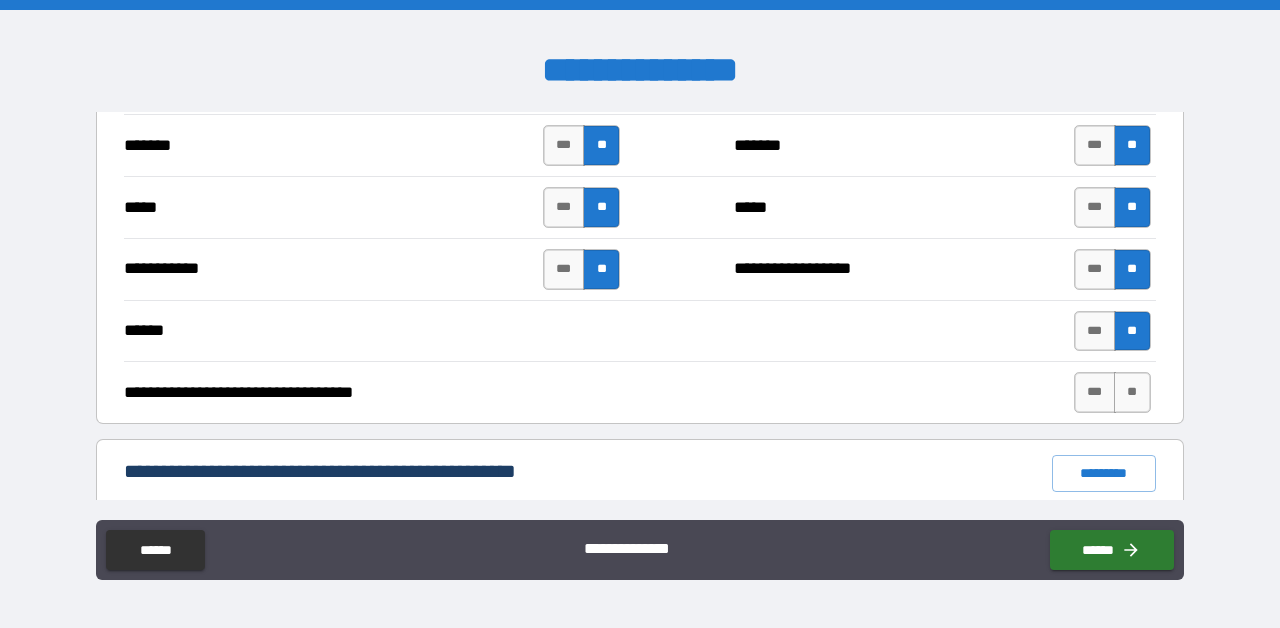 scroll, scrollTop: 1182, scrollLeft: 0, axis: vertical 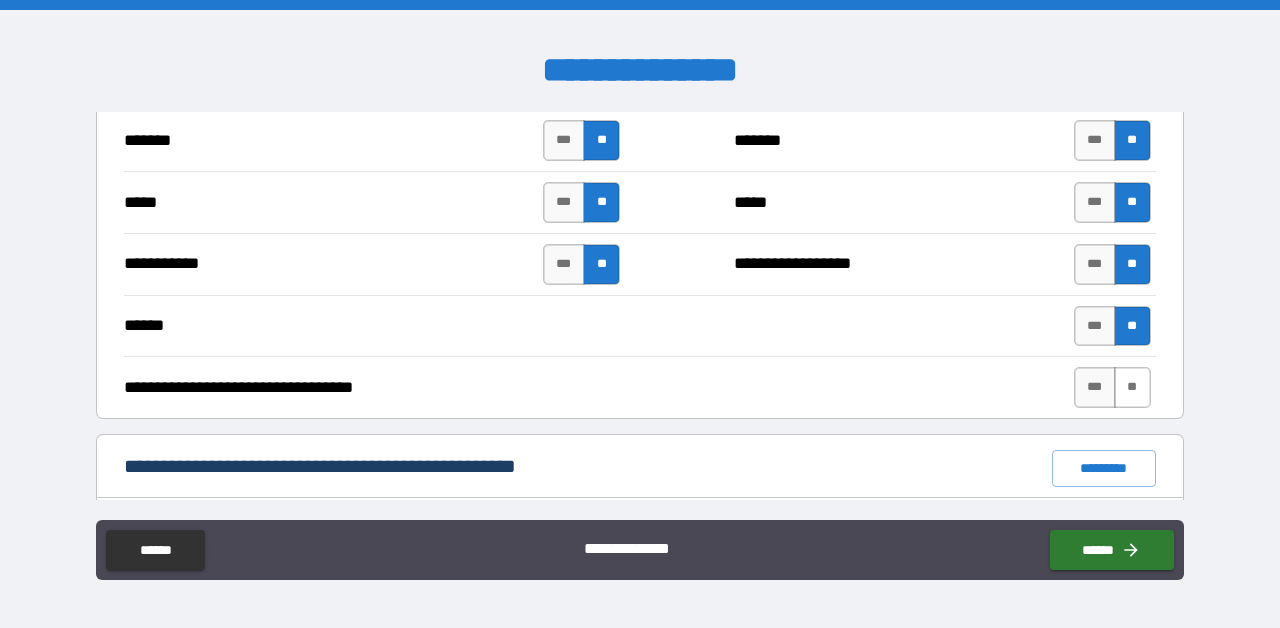 click on "**" at bounding box center [1132, 387] 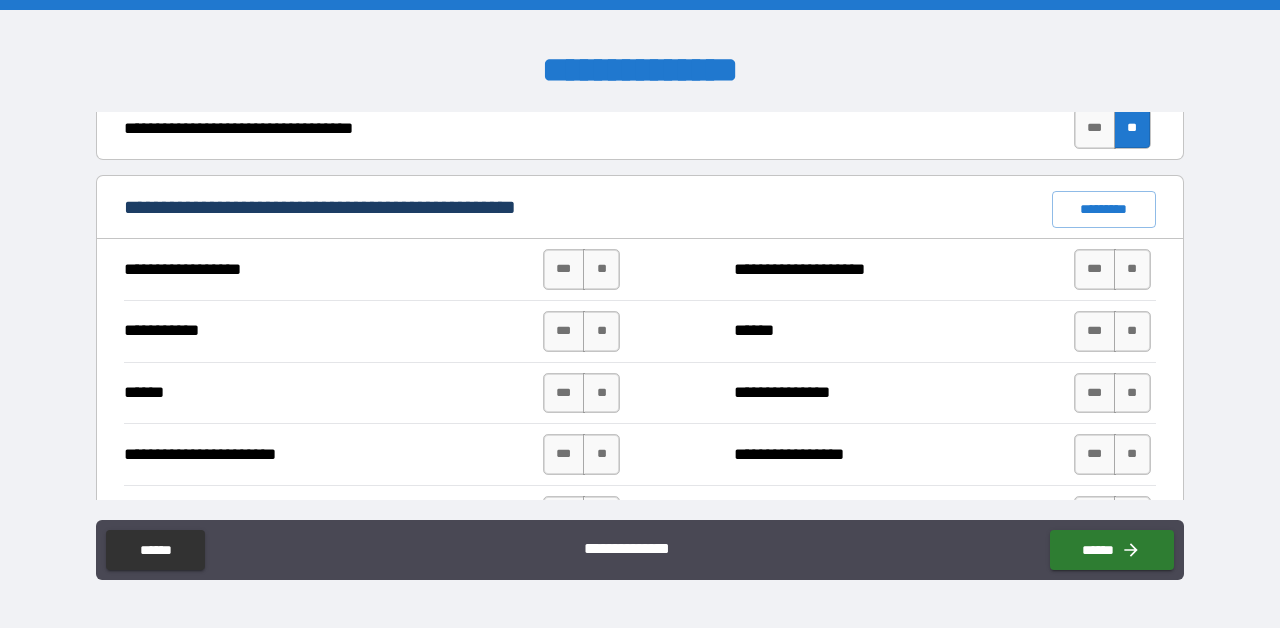 scroll, scrollTop: 1445, scrollLeft: 0, axis: vertical 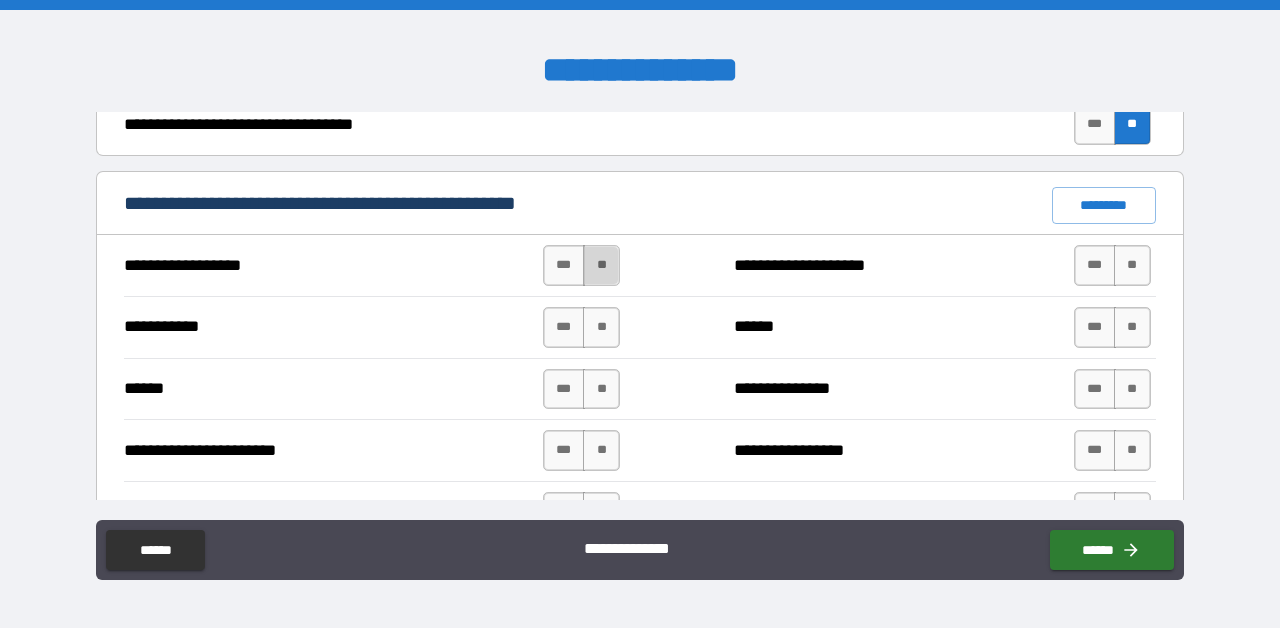 click on "**" at bounding box center [601, 265] 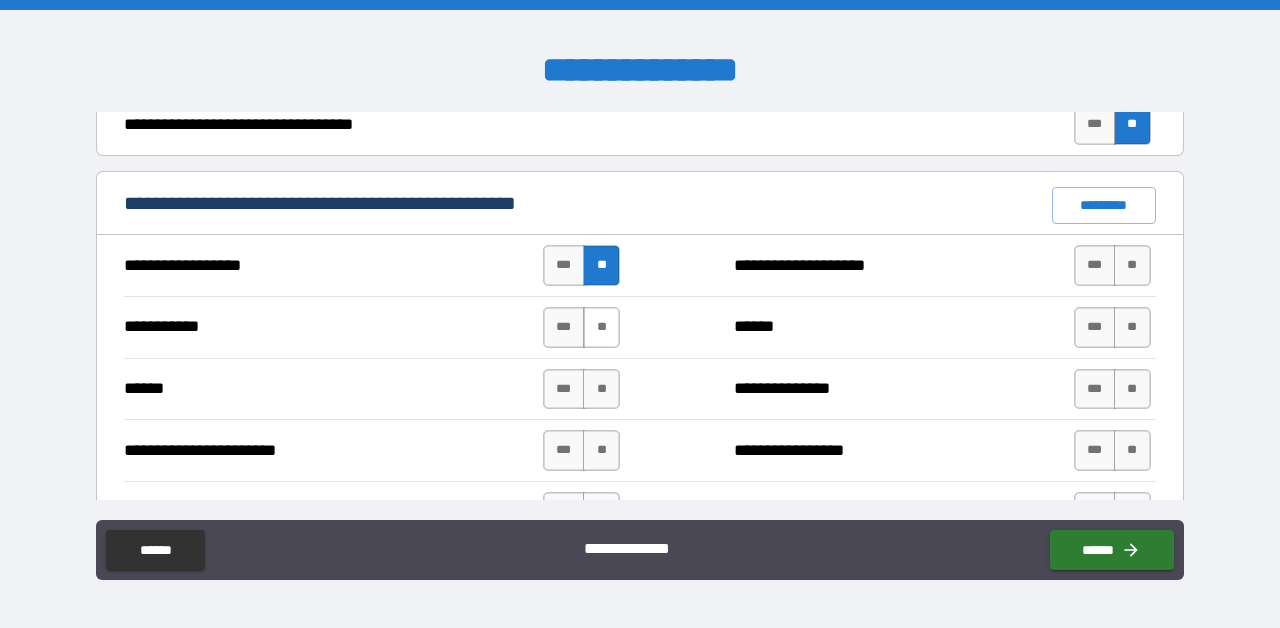 click on "**" at bounding box center (601, 327) 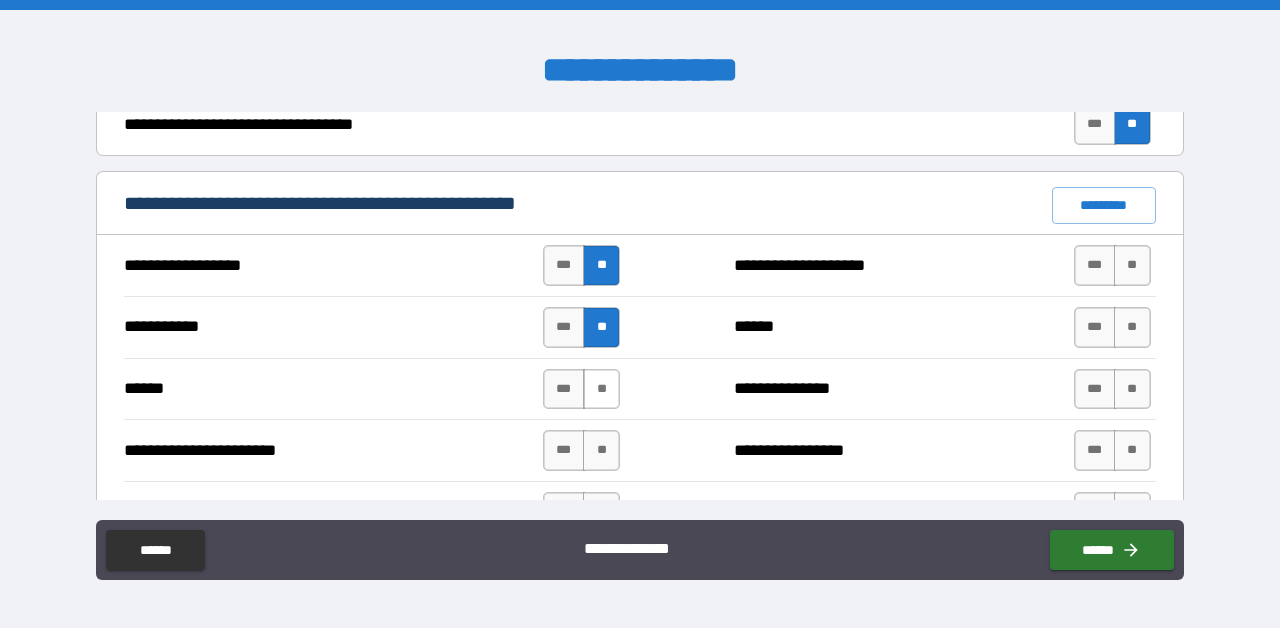 click on "**" at bounding box center (601, 389) 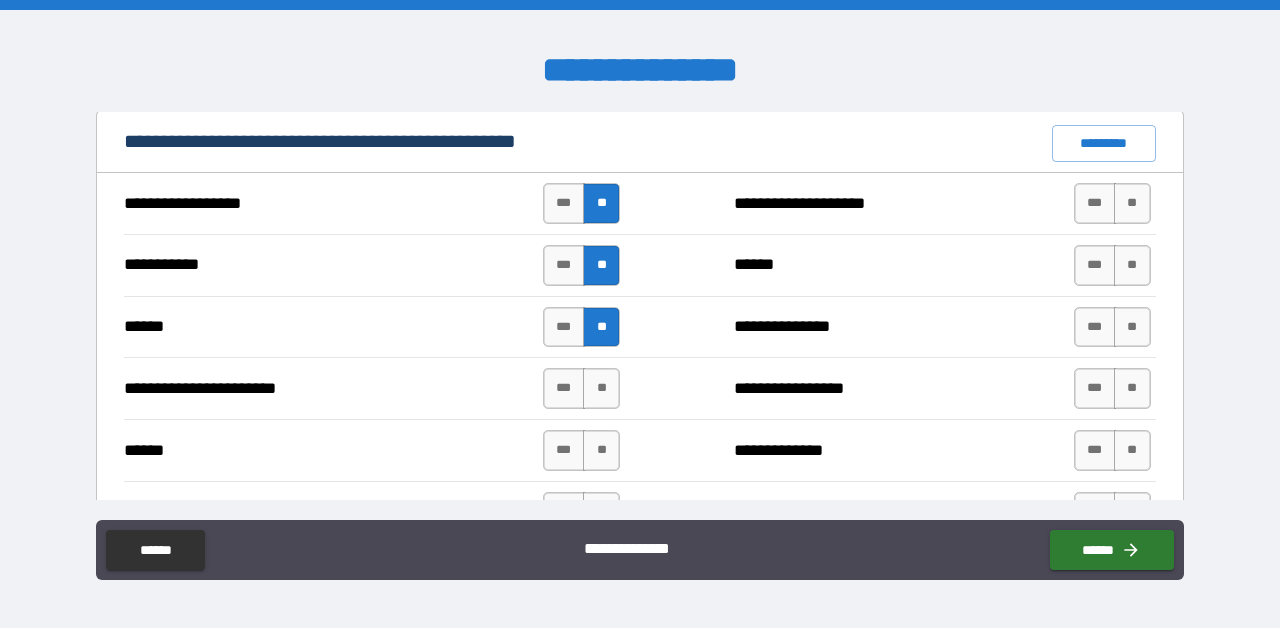 scroll, scrollTop: 1516, scrollLeft: 0, axis: vertical 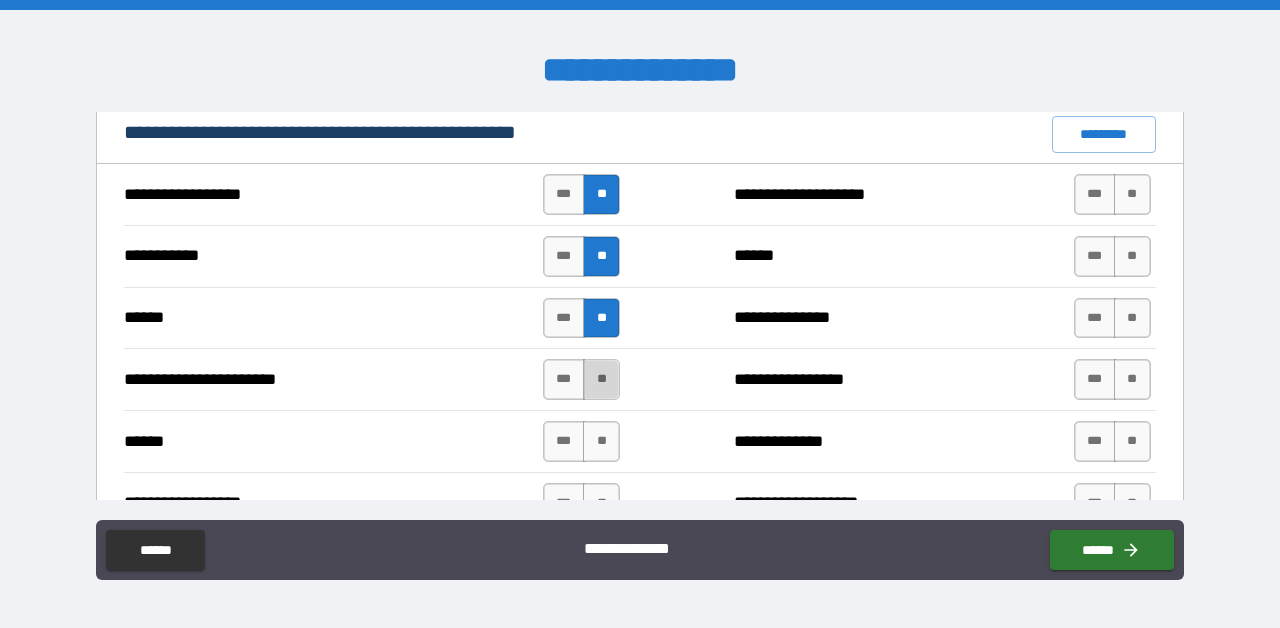 click on "**" at bounding box center (601, 379) 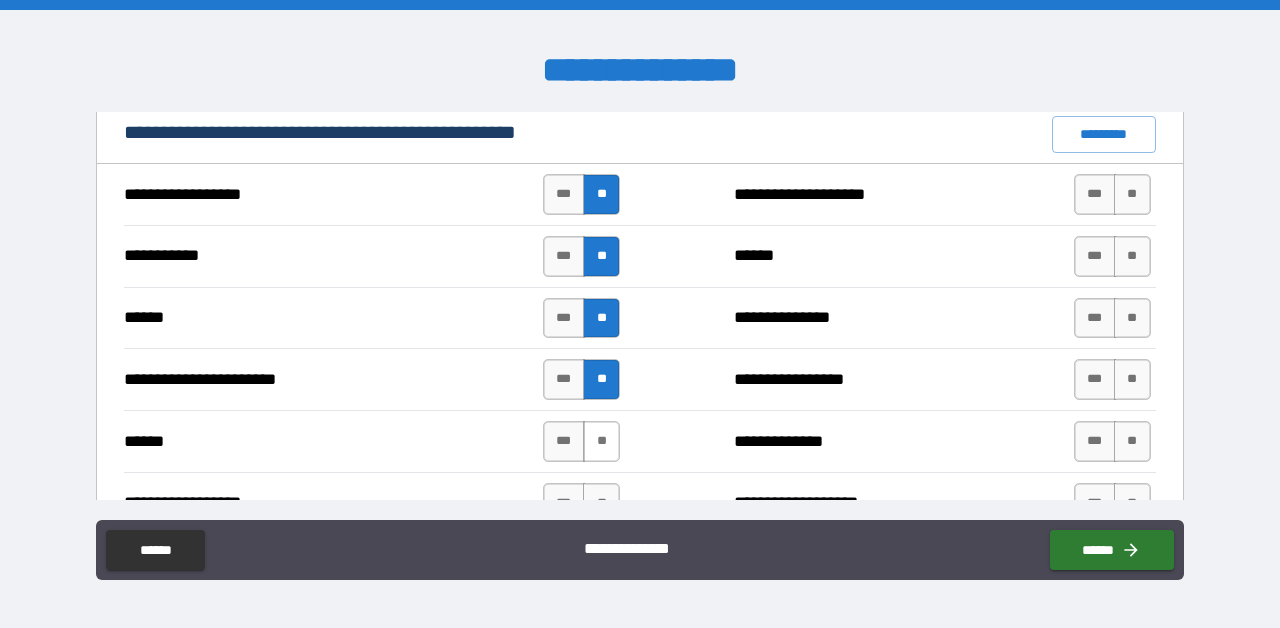 click on "**" at bounding box center (601, 441) 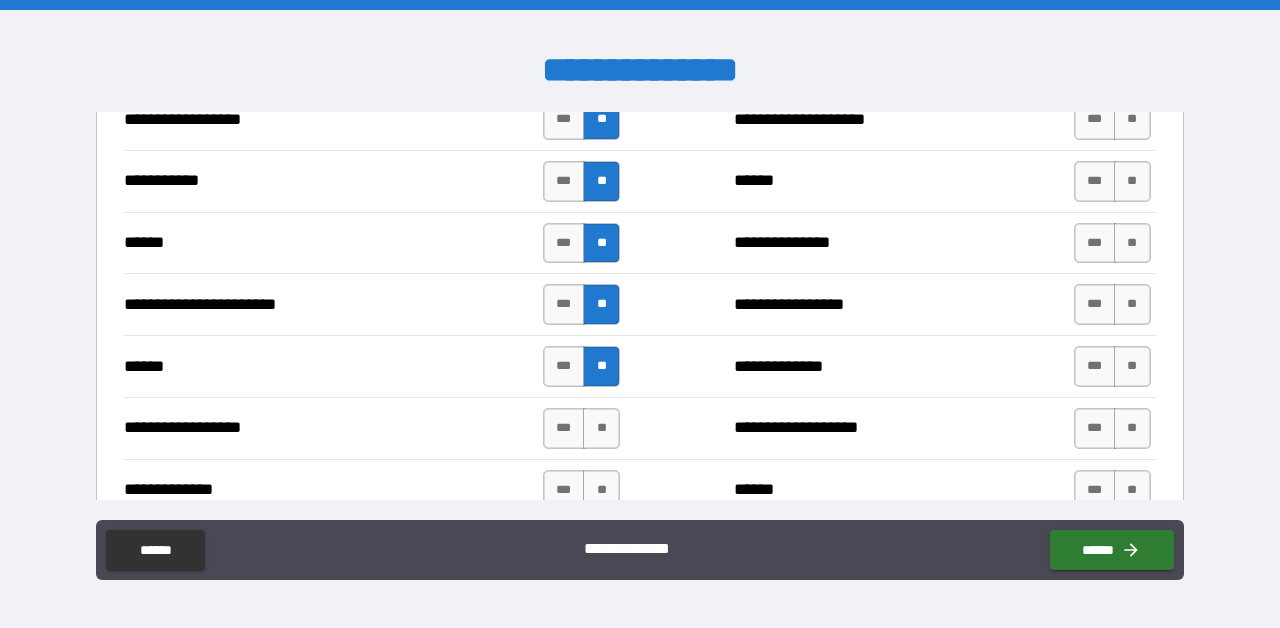 scroll, scrollTop: 1627, scrollLeft: 0, axis: vertical 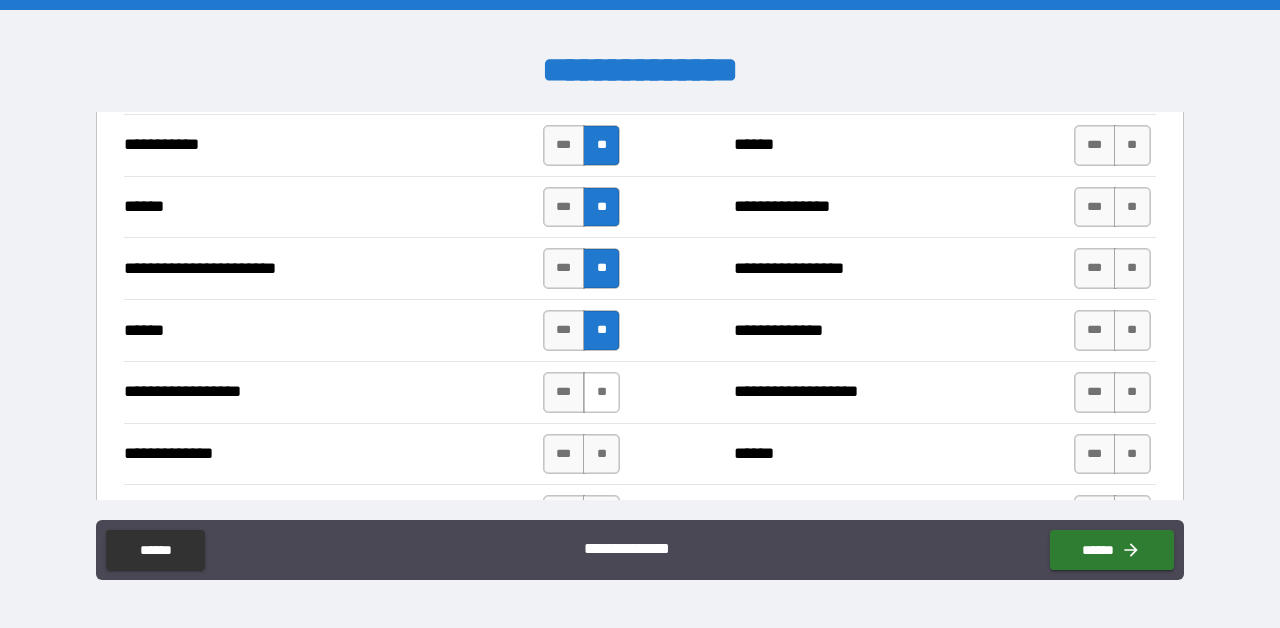 click on "**" at bounding box center (601, 392) 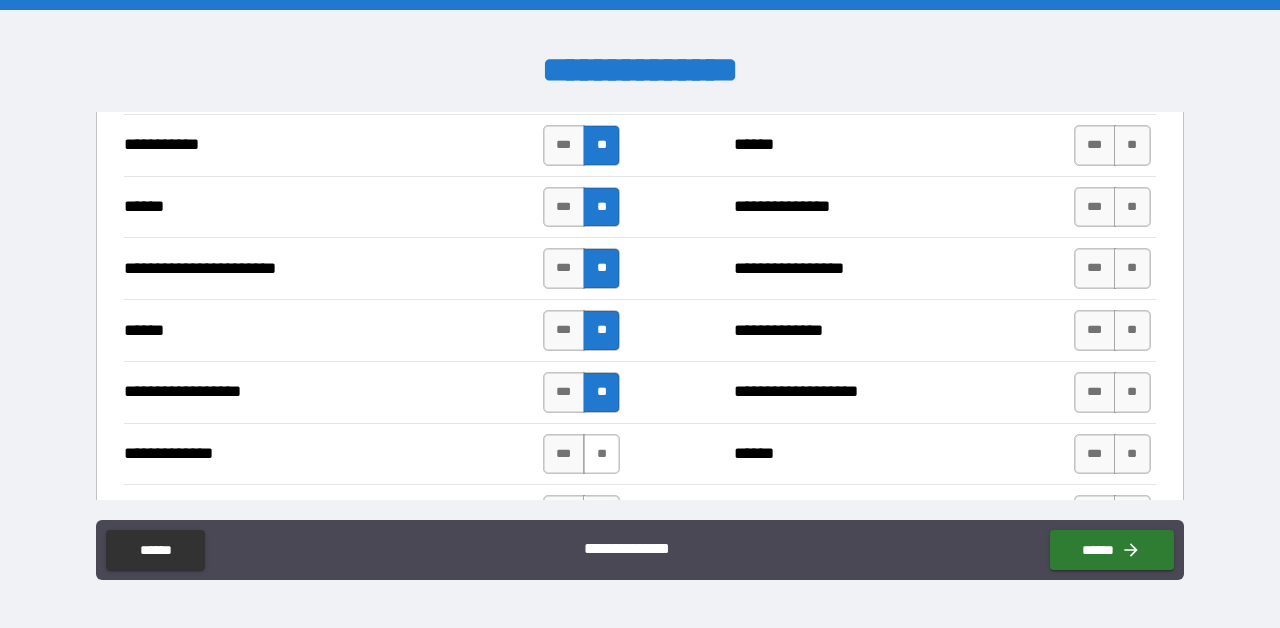 click on "**" at bounding box center [601, 454] 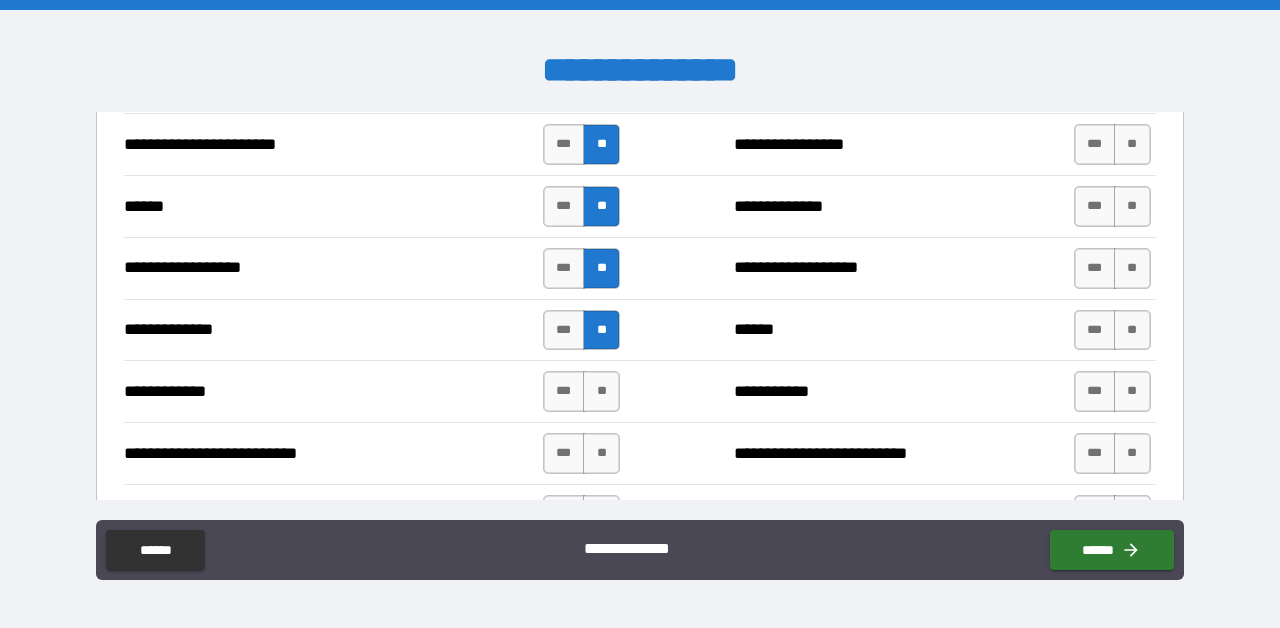 scroll, scrollTop: 1759, scrollLeft: 0, axis: vertical 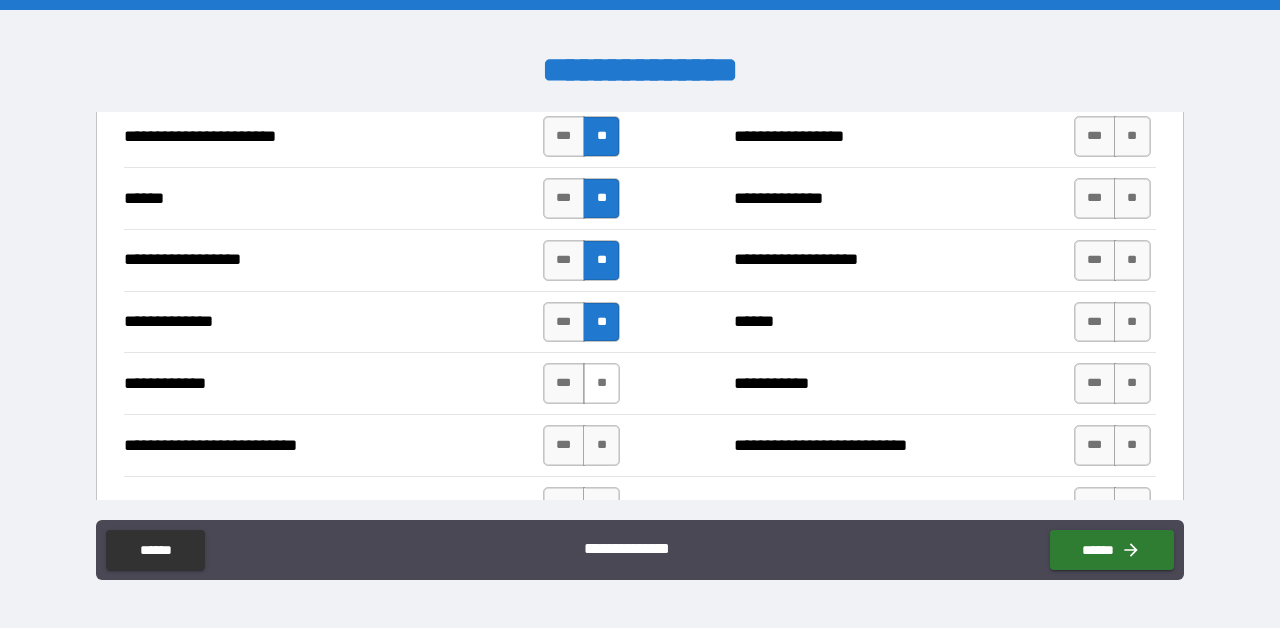 click on "**" at bounding box center [601, 383] 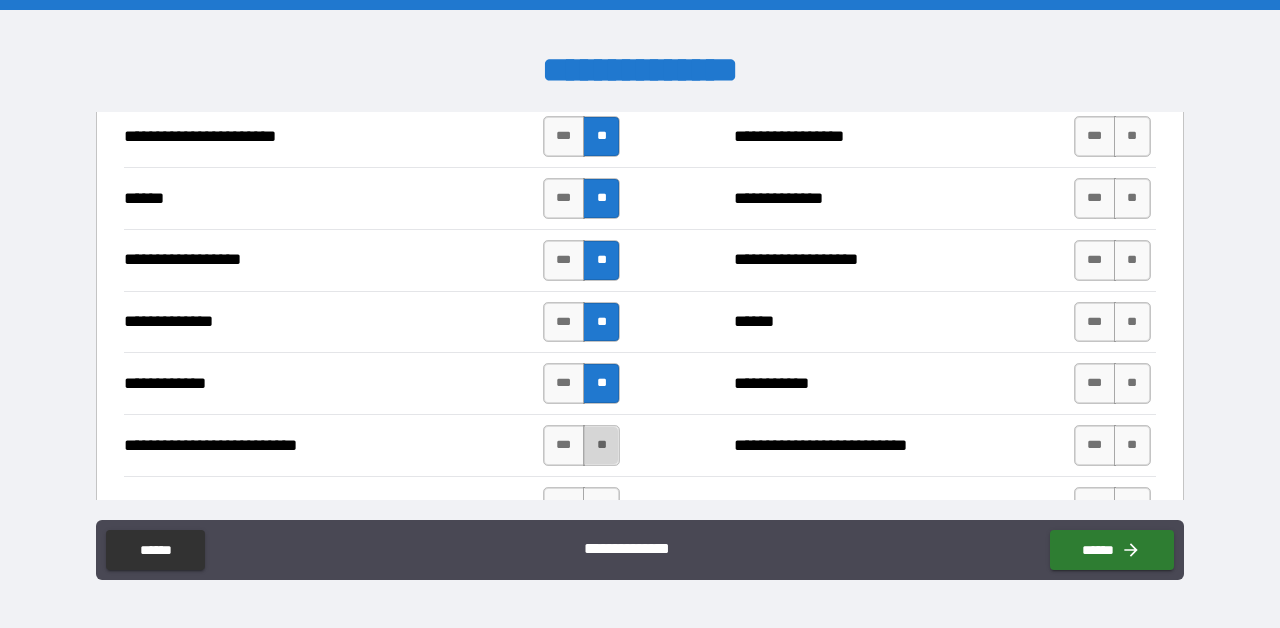 click on "**" at bounding box center (601, 445) 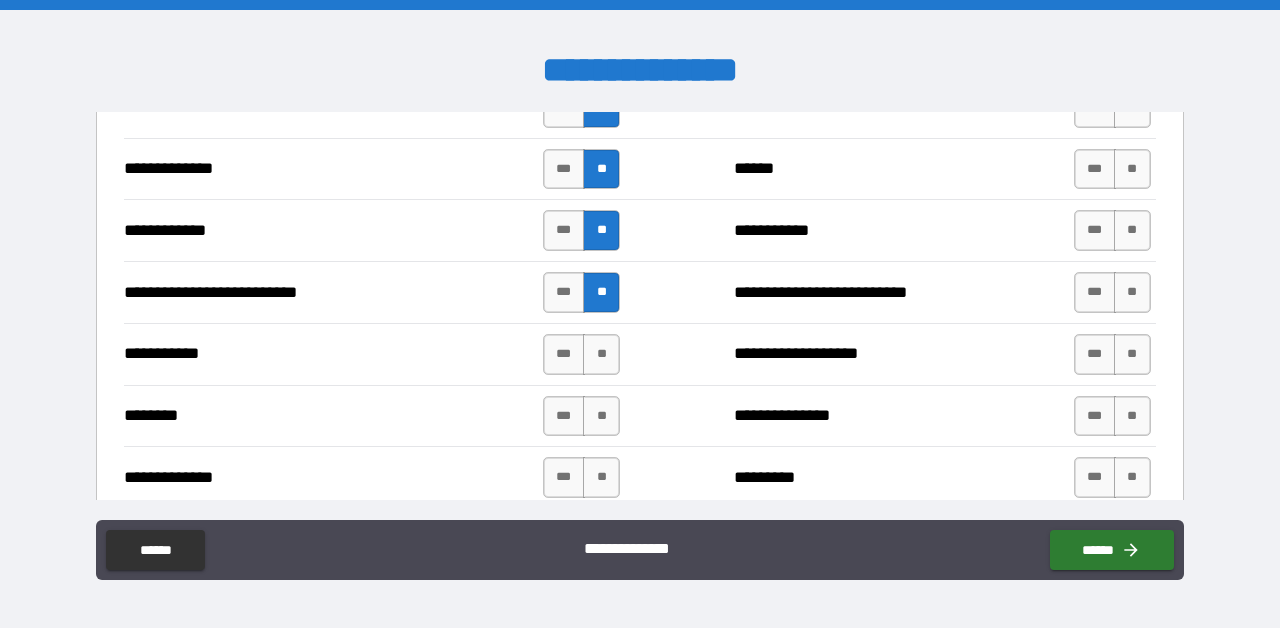 scroll, scrollTop: 1922, scrollLeft: 0, axis: vertical 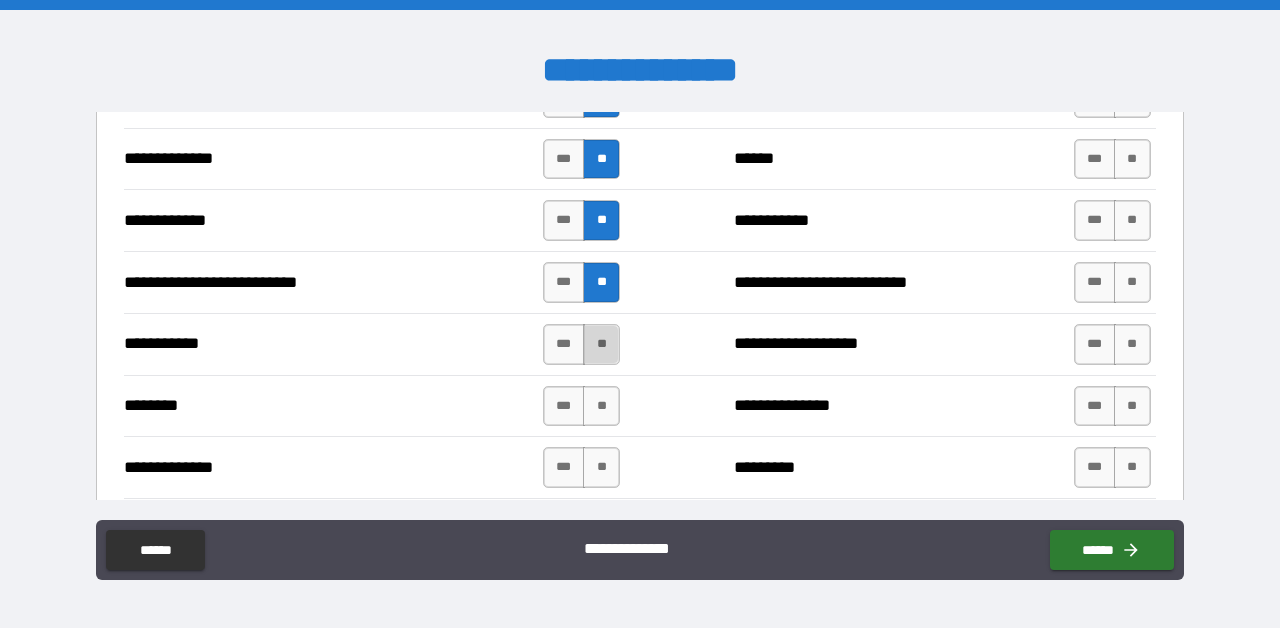 click on "**" at bounding box center [601, 344] 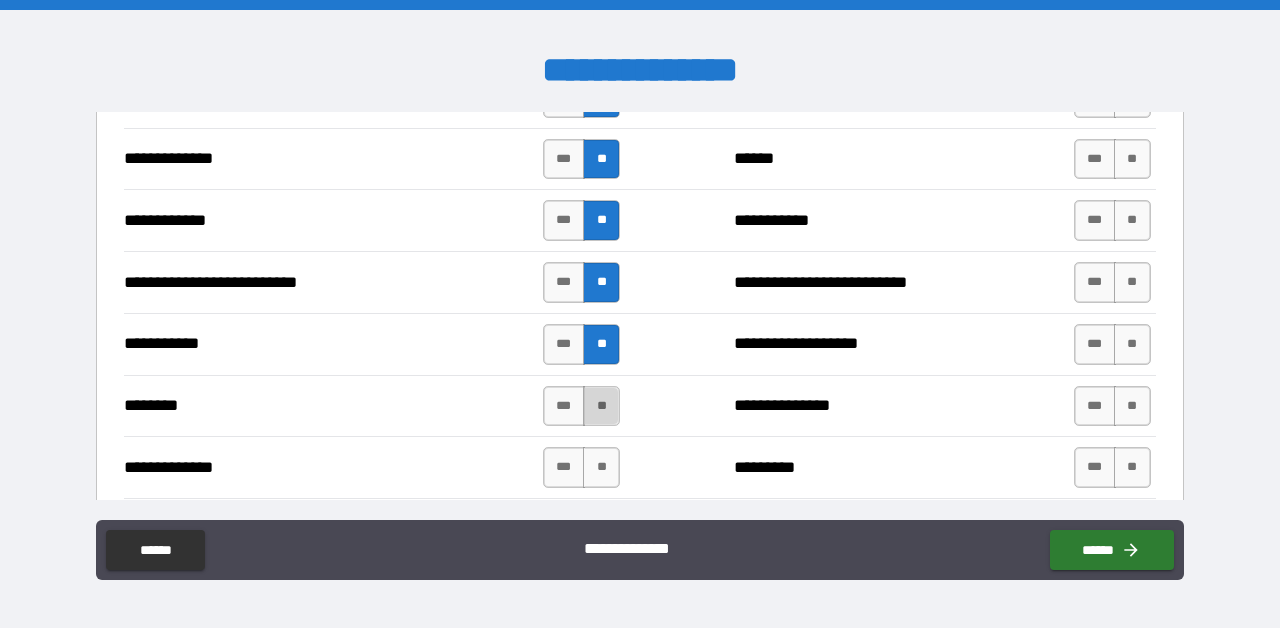 click on "**" at bounding box center [601, 406] 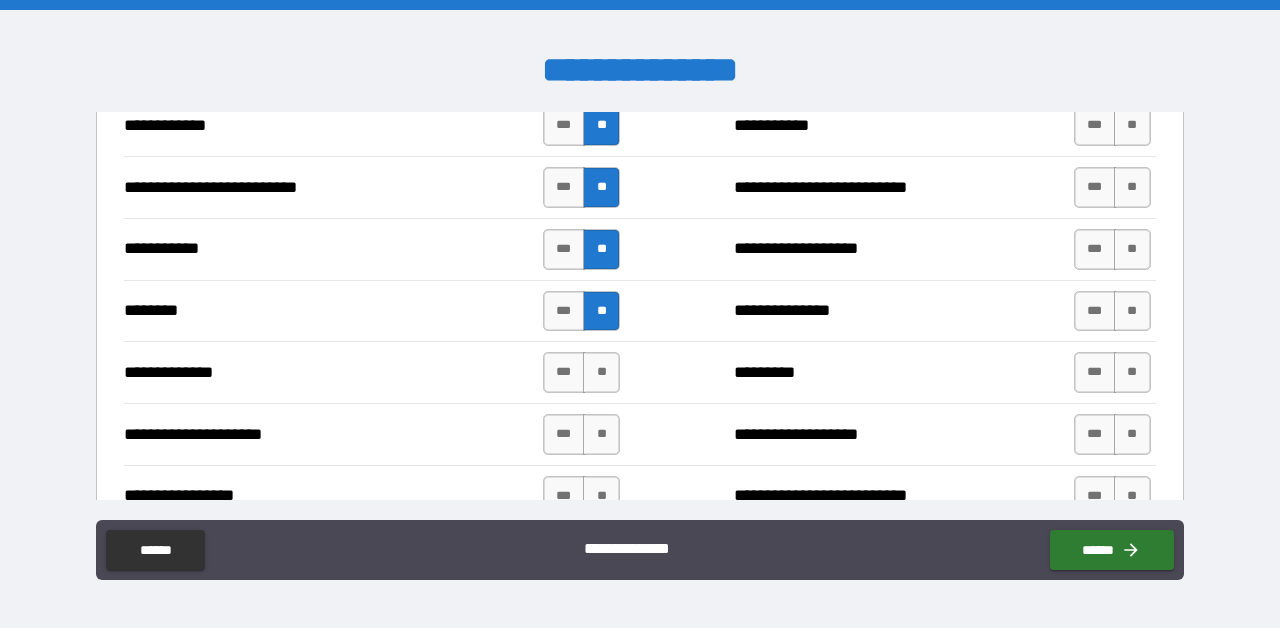 scroll, scrollTop: 2027, scrollLeft: 0, axis: vertical 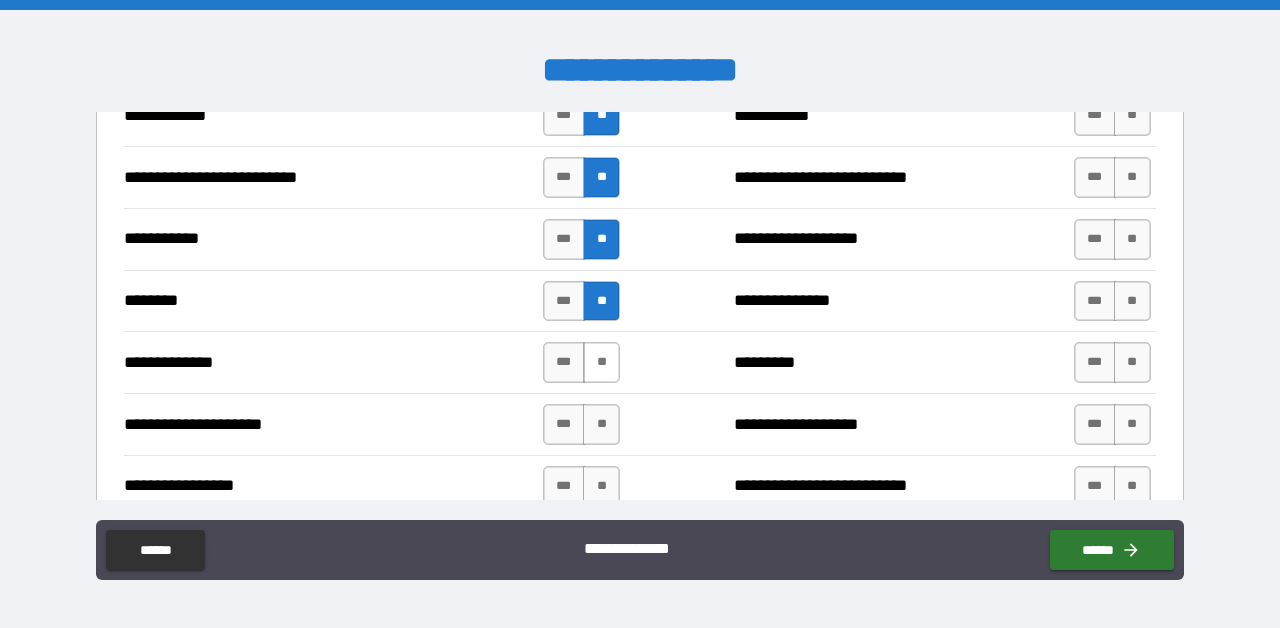 click on "**" at bounding box center [601, 362] 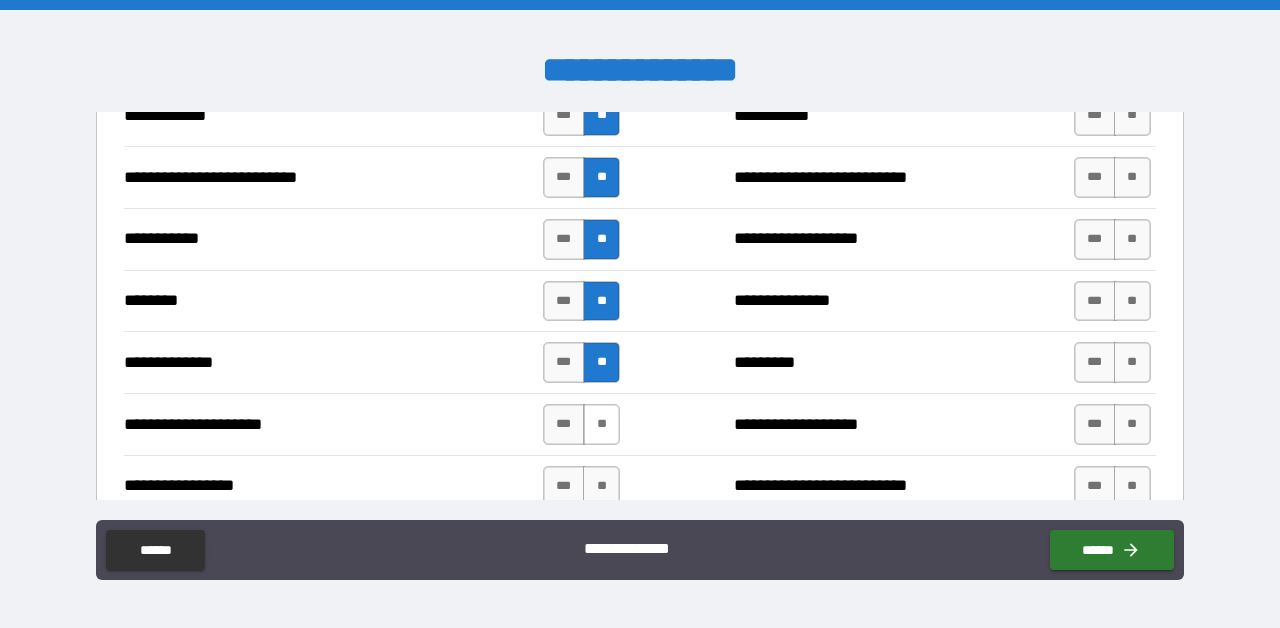 click on "**" at bounding box center [601, 424] 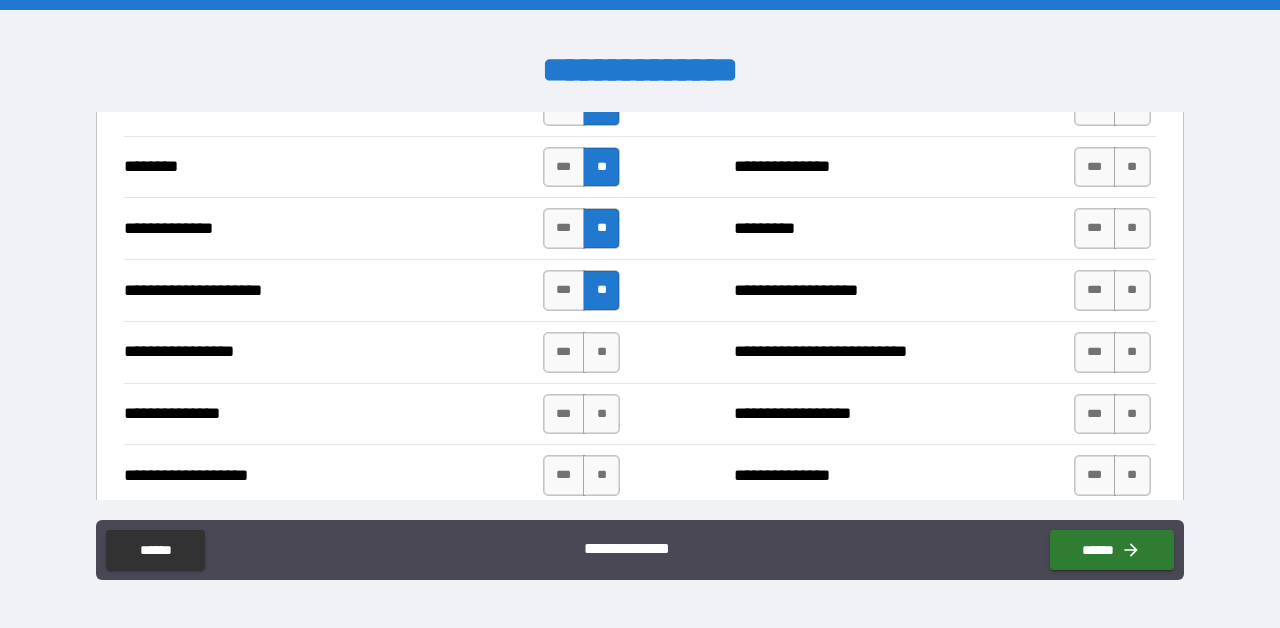 scroll, scrollTop: 2172, scrollLeft: 0, axis: vertical 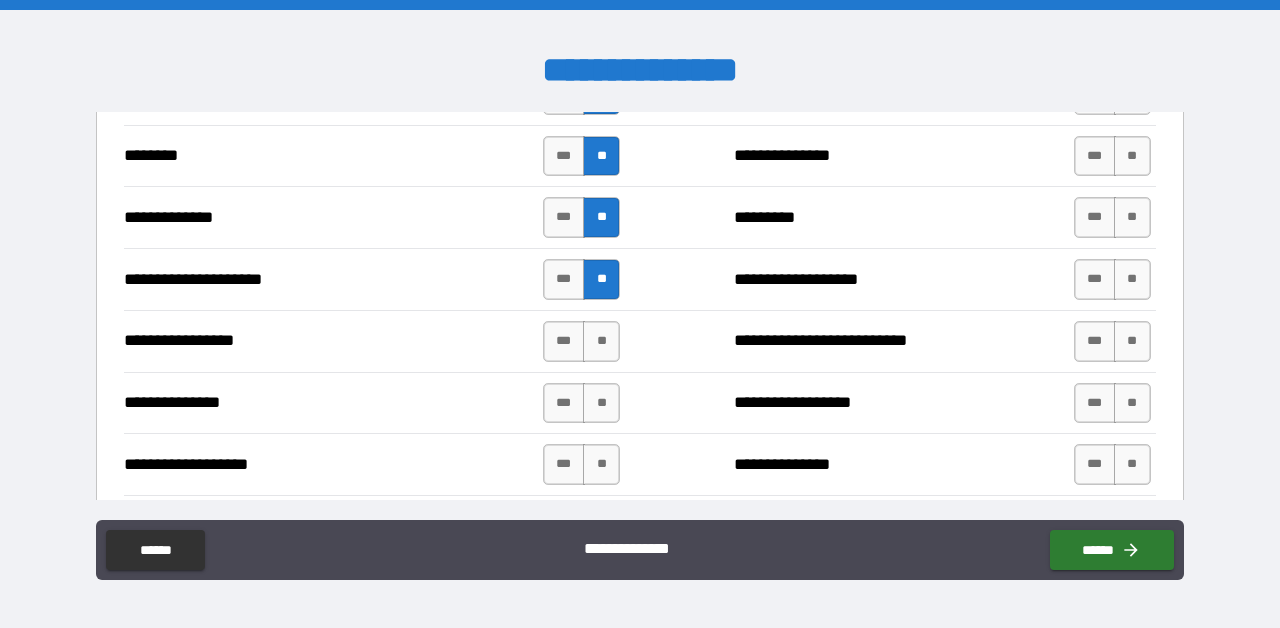 click on "**********" at bounding box center [640, 341] 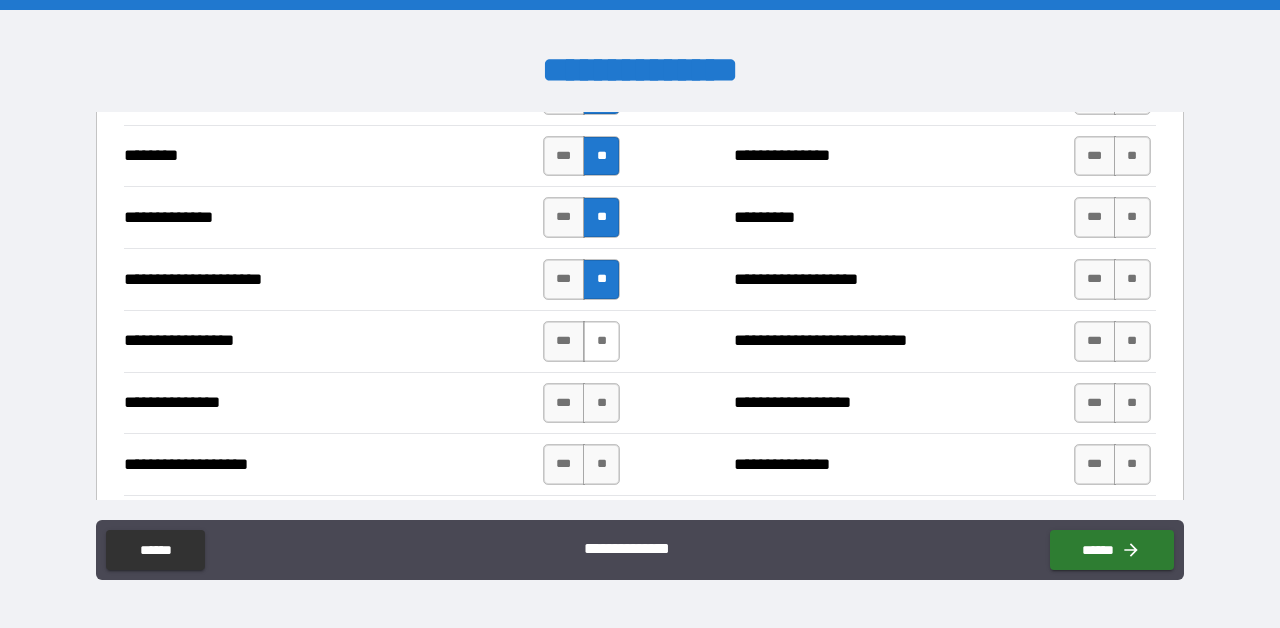 click on "**" at bounding box center [601, 341] 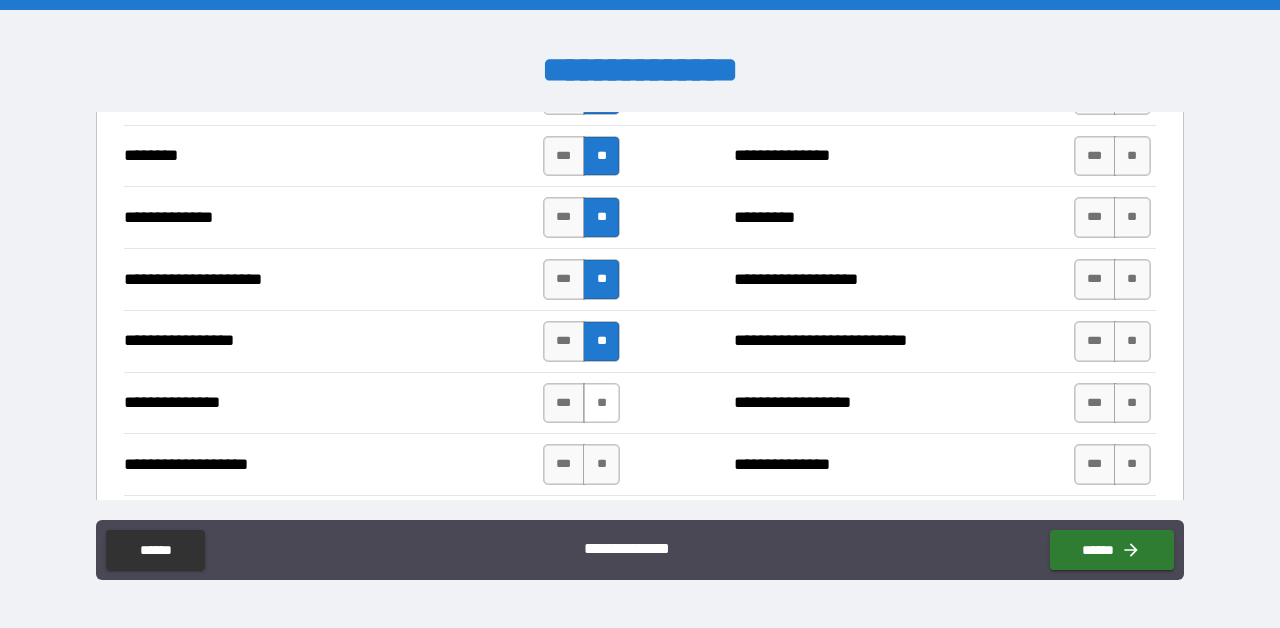 click on "**" at bounding box center [601, 403] 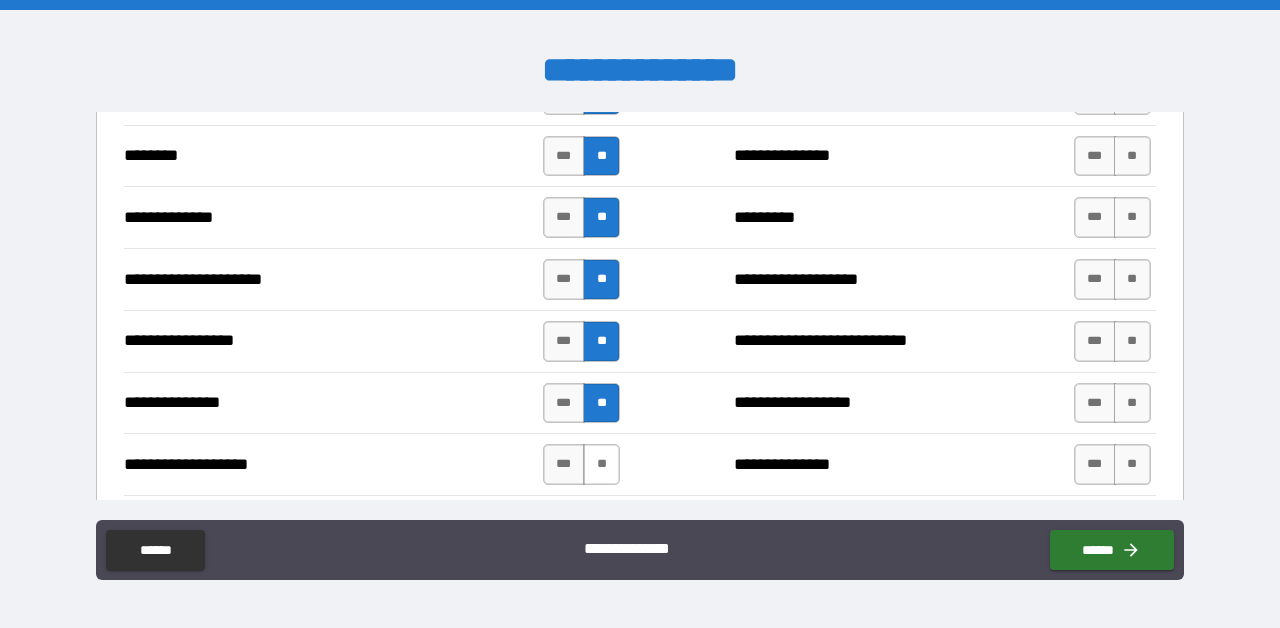 click on "**" at bounding box center (601, 464) 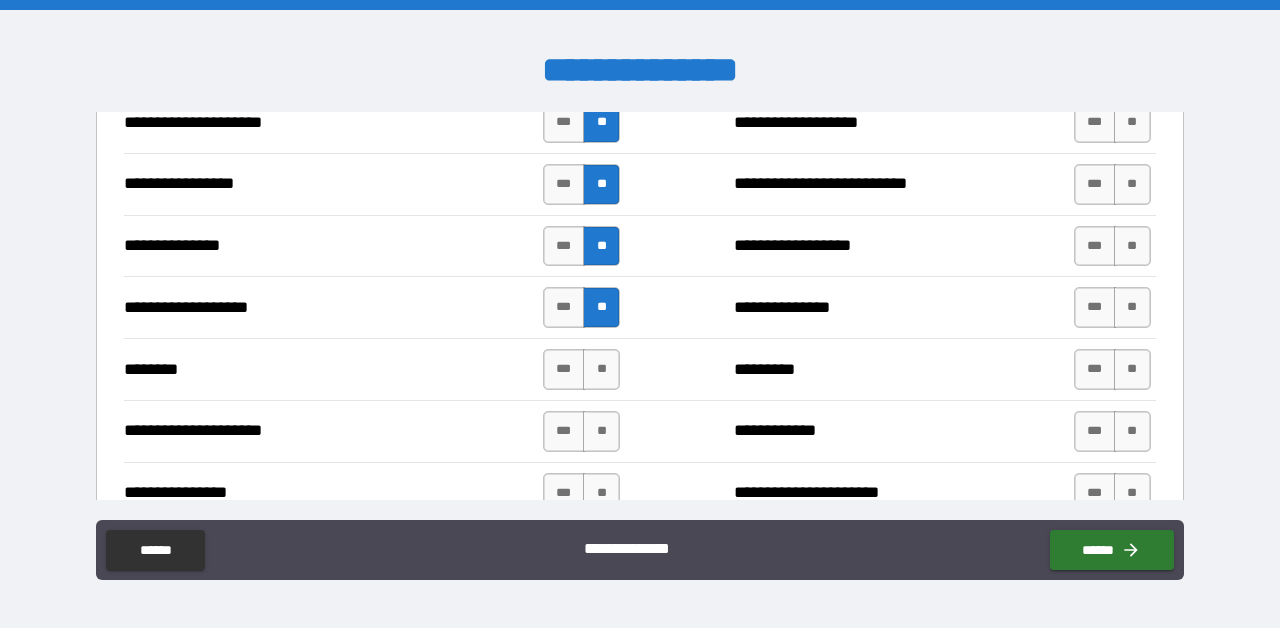 scroll, scrollTop: 2333, scrollLeft: 0, axis: vertical 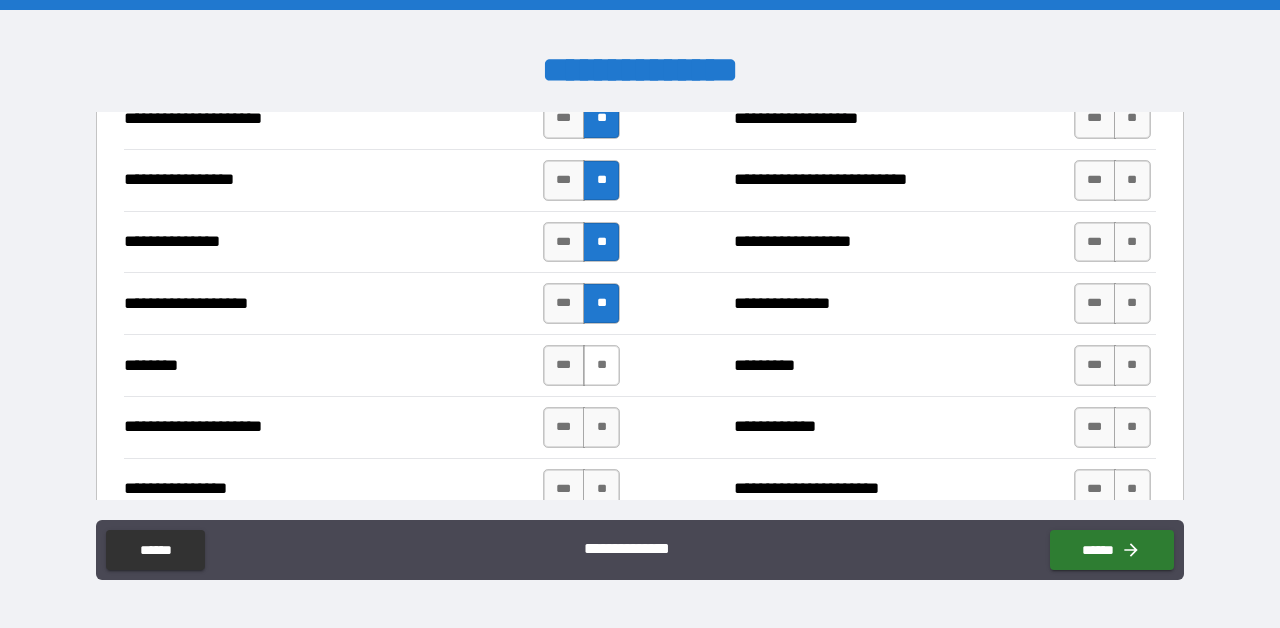 click on "**" at bounding box center [601, 365] 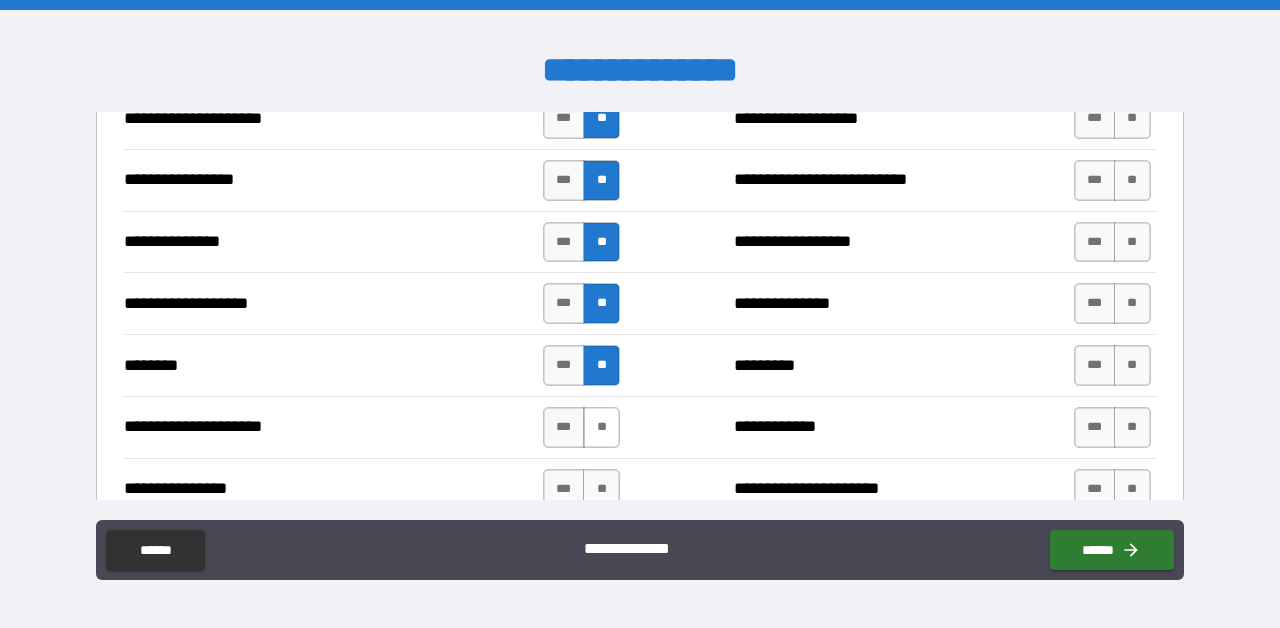 click on "**" at bounding box center (601, 427) 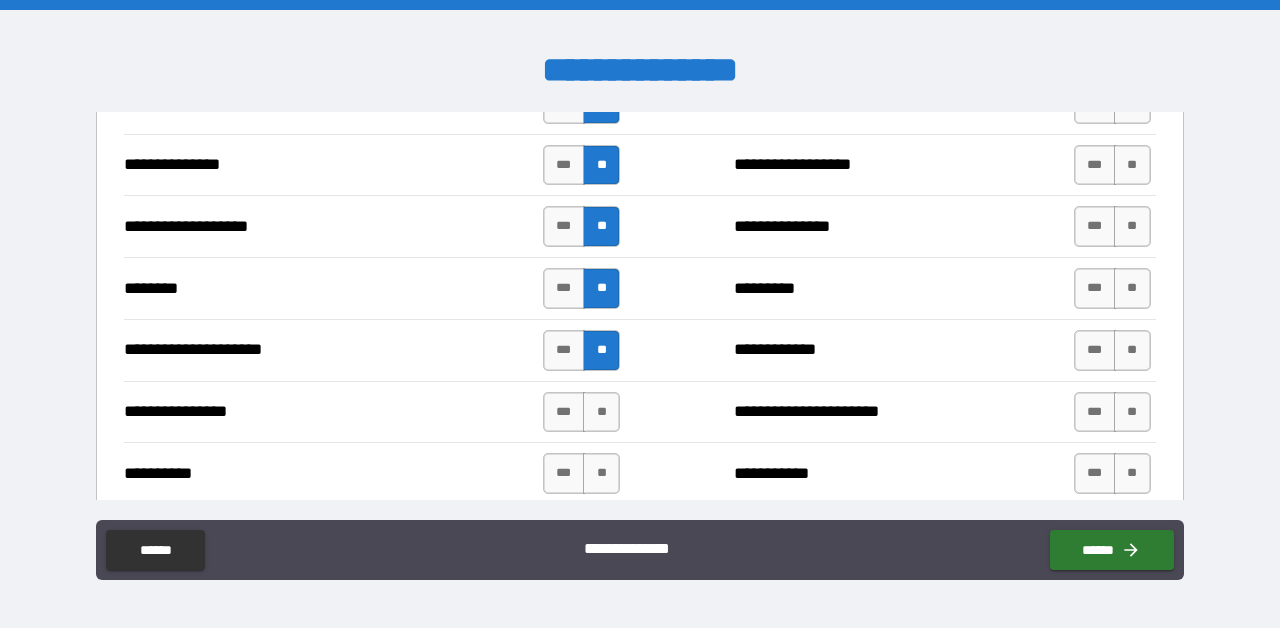 scroll, scrollTop: 2463, scrollLeft: 0, axis: vertical 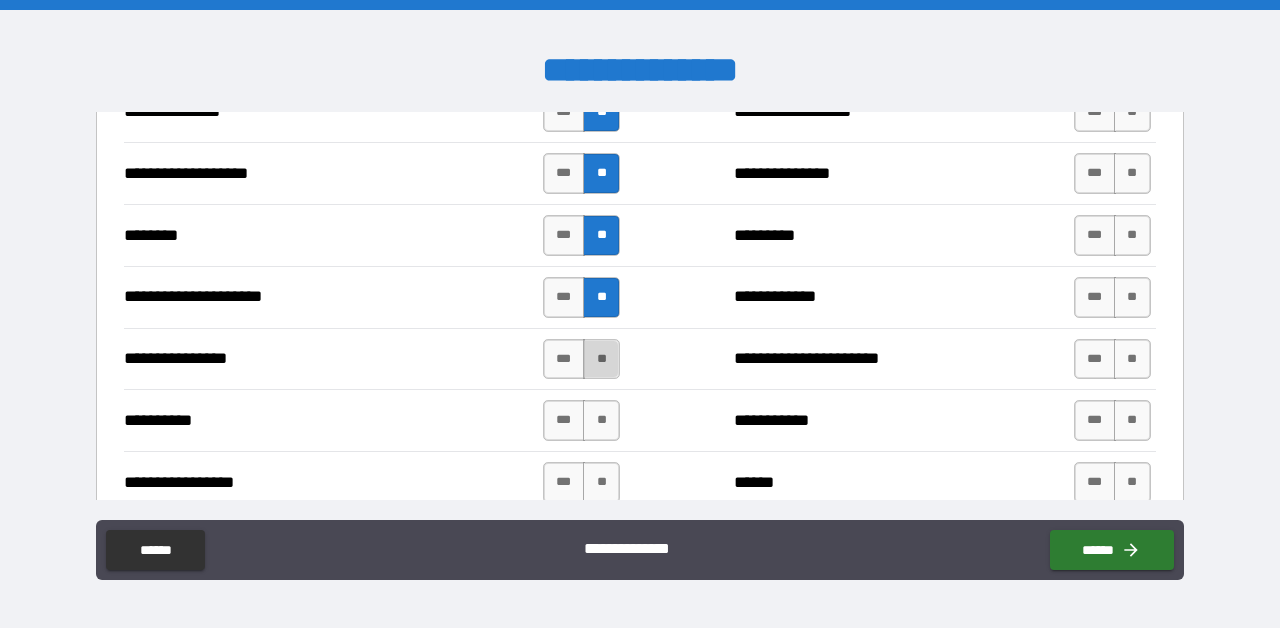 click on "**" at bounding box center (601, 359) 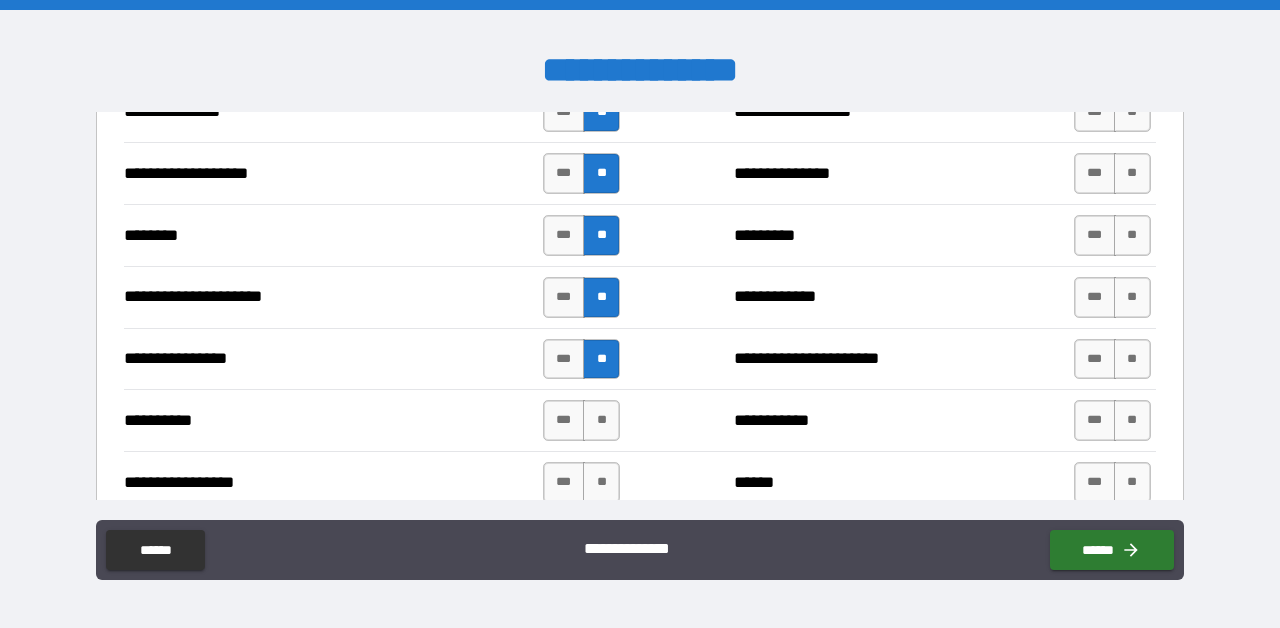 click on "*** **" at bounding box center [581, 420] 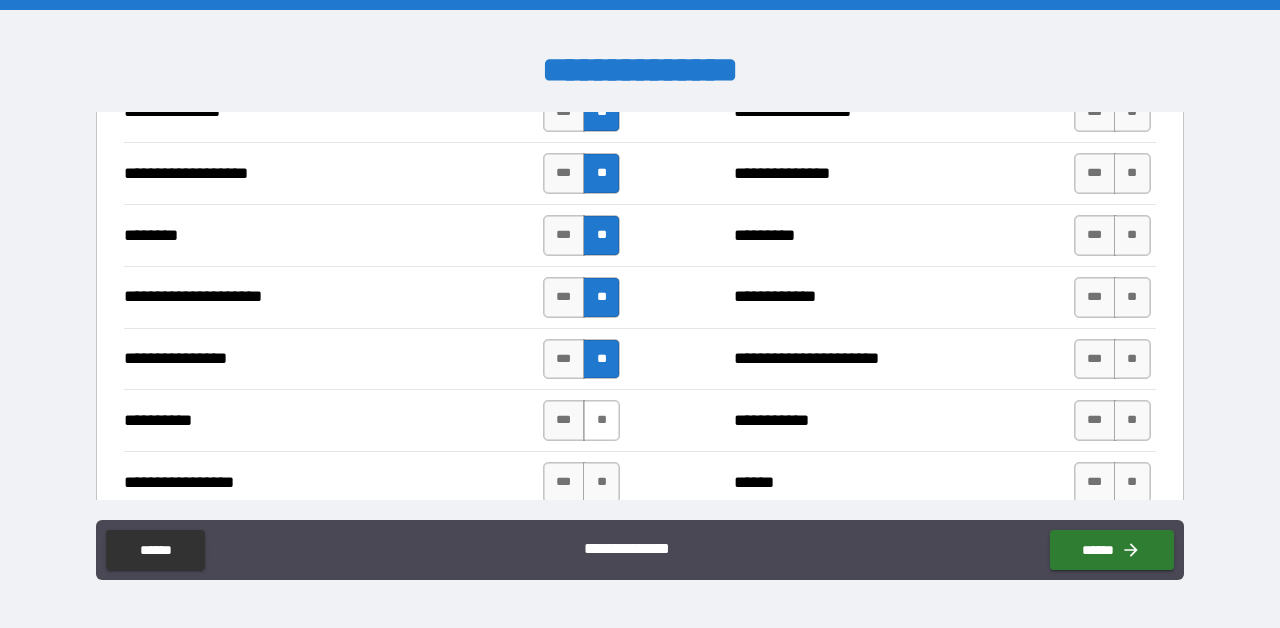click on "**" at bounding box center [601, 420] 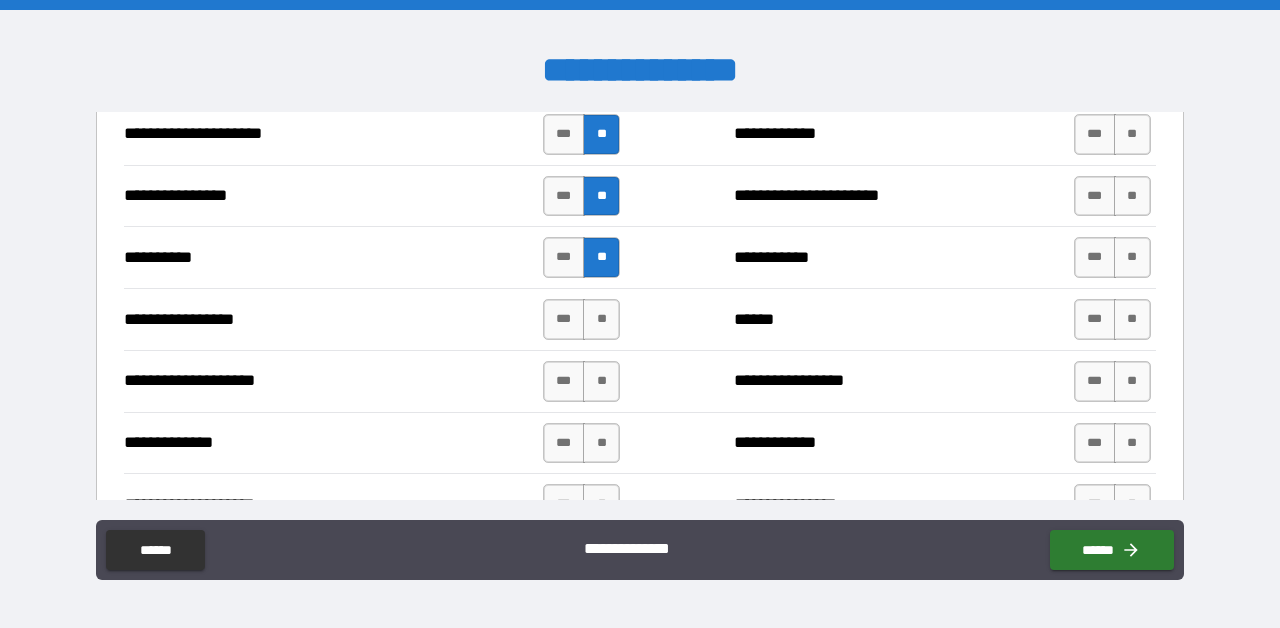 scroll, scrollTop: 2627, scrollLeft: 0, axis: vertical 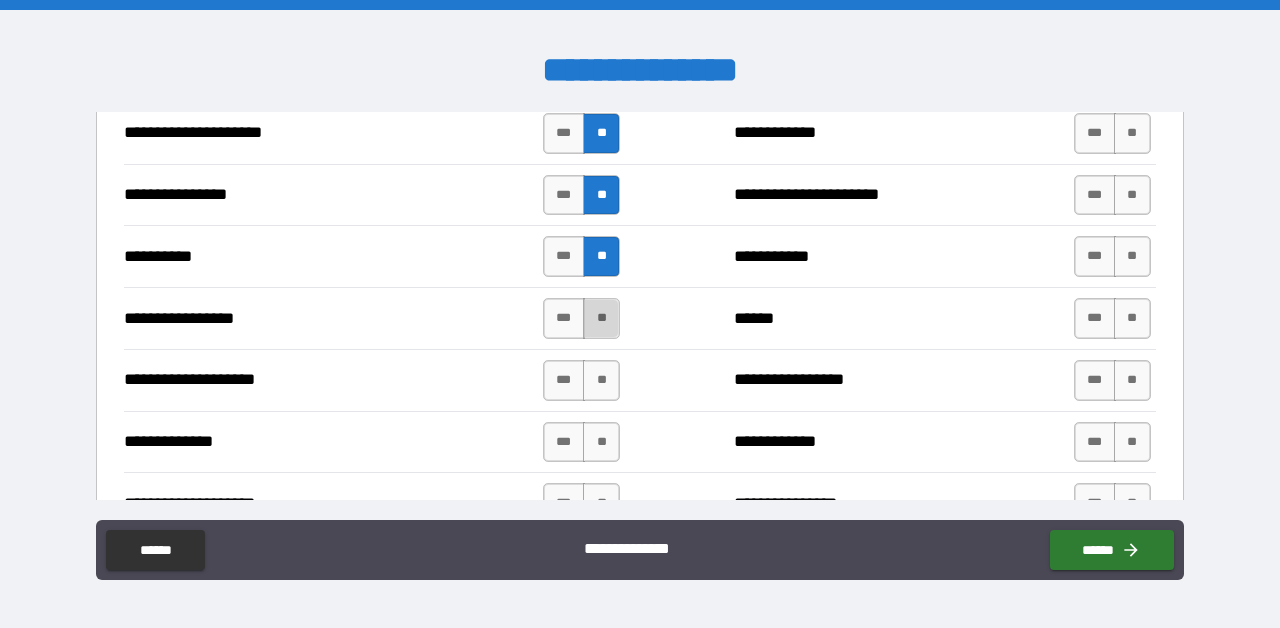 click on "**" at bounding box center [601, 318] 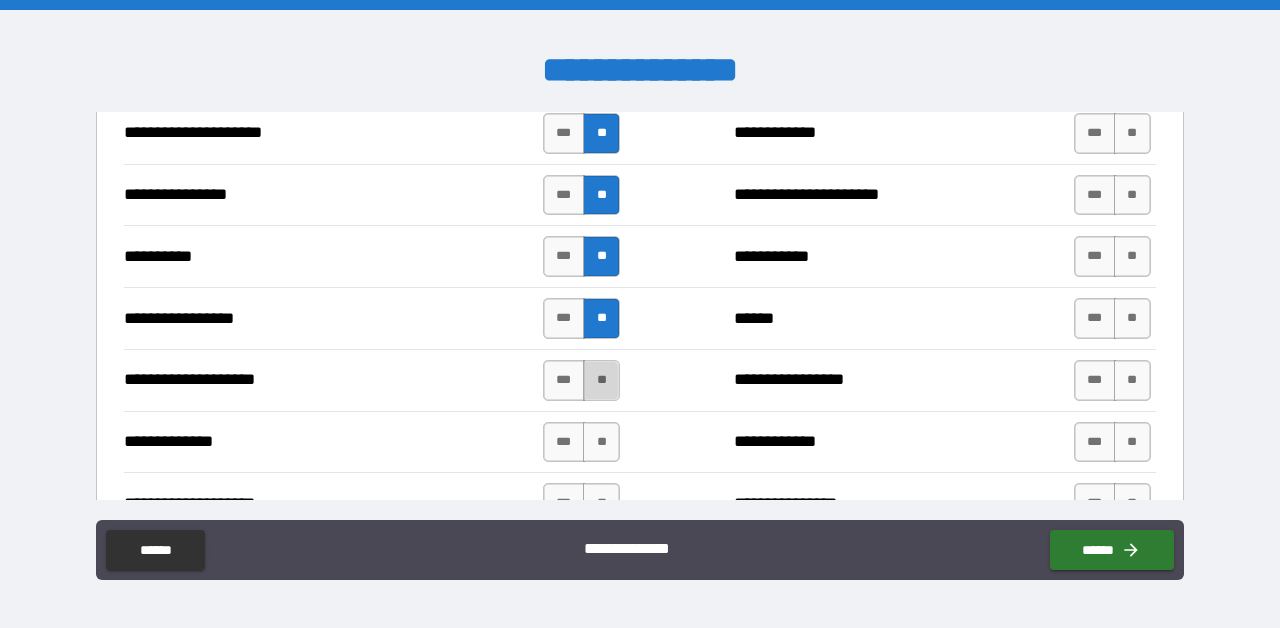 click on "**" at bounding box center (601, 380) 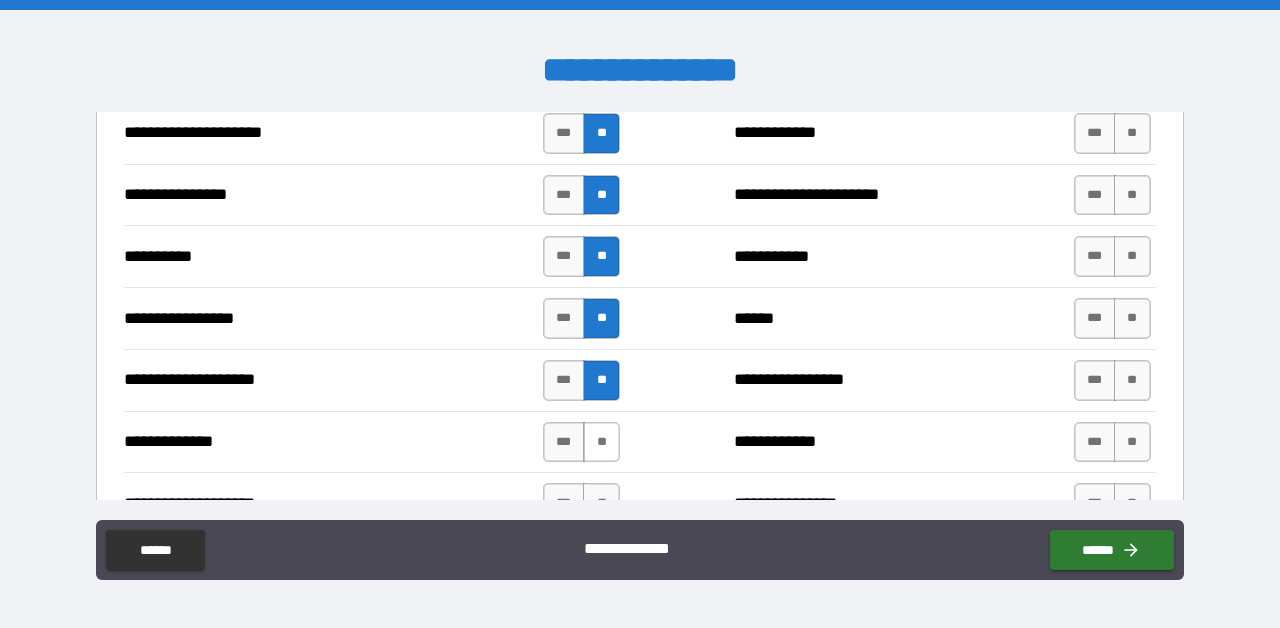 click on "**" at bounding box center [601, 442] 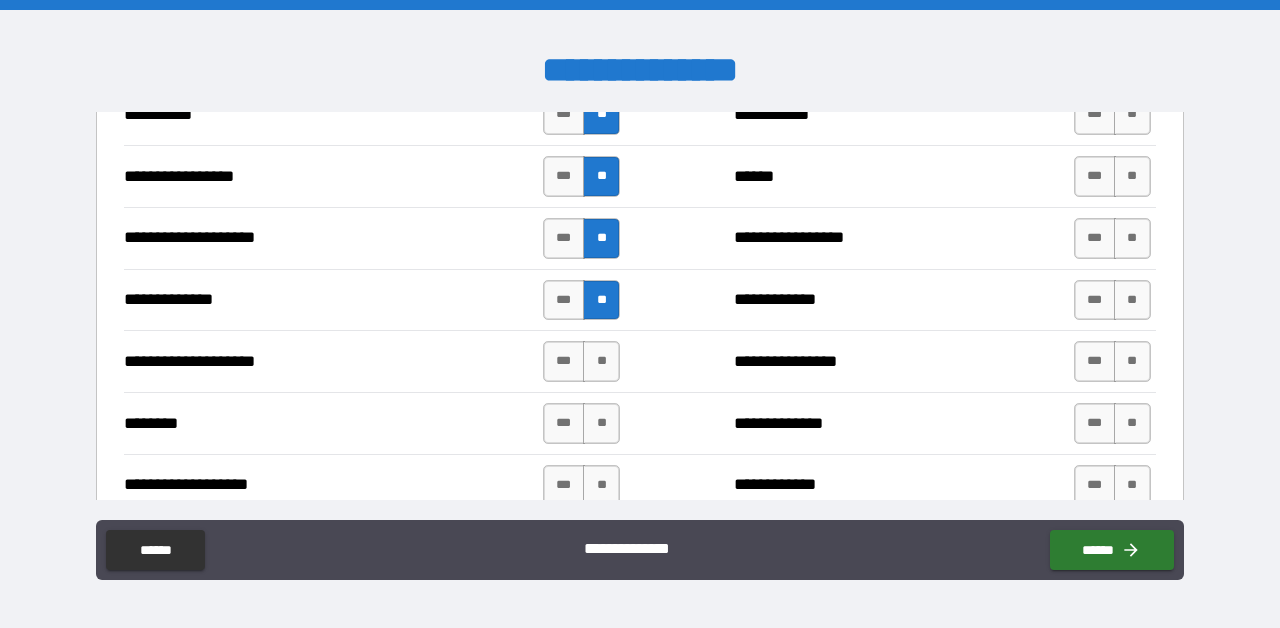 scroll, scrollTop: 2771, scrollLeft: 0, axis: vertical 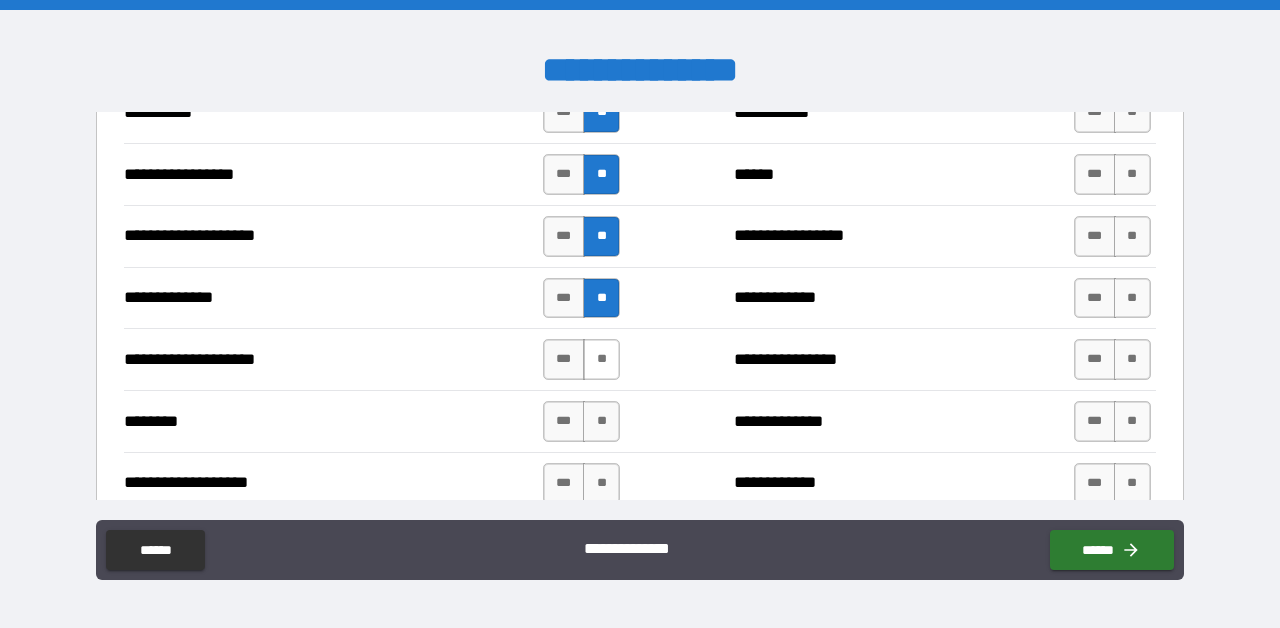 click on "**" at bounding box center (601, 359) 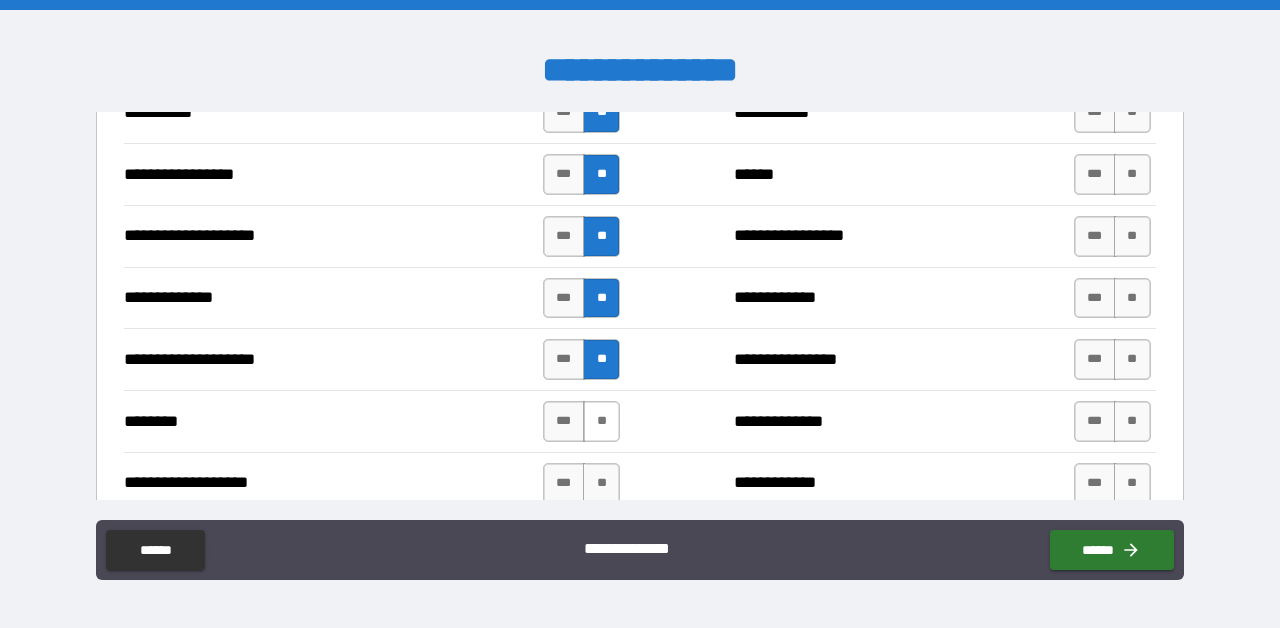 click on "**" at bounding box center [601, 421] 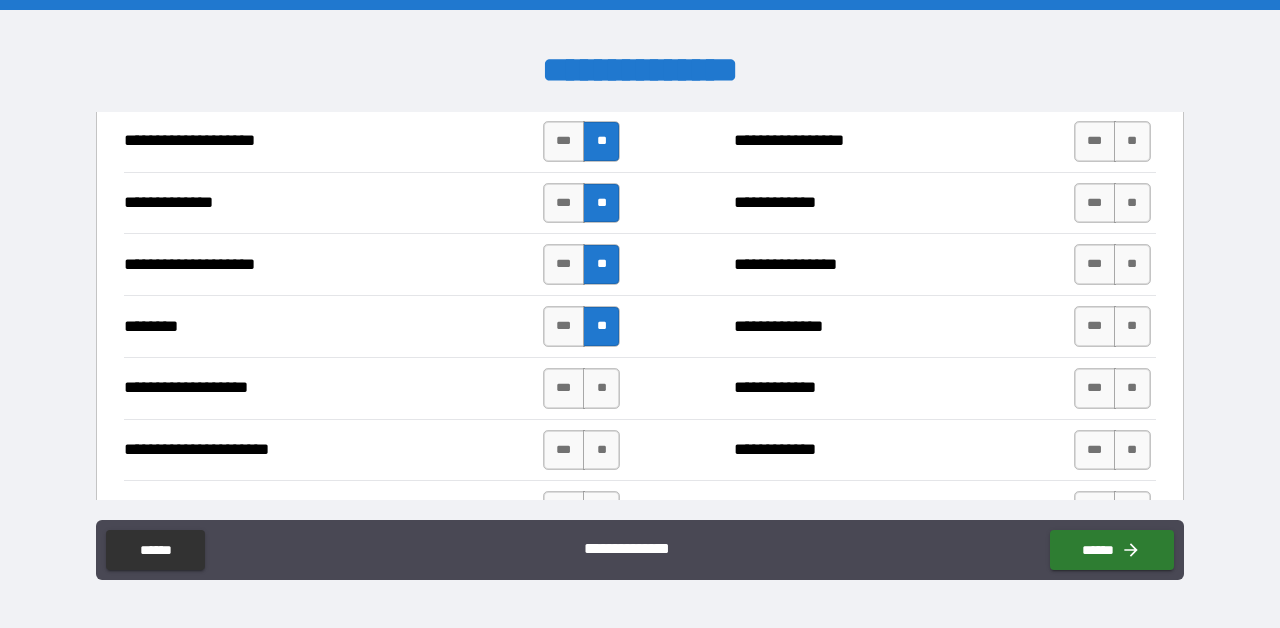 scroll, scrollTop: 2906, scrollLeft: 0, axis: vertical 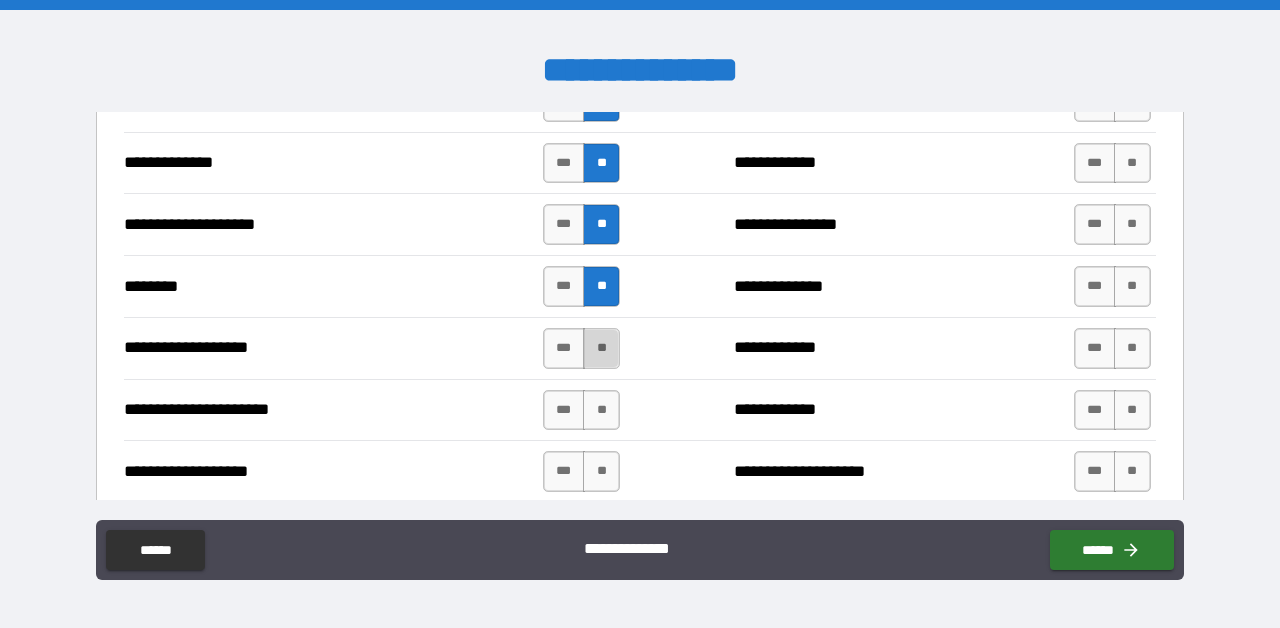 click on "**" at bounding box center (601, 348) 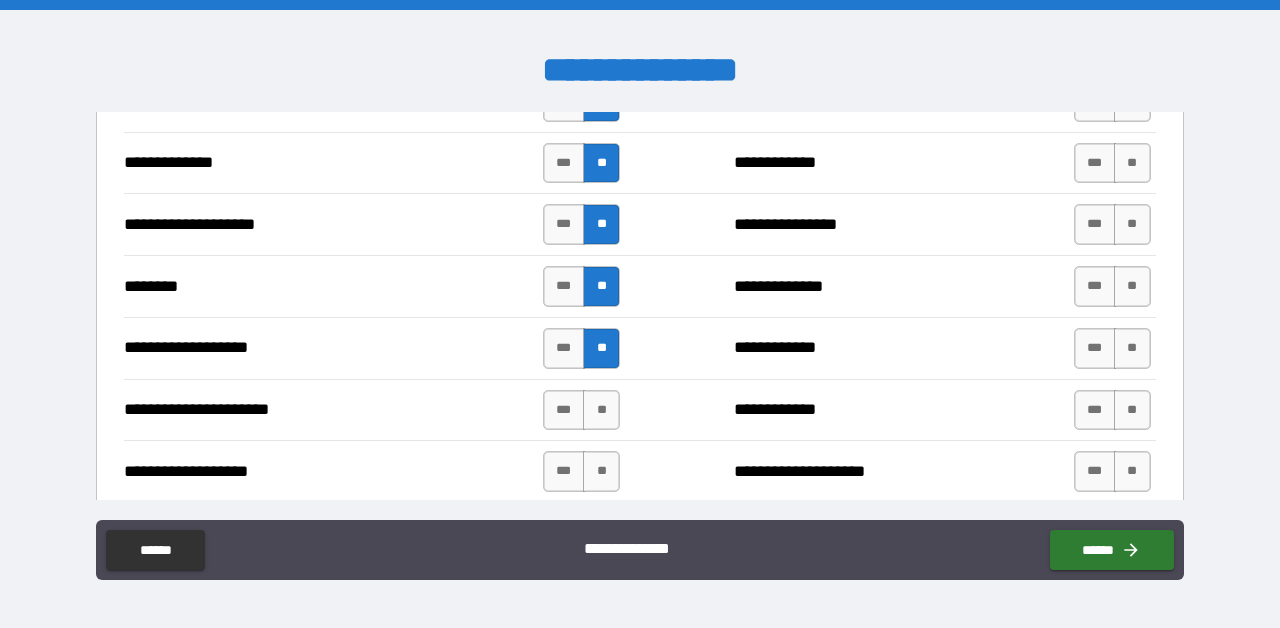 click on "**********" at bounding box center [640, 410] 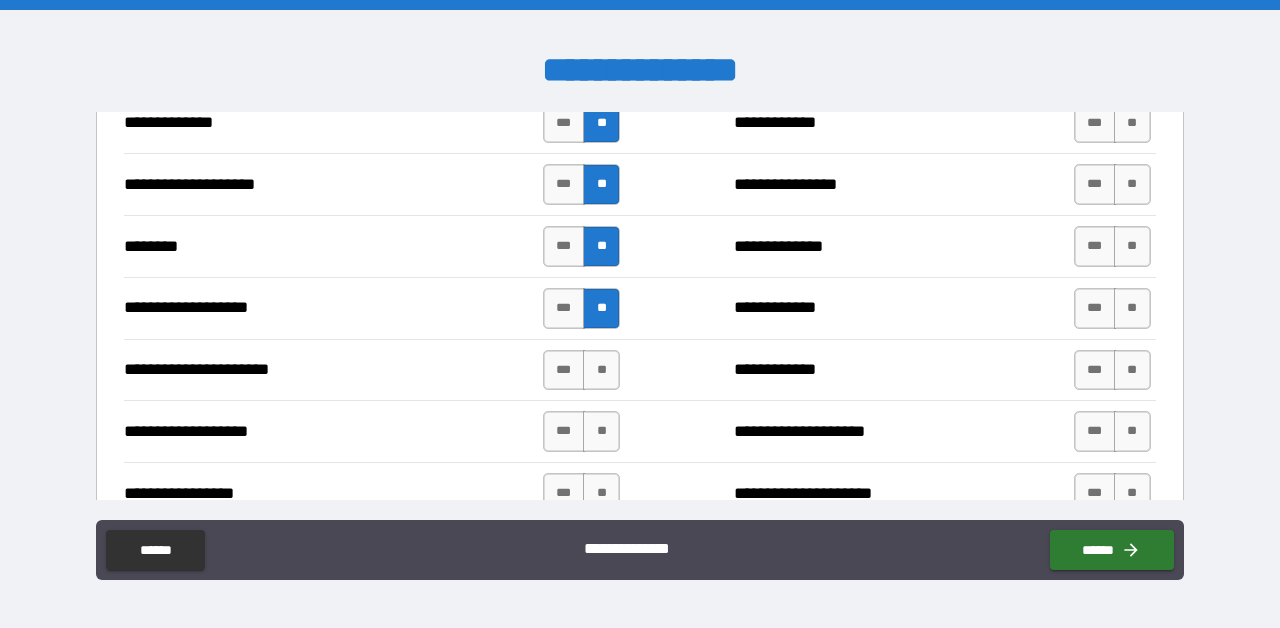 scroll, scrollTop: 2945, scrollLeft: 0, axis: vertical 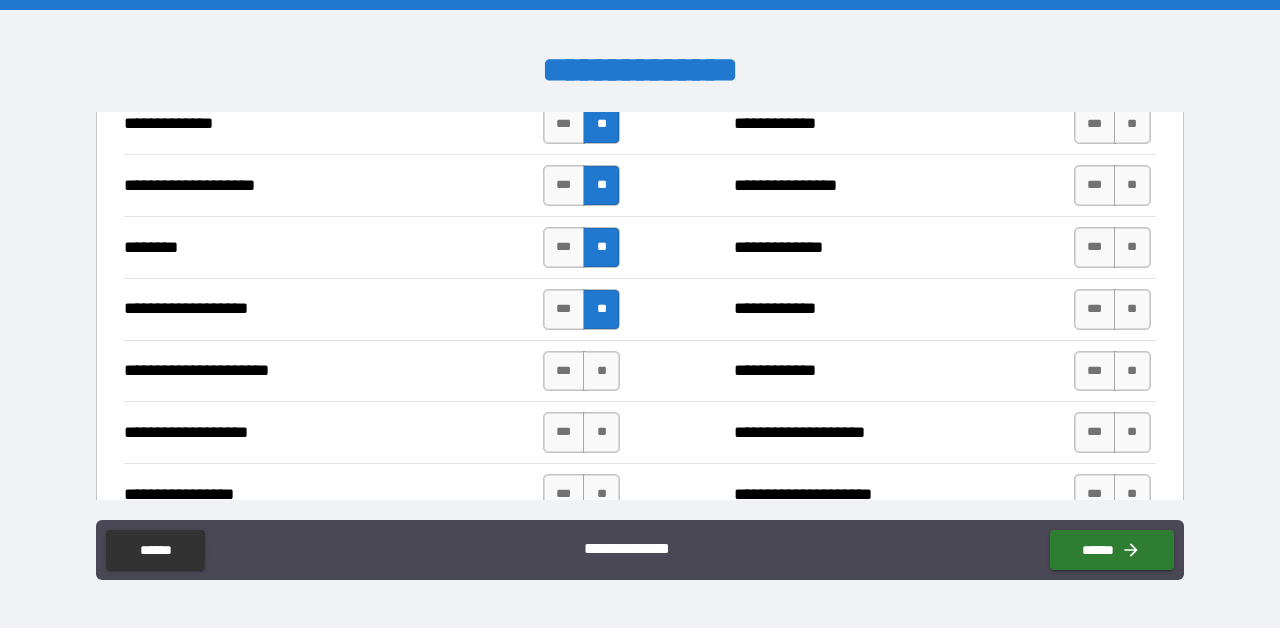 click on "**" at bounding box center (601, 371) 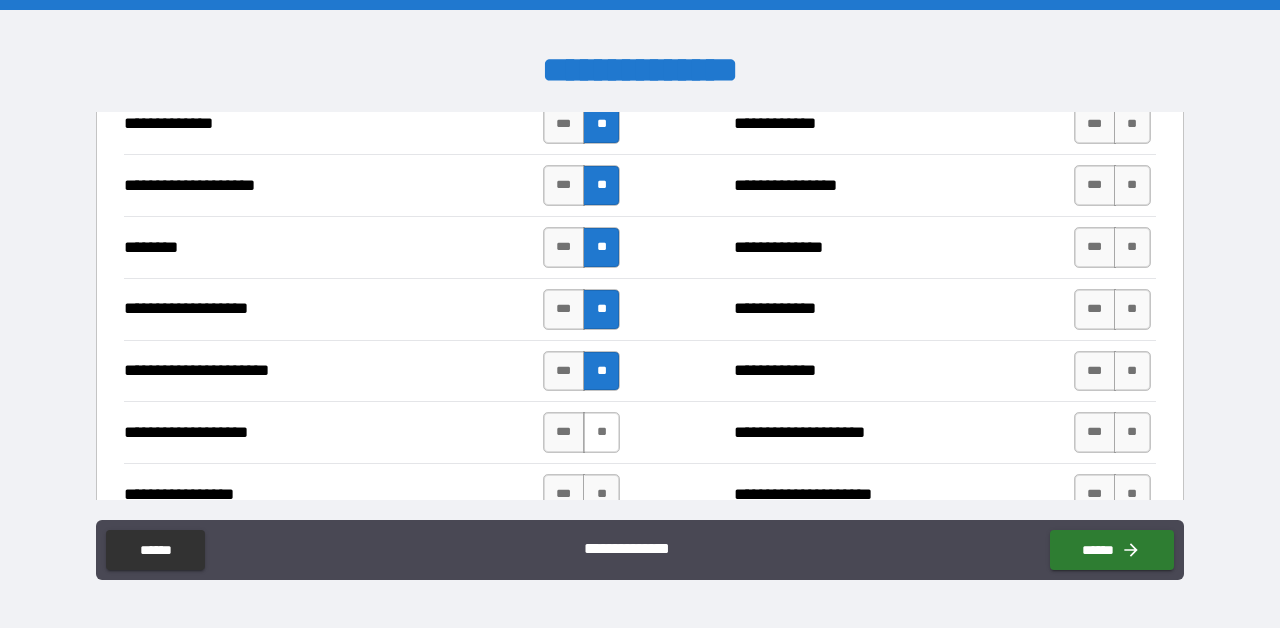 click on "**" at bounding box center [601, 432] 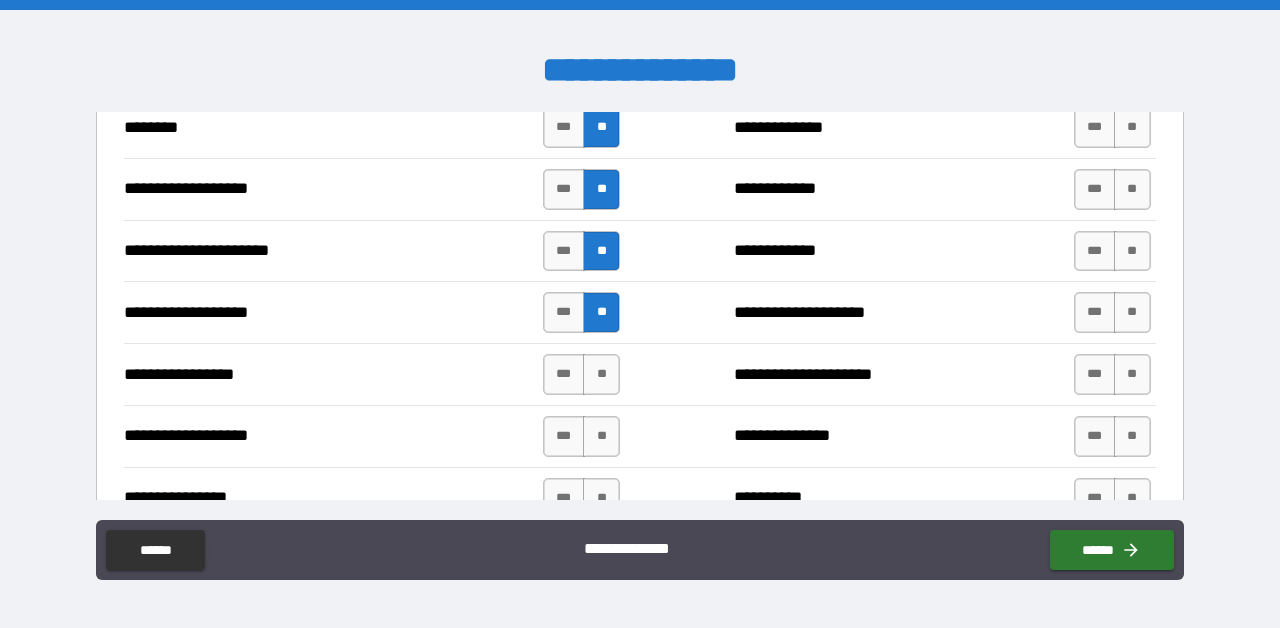 scroll, scrollTop: 3079, scrollLeft: 0, axis: vertical 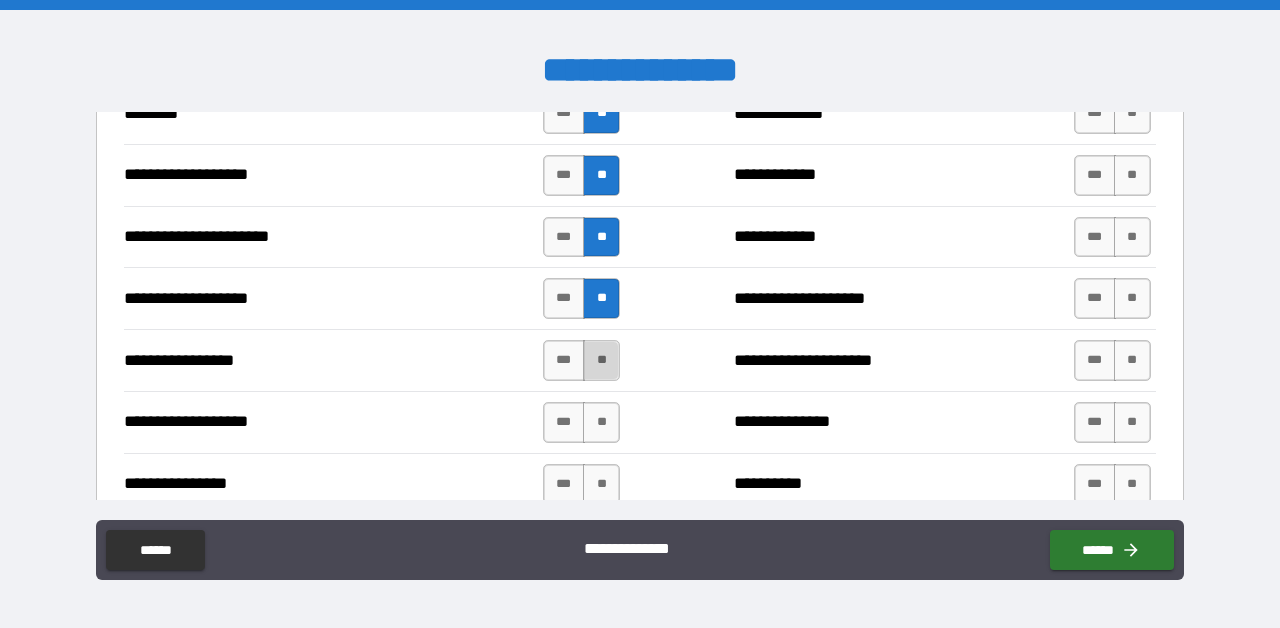 click on "**" at bounding box center [601, 360] 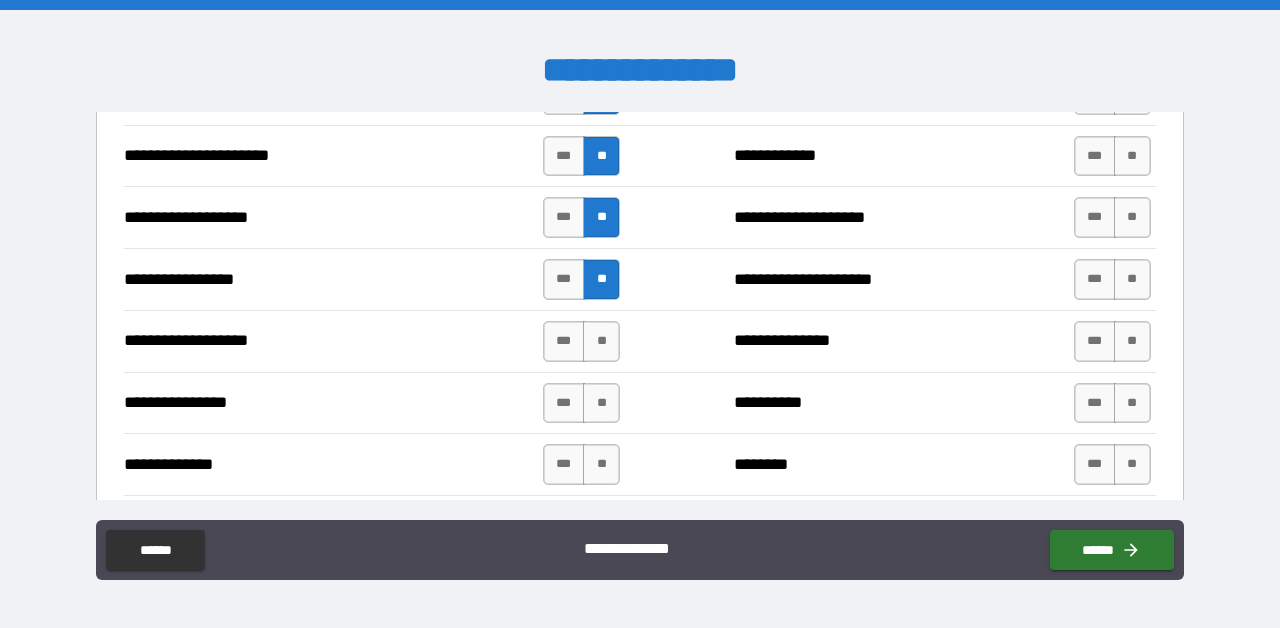 scroll, scrollTop: 3169, scrollLeft: 0, axis: vertical 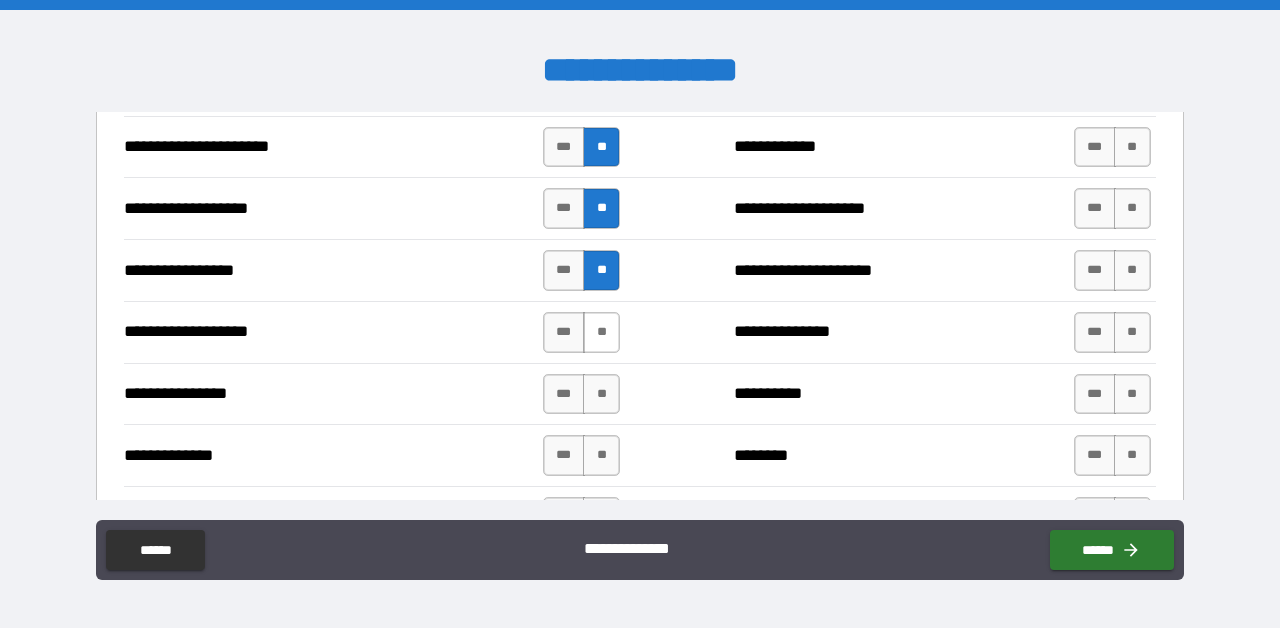 click on "**" at bounding box center (601, 332) 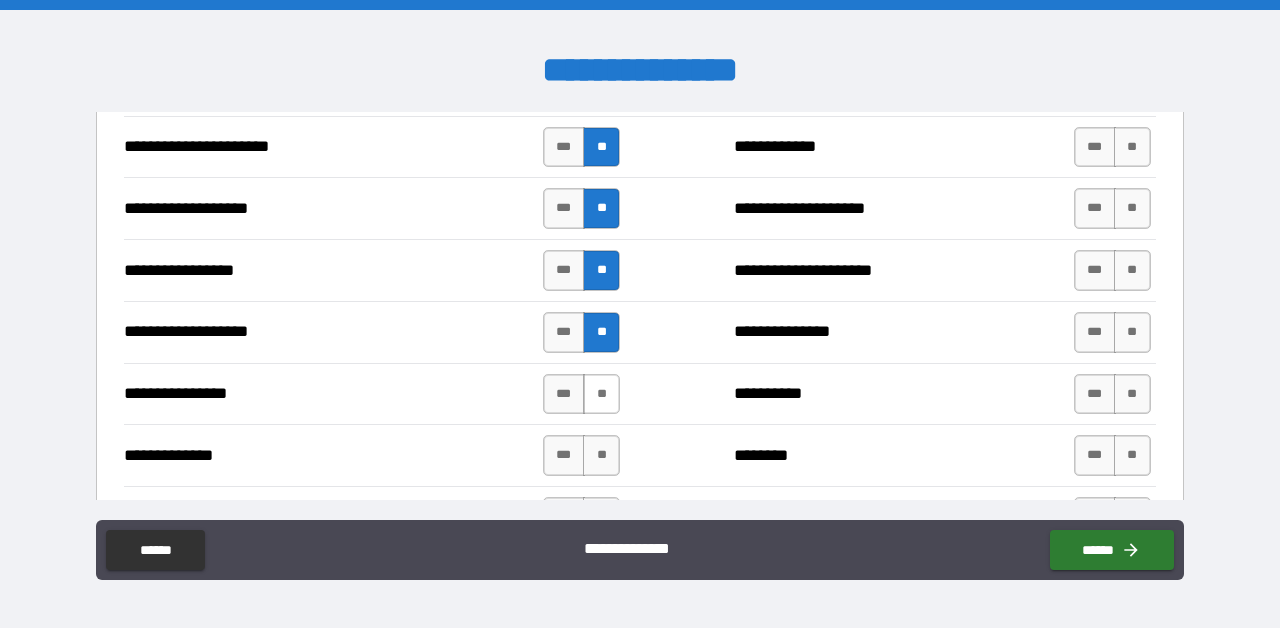 click on "**" at bounding box center (601, 394) 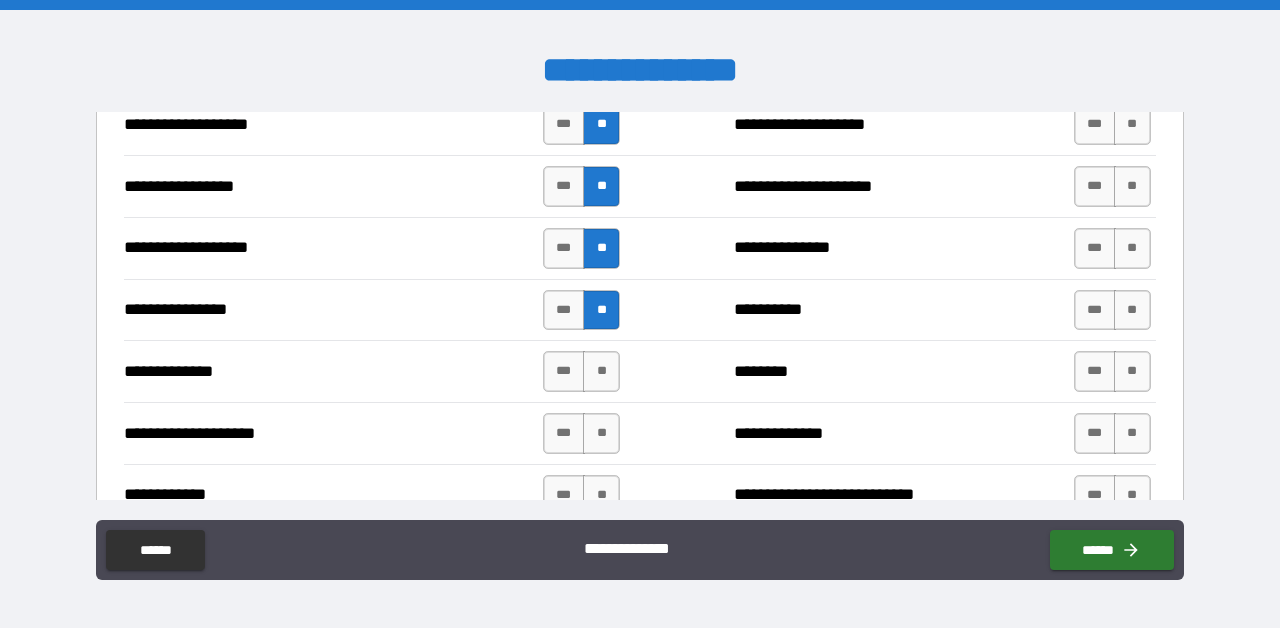 scroll, scrollTop: 3262, scrollLeft: 0, axis: vertical 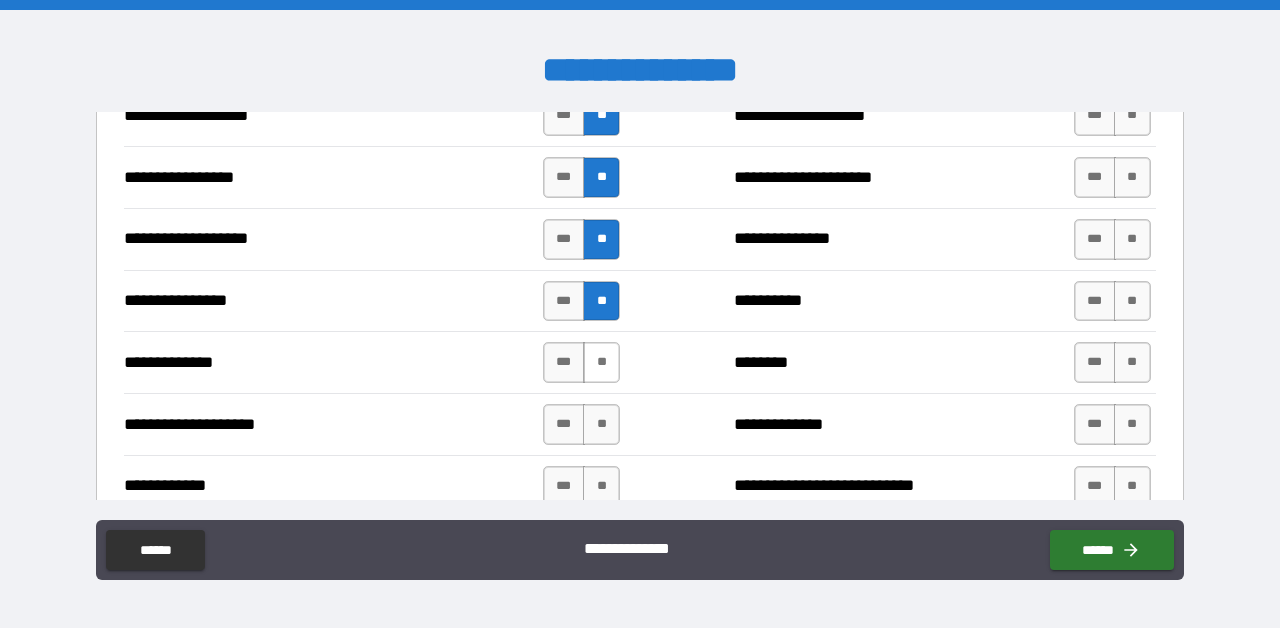 click on "**" at bounding box center [601, 362] 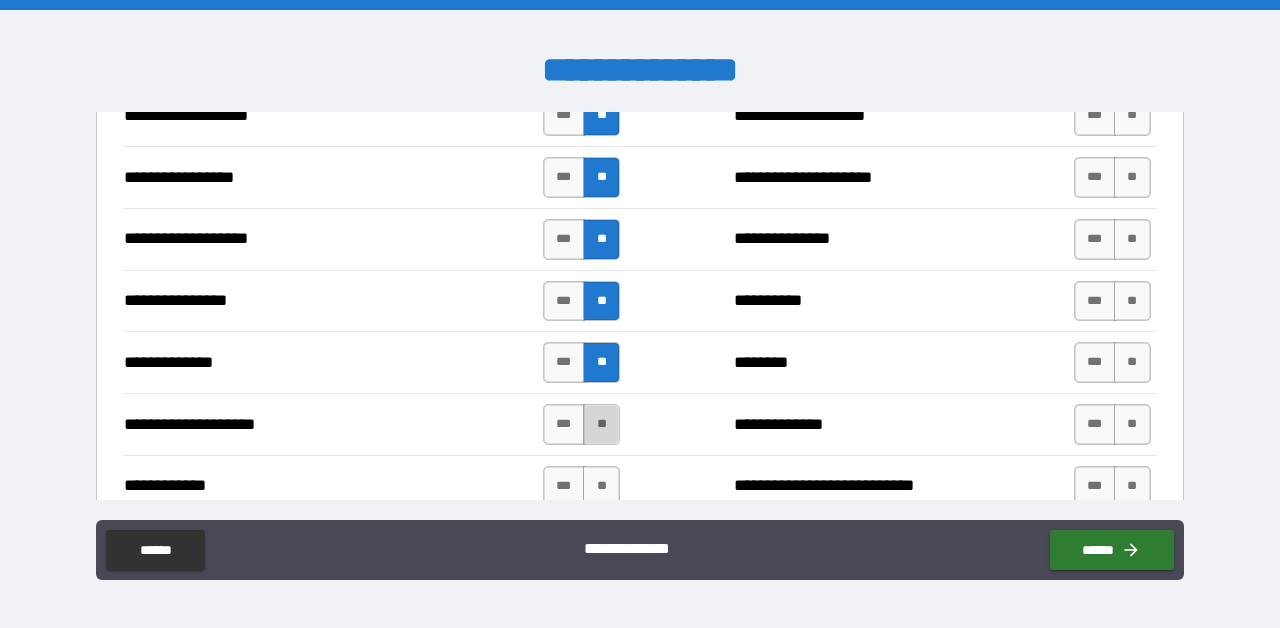 click on "**" at bounding box center (601, 424) 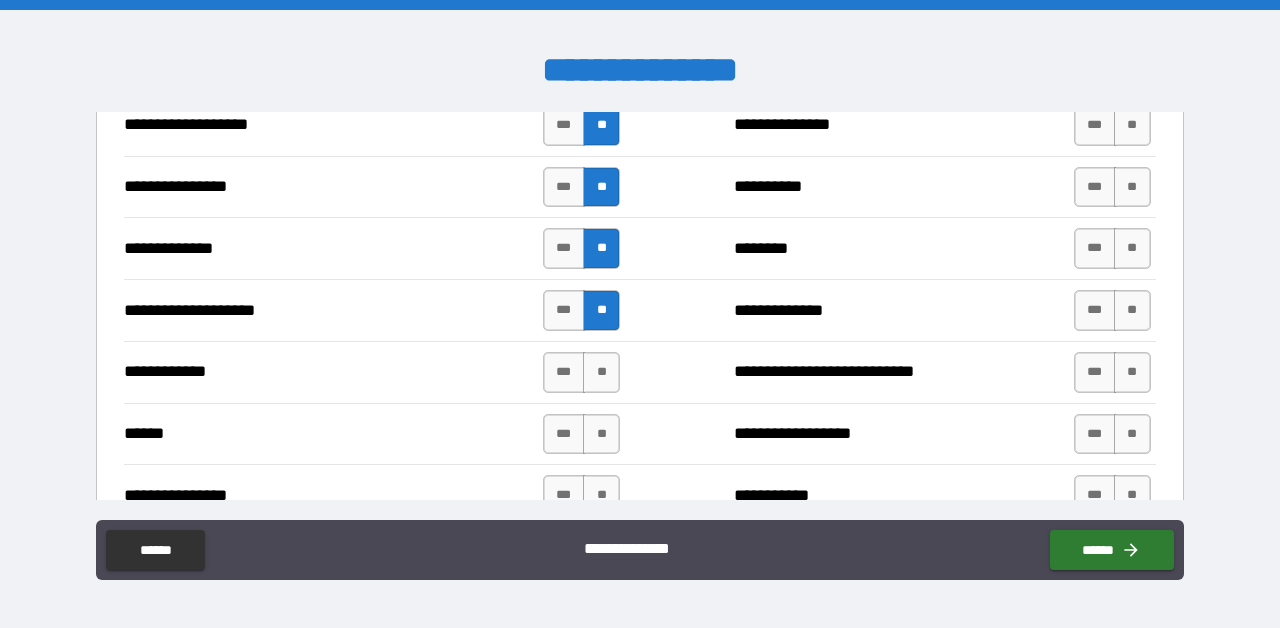 scroll, scrollTop: 3399, scrollLeft: 0, axis: vertical 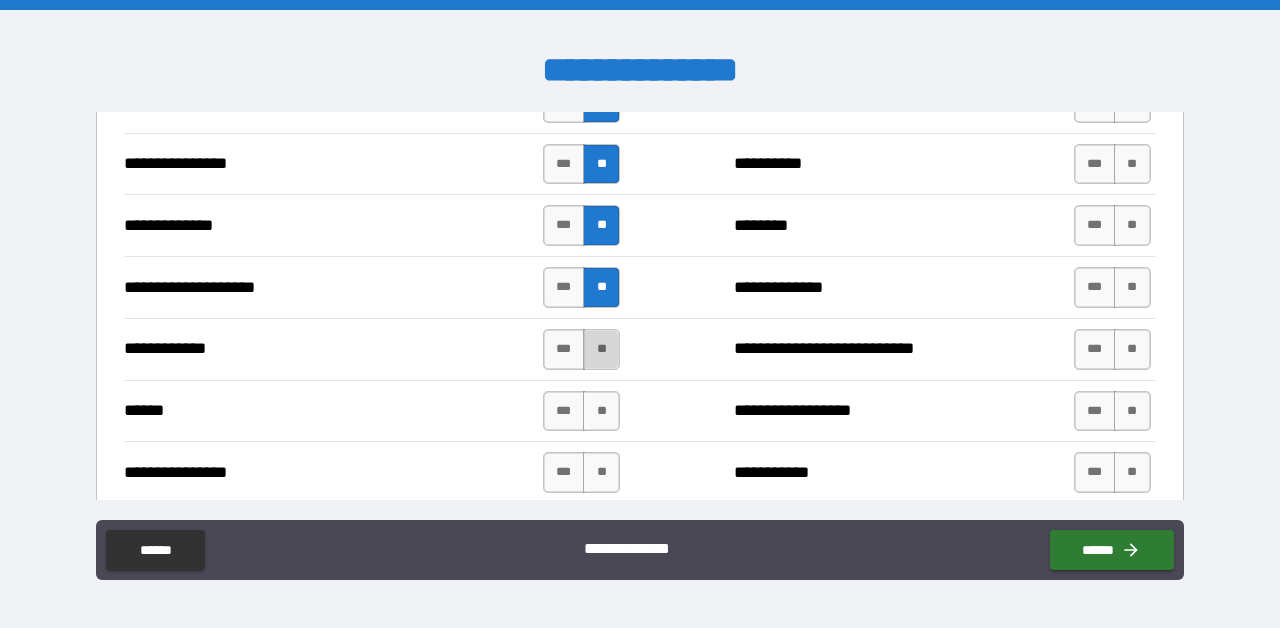 click on "**" at bounding box center (601, 349) 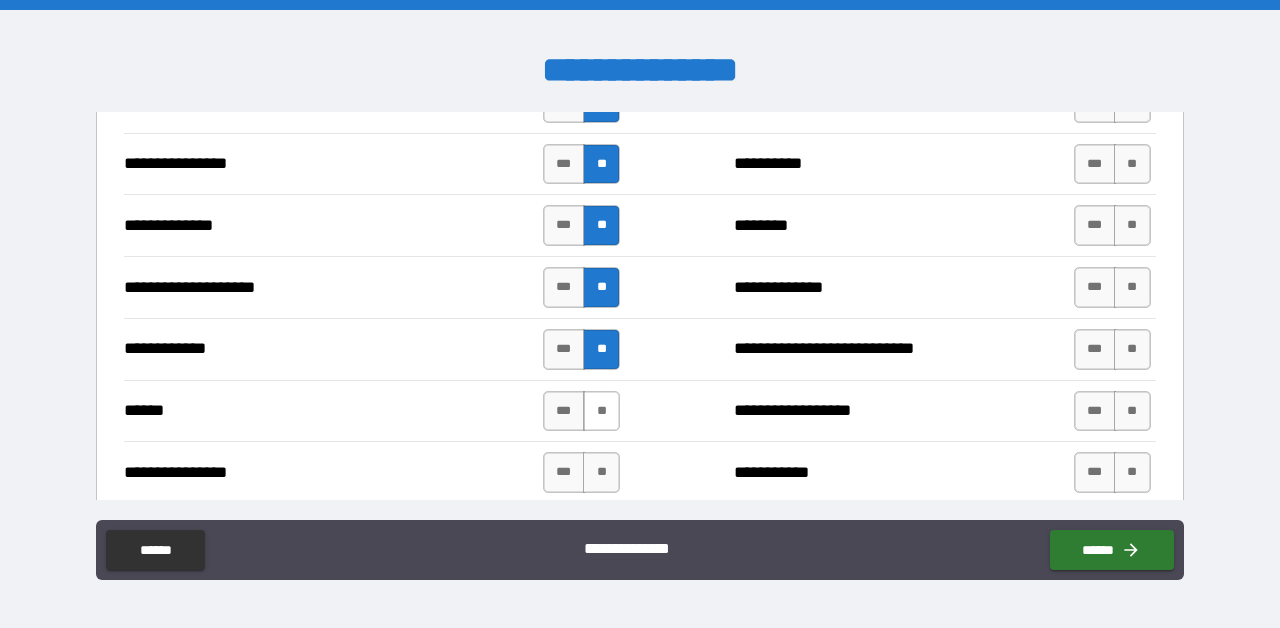click on "**" at bounding box center [601, 411] 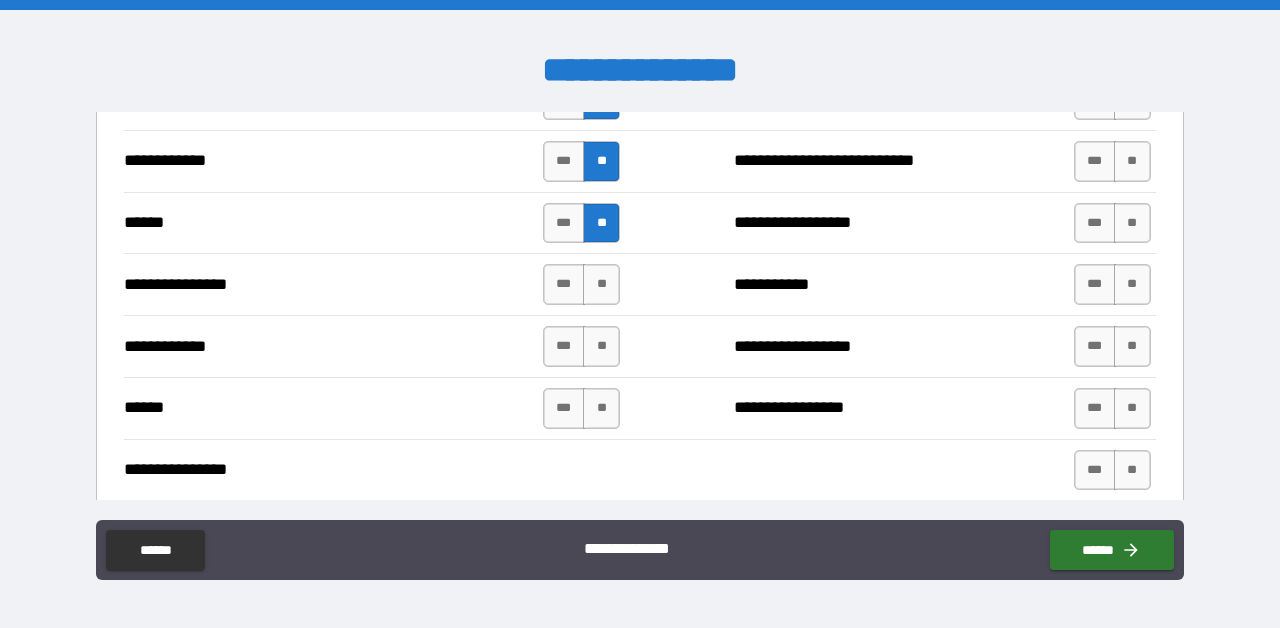 scroll, scrollTop: 3592, scrollLeft: 0, axis: vertical 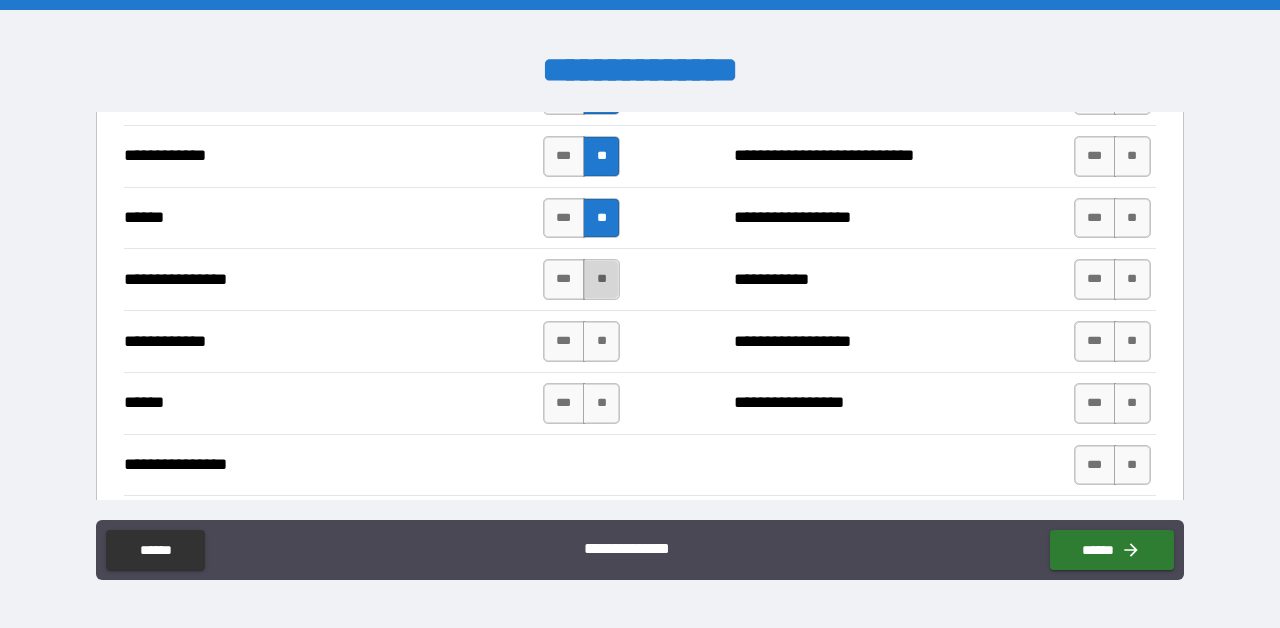 click on "**" at bounding box center [601, 279] 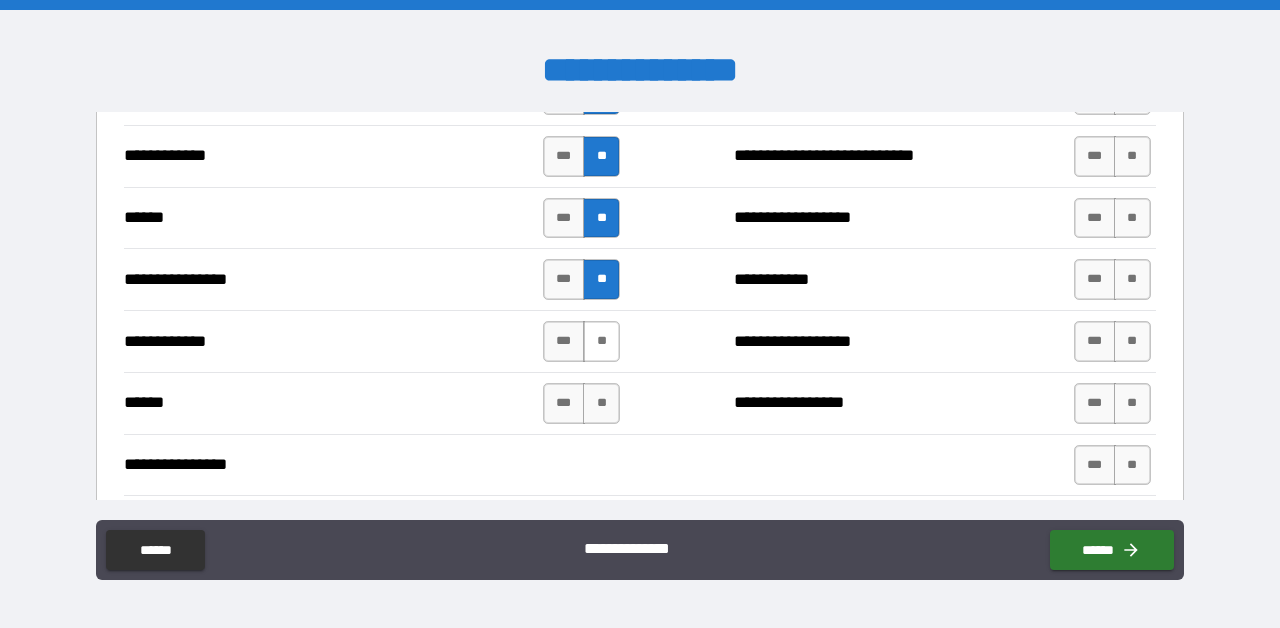 click on "**" at bounding box center [601, 341] 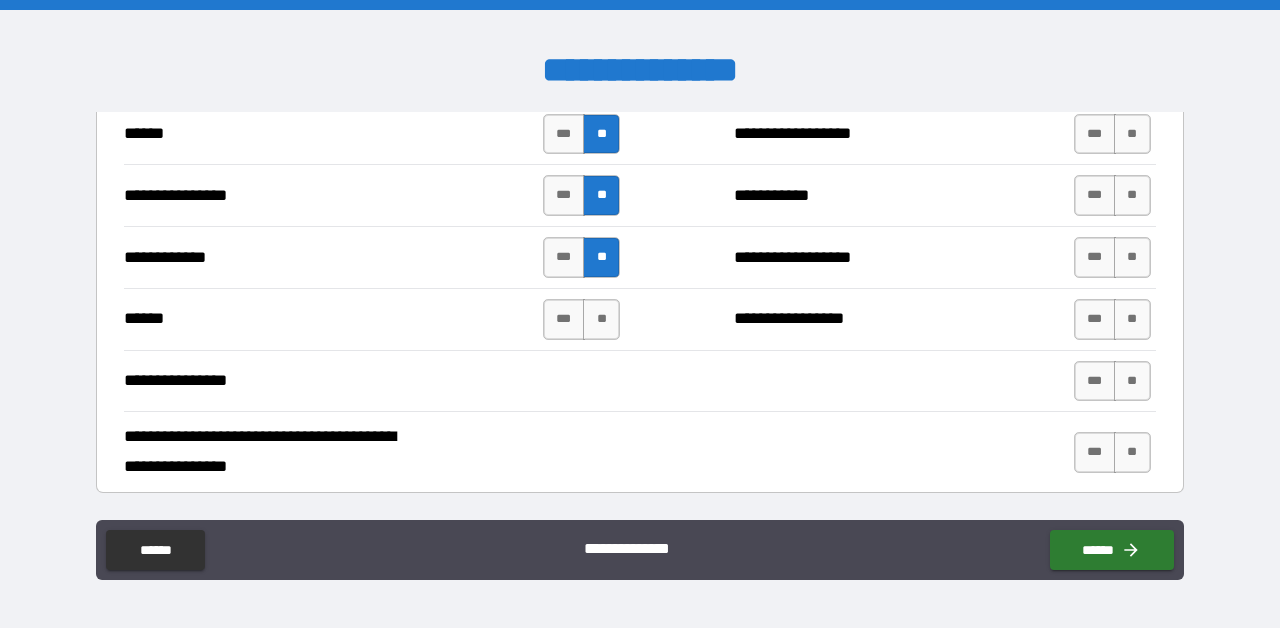 scroll, scrollTop: 3693, scrollLeft: 0, axis: vertical 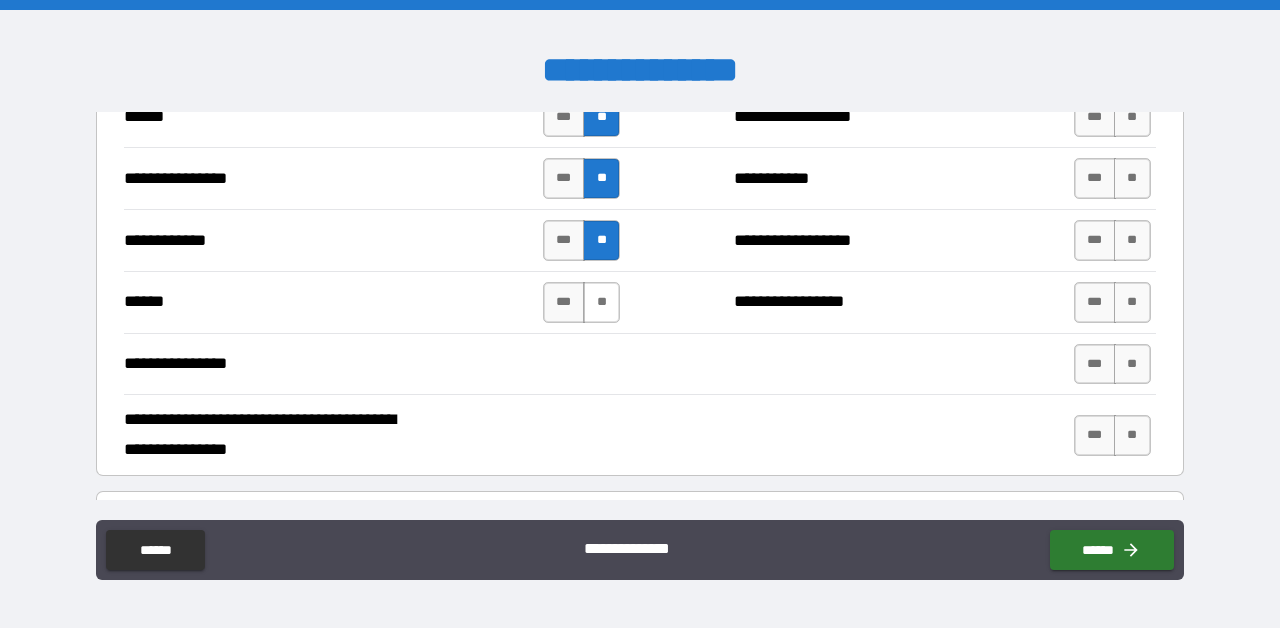 click on "**" at bounding box center (601, 302) 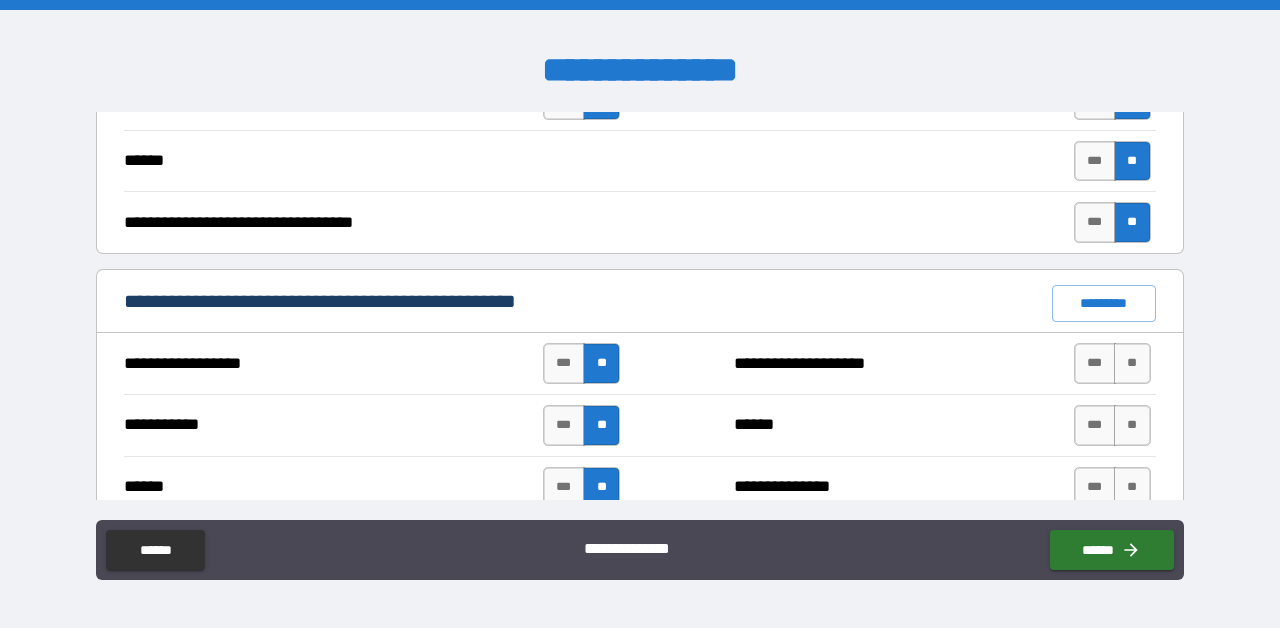 scroll, scrollTop: 1349, scrollLeft: 0, axis: vertical 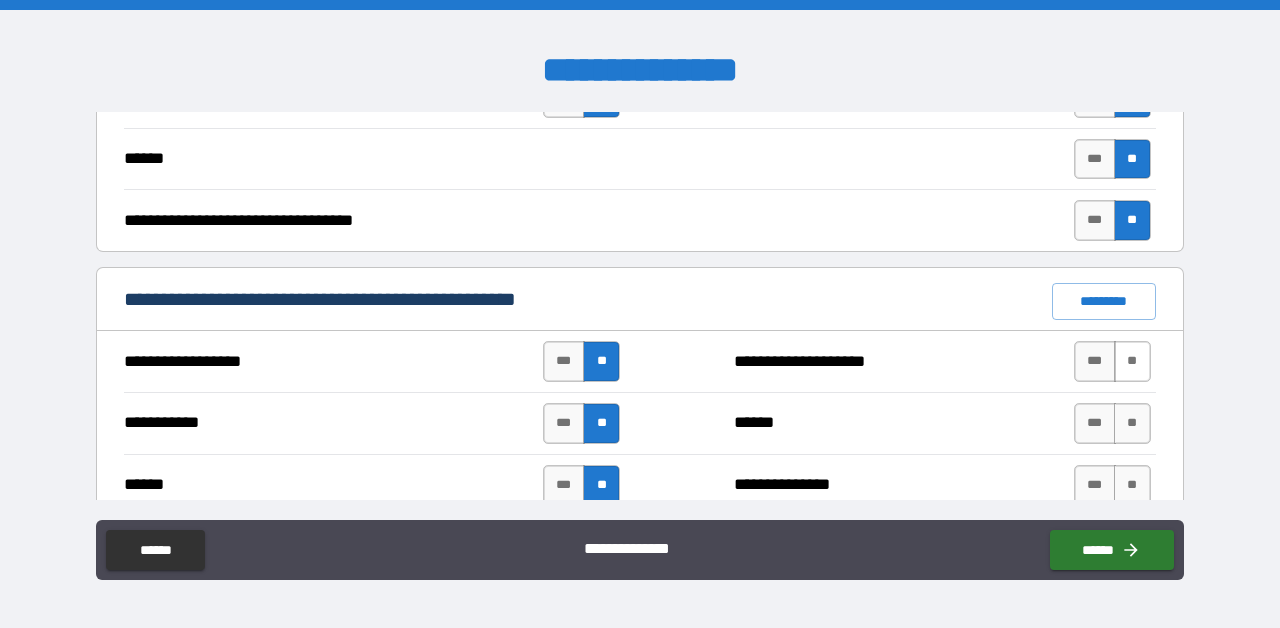 click on "**" at bounding box center [1132, 361] 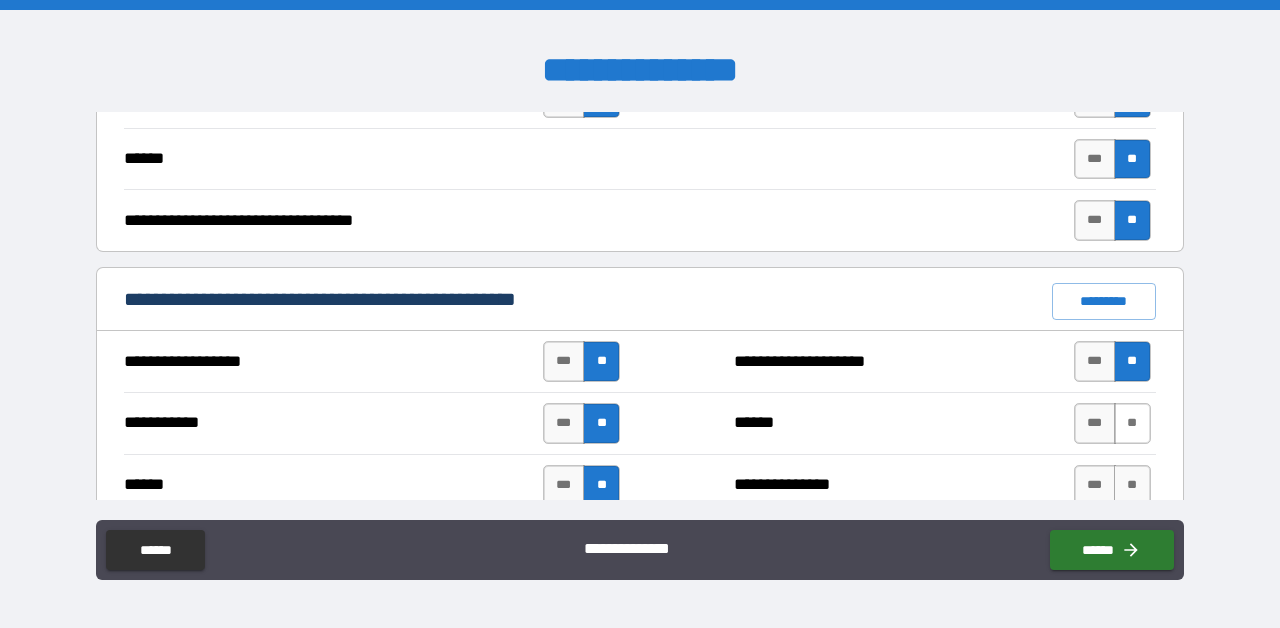 click on "**" at bounding box center (1132, 423) 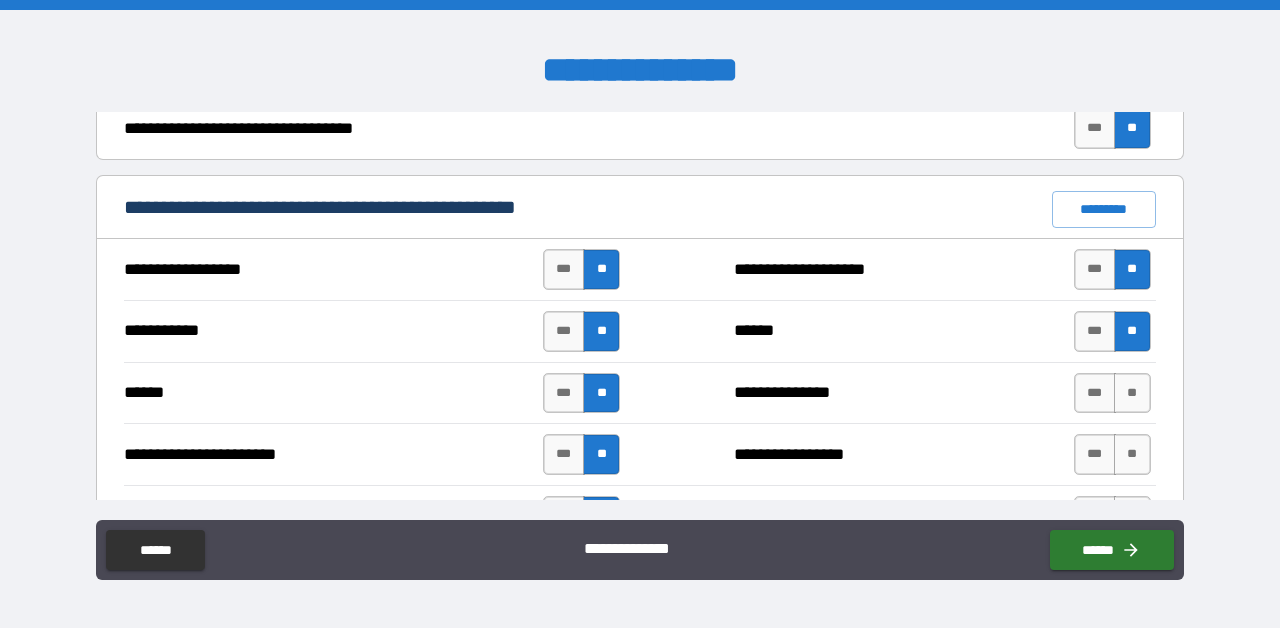 scroll, scrollTop: 1443, scrollLeft: 0, axis: vertical 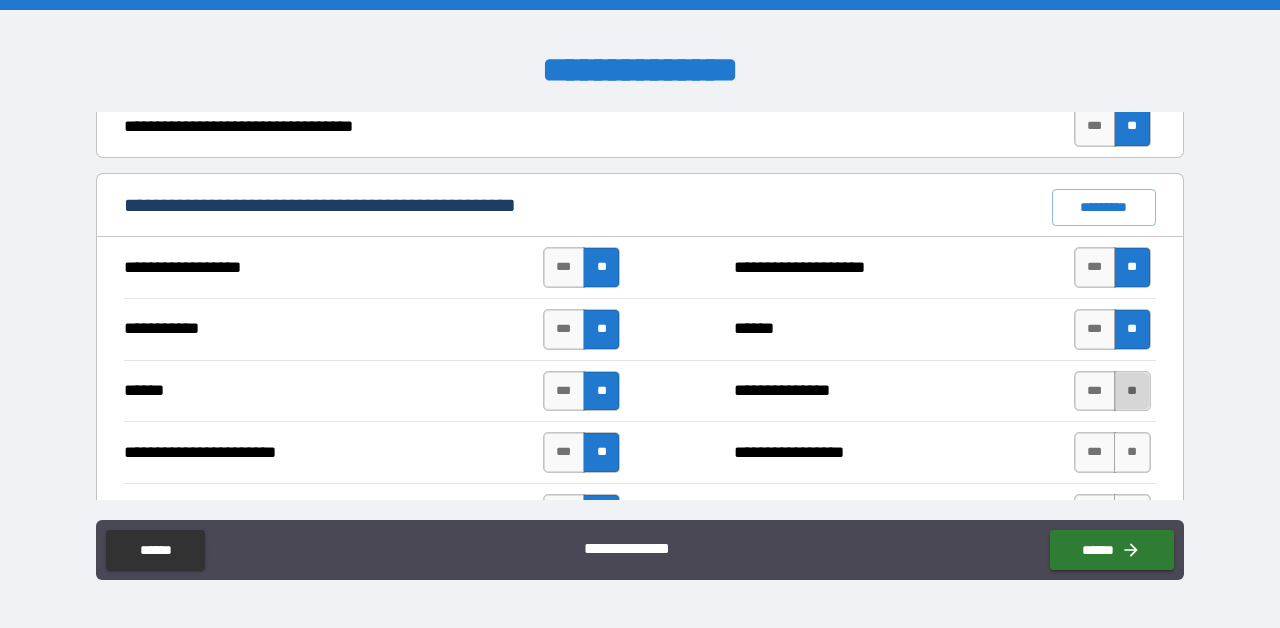 click on "**" at bounding box center (1132, 391) 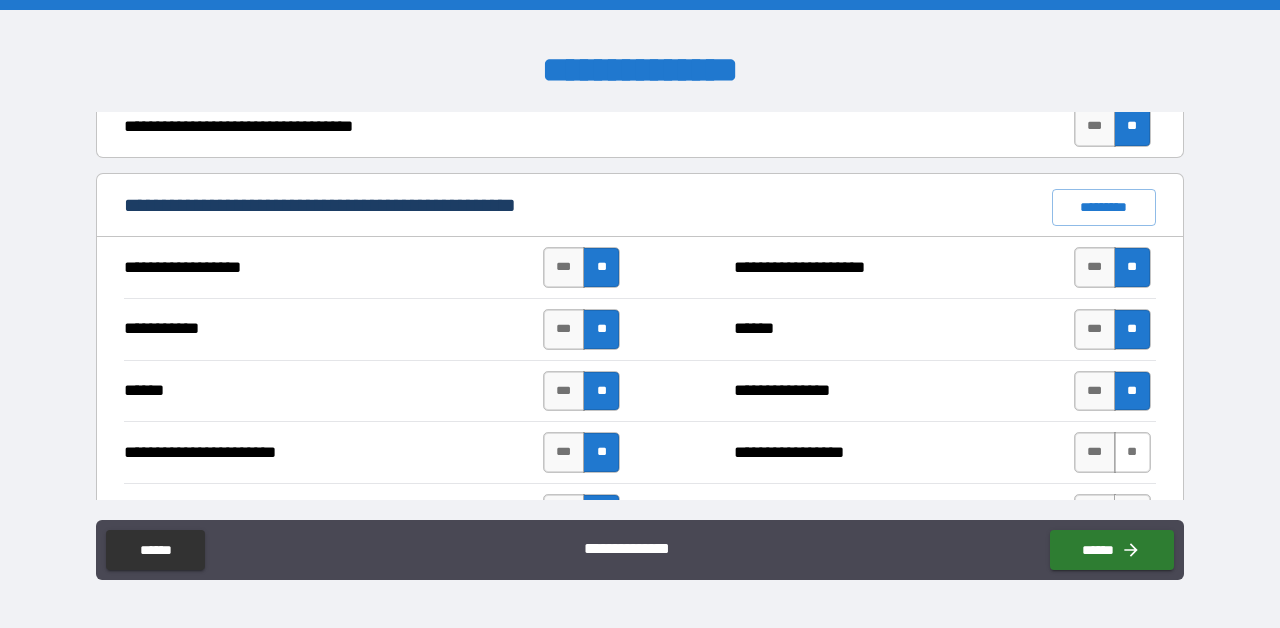 click on "**" at bounding box center [1132, 452] 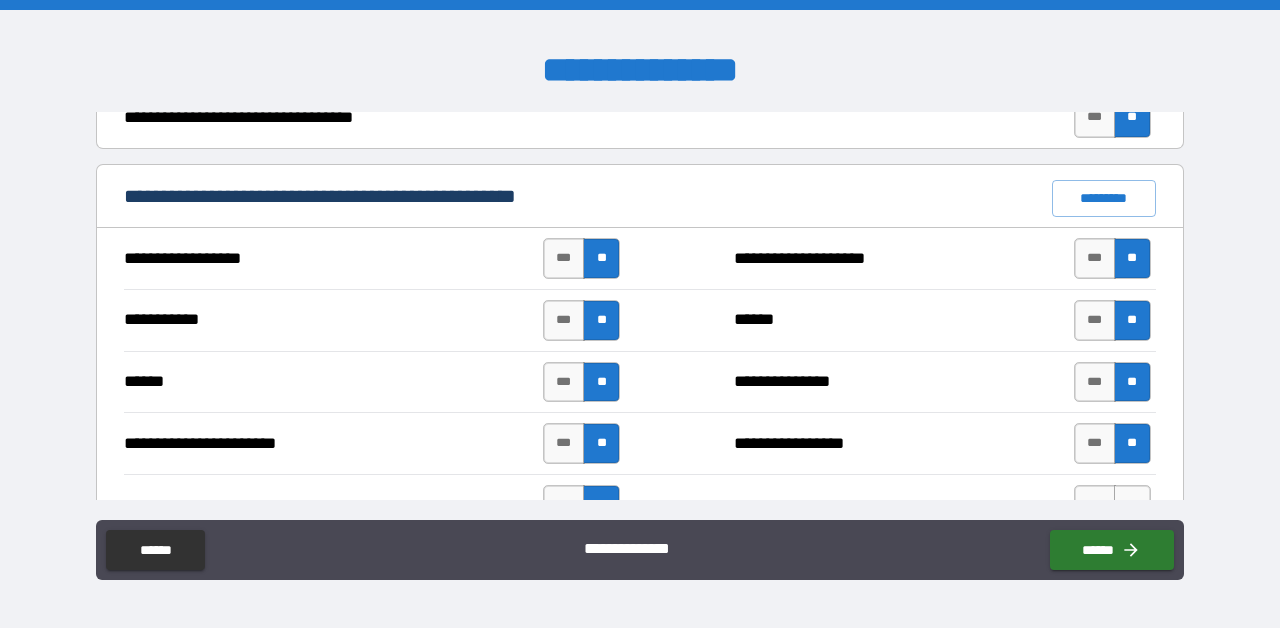 scroll, scrollTop: 1437, scrollLeft: 0, axis: vertical 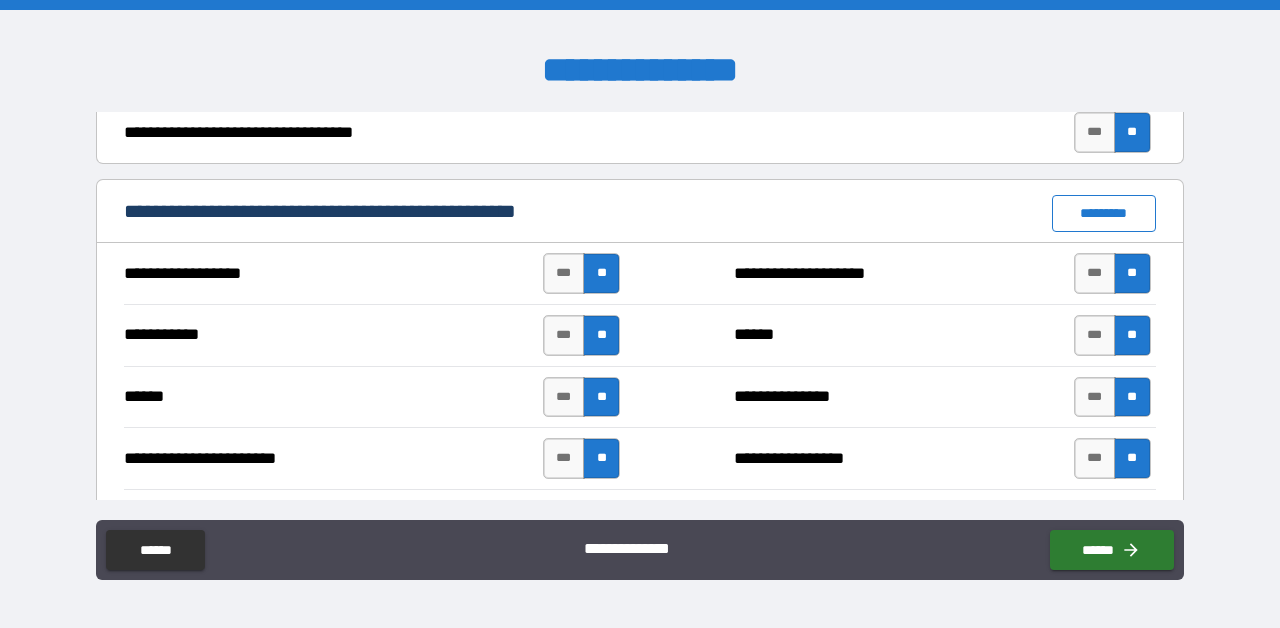 click on "*********" at bounding box center [1104, 213] 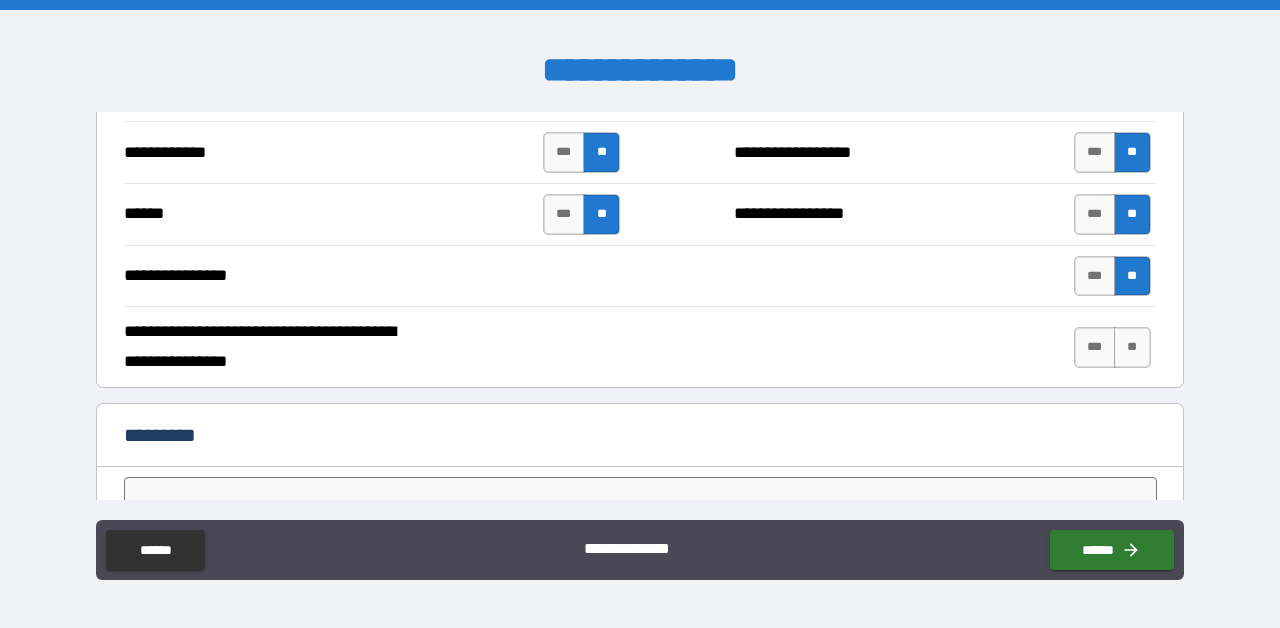 scroll, scrollTop: 3797, scrollLeft: 0, axis: vertical 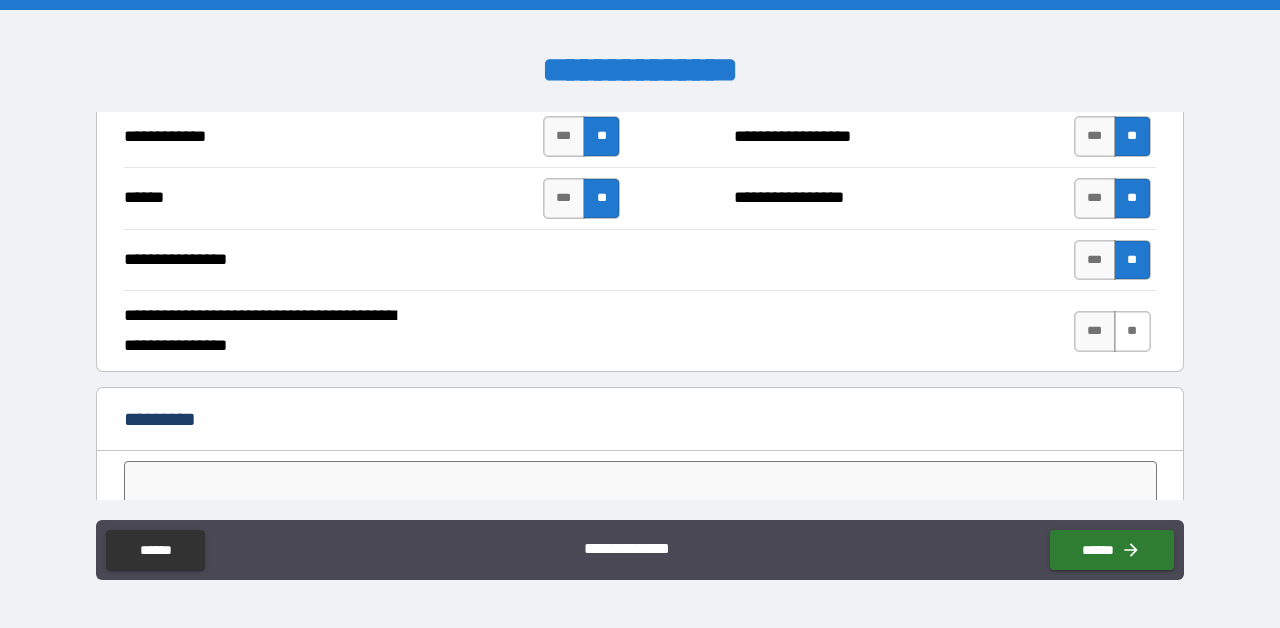 click on "**" at bounding box center [1132, 331] 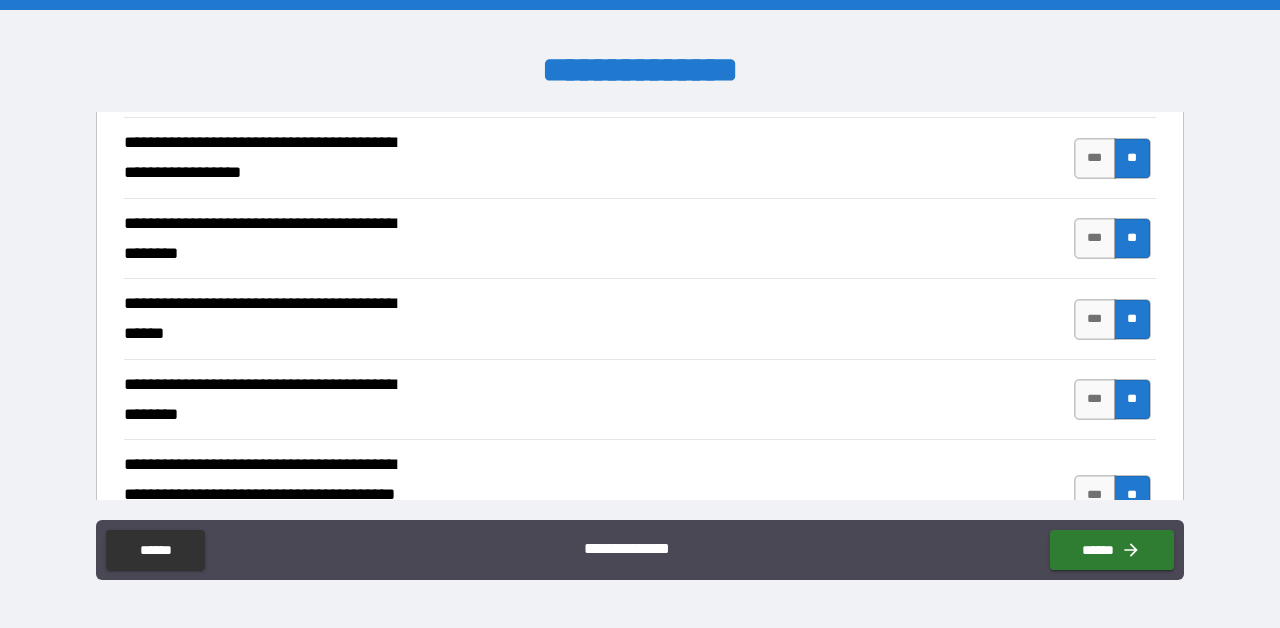 scroll, scrollTop: 273, scrollLeft: 0, axis: vertical 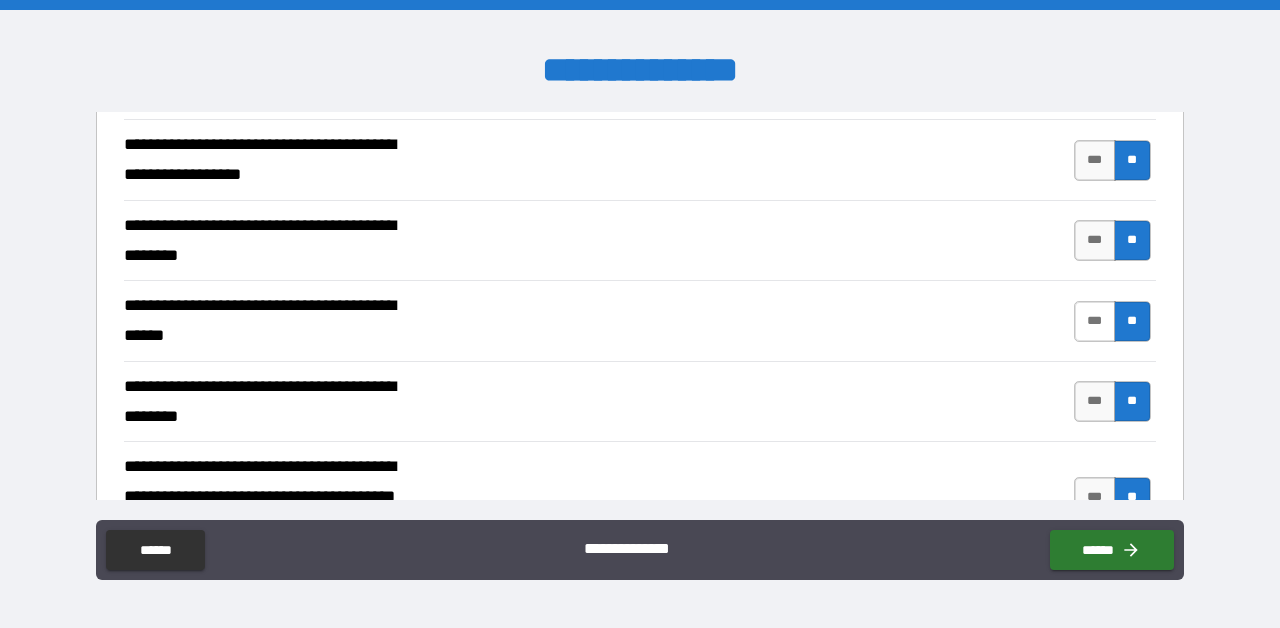 click on "***" at bounding box center [1095, 321] 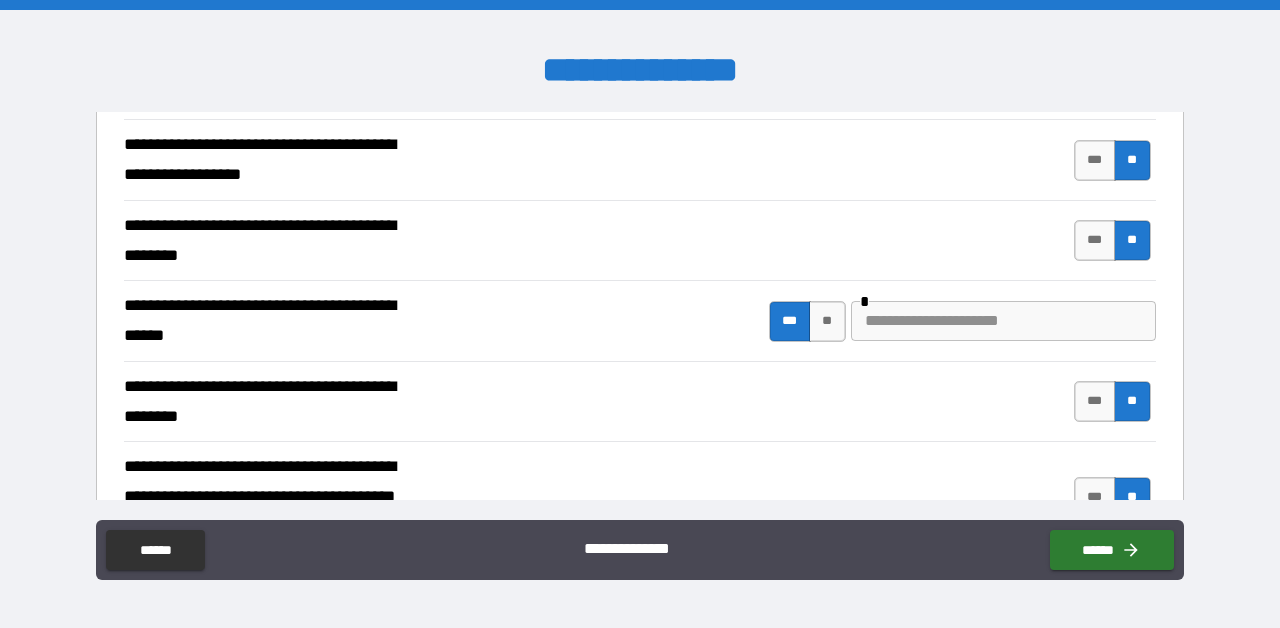 click at bounding box center (1003, 321) 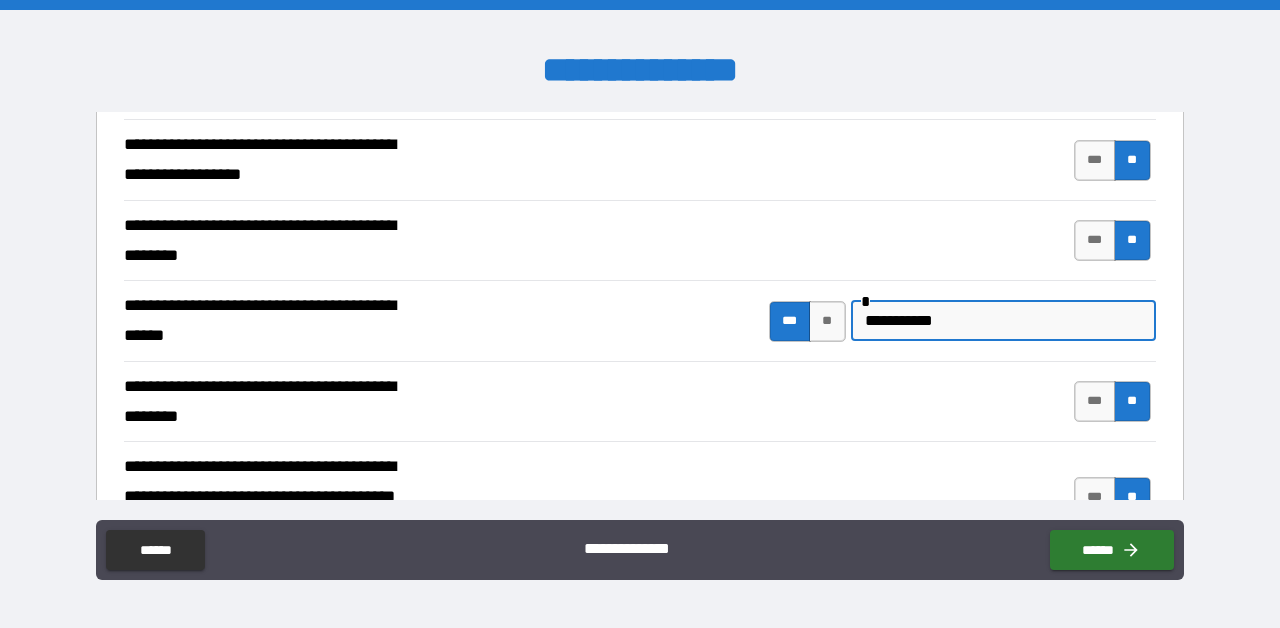 type on "**********" 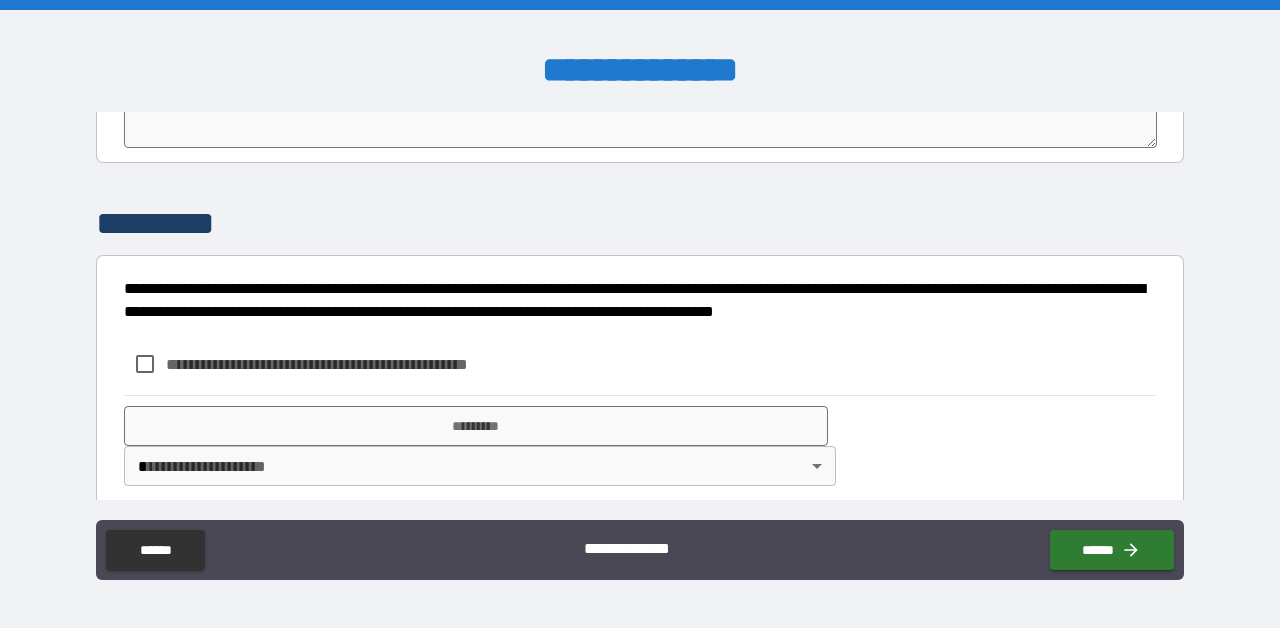 scroll, scrollTop: 4214, scrollLeft: 0, axis: vertical 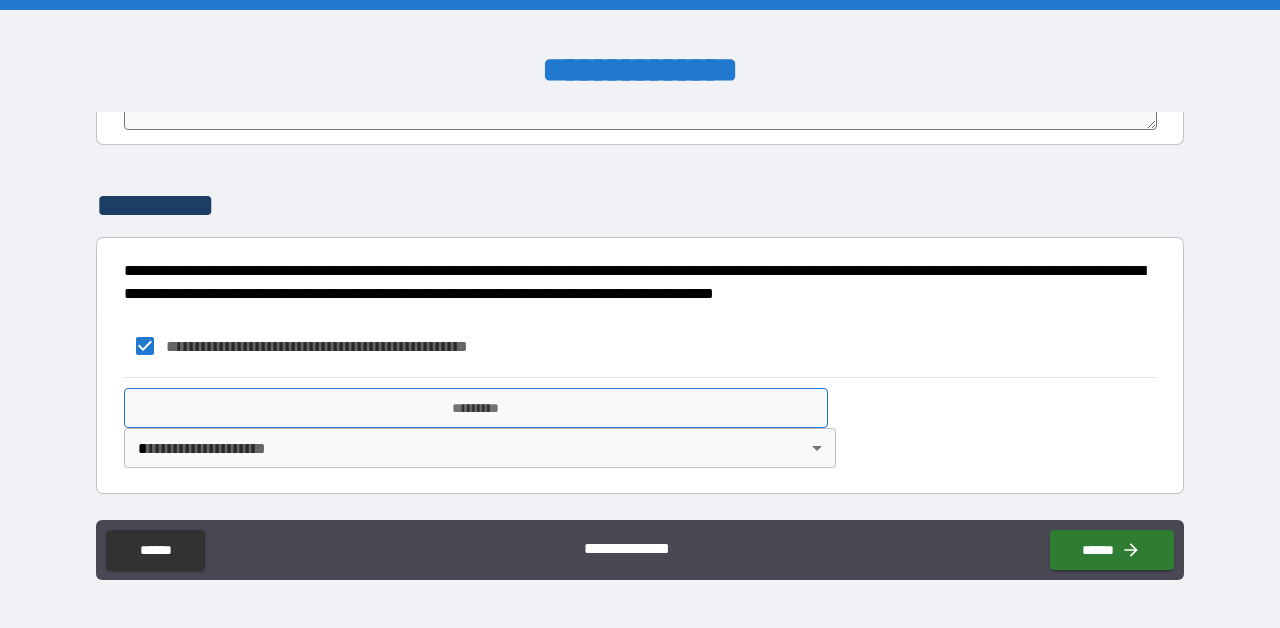 click on "*********" at bounding box center (476, 408) 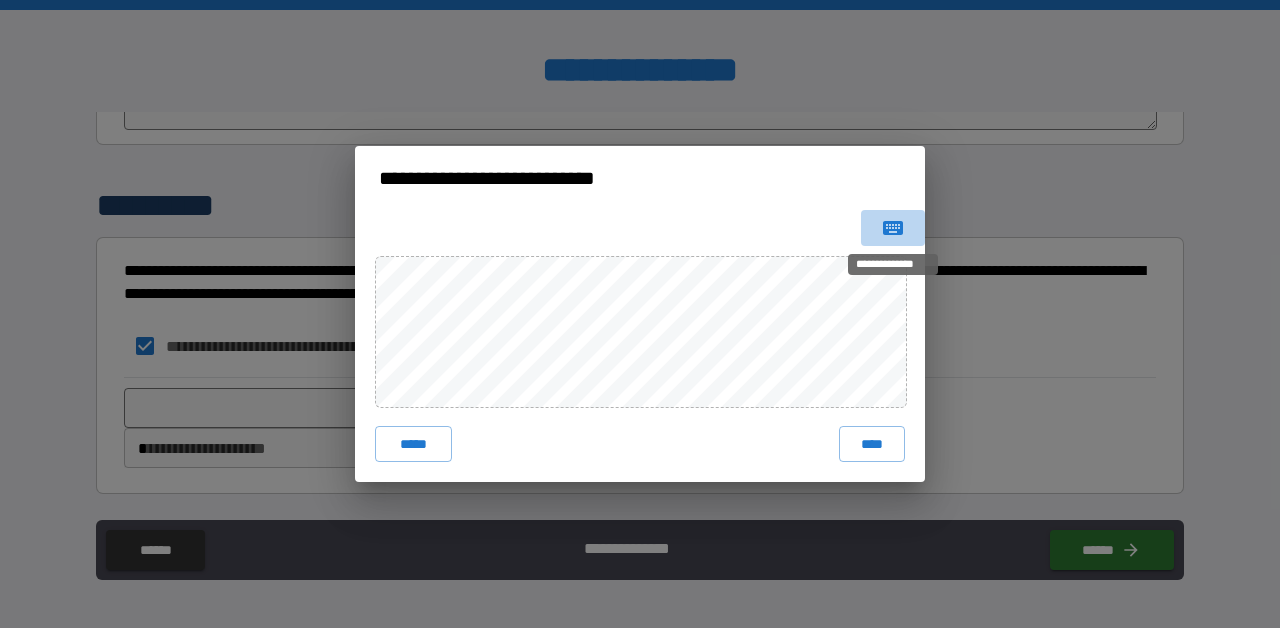 click 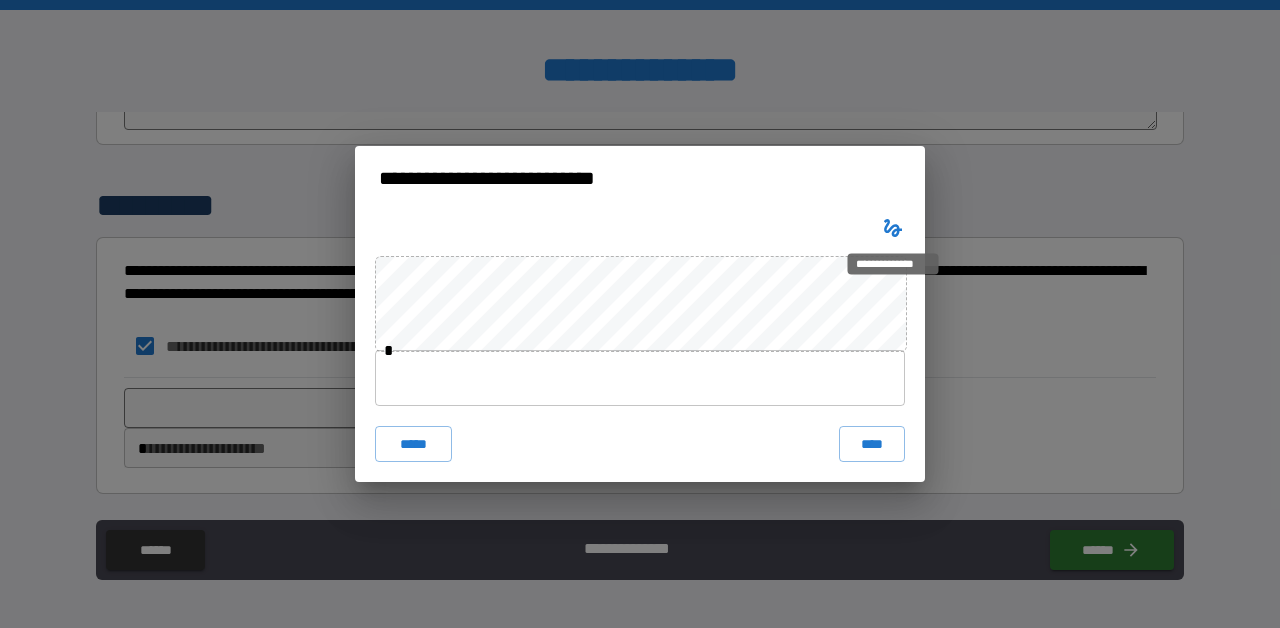 type 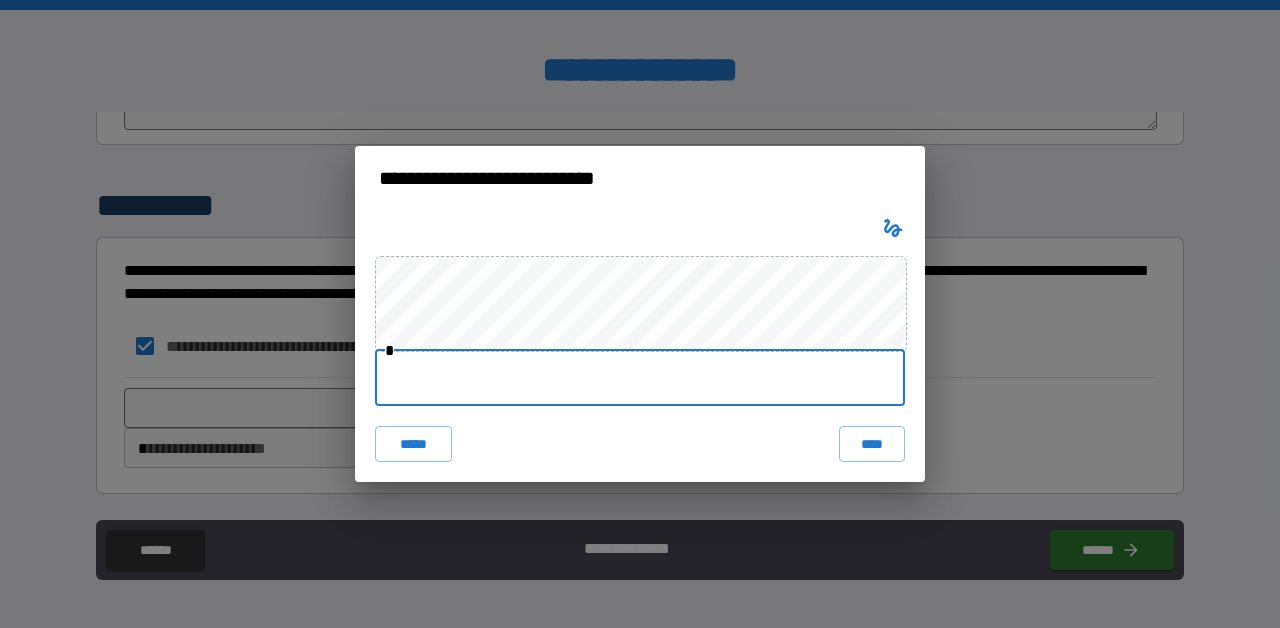 click at bounding box center [640, 378] 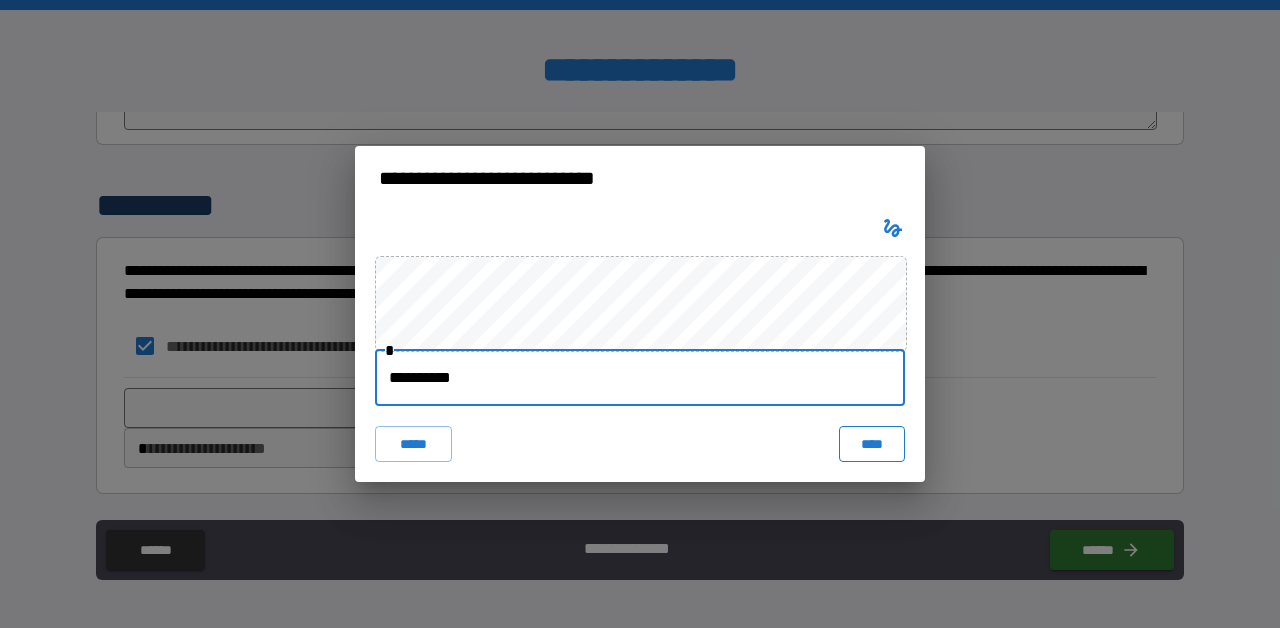 type on "**********" 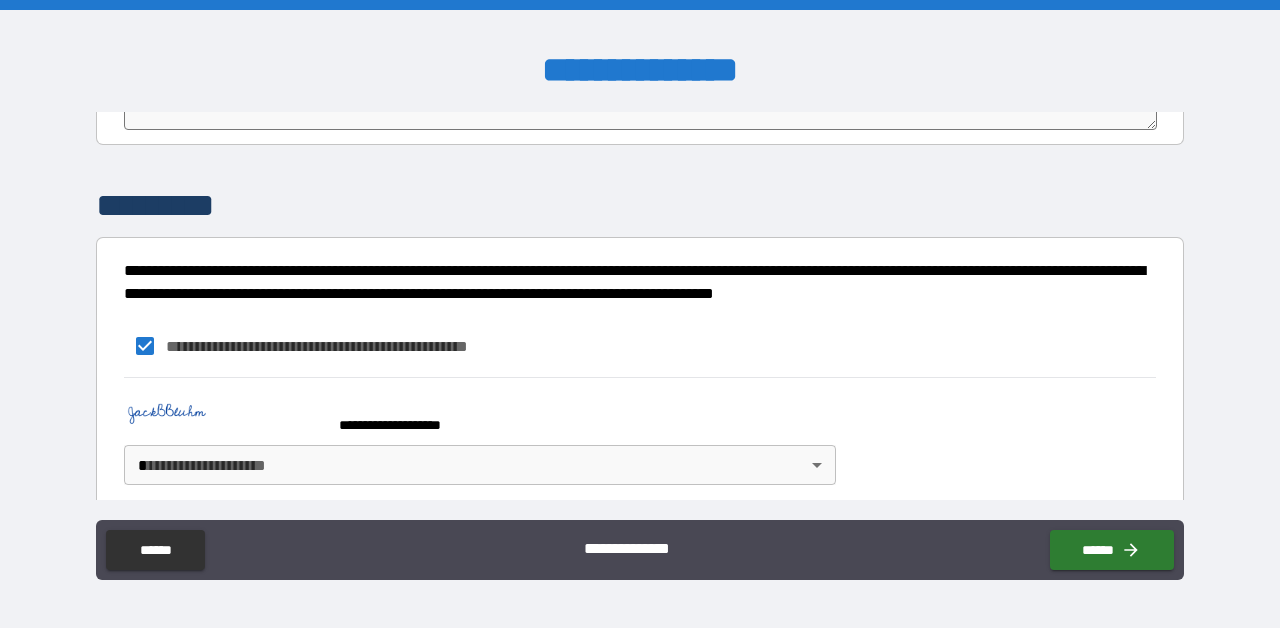 click on "[FIRST] [LAST] [STREET] [CITY], [STATE] [ZIP] [COUNTRY] [PHONE] [EMAIL] [SSN] [DLN] [CC] [DOB] [AGE] [TIME]" at bounding box center [640, 314] 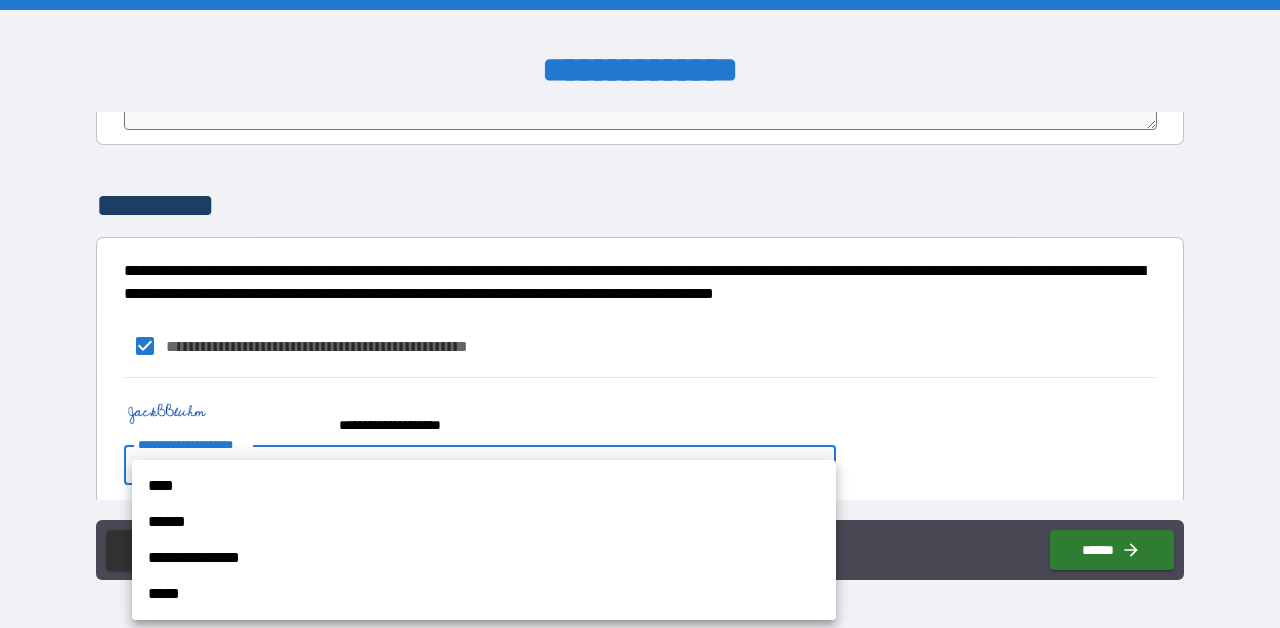 click on "****" at bounding box center [484, 486] 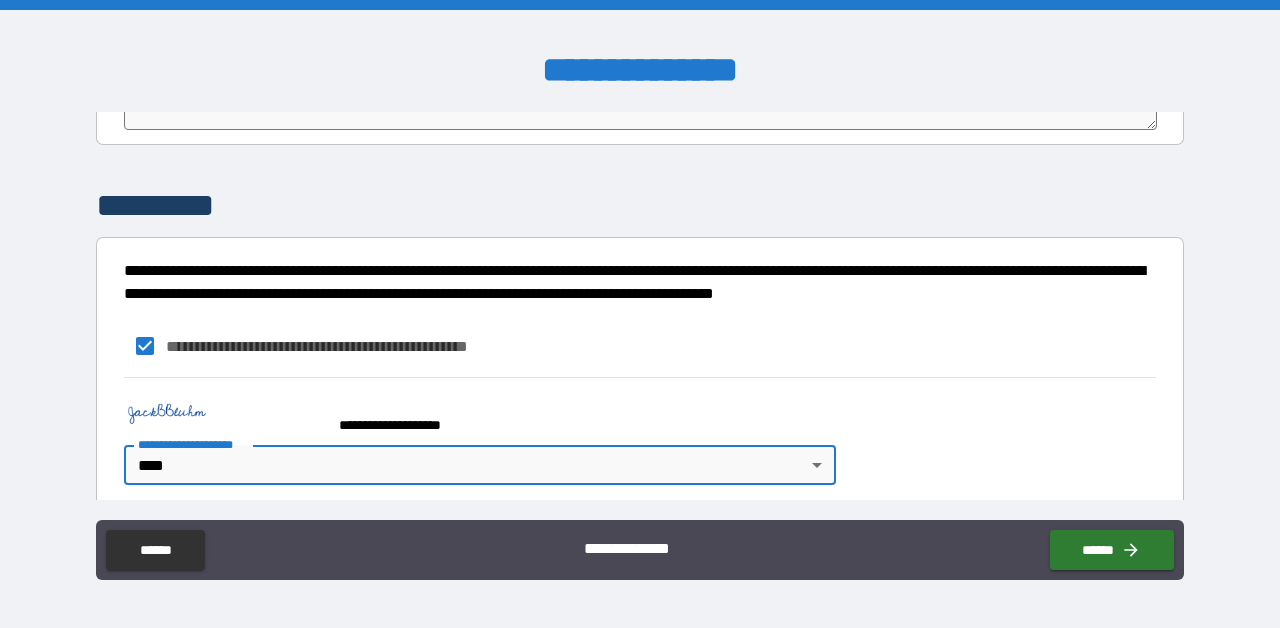 scroll, scrollTop: 4231, scrollLeft: 0, axis: vertical 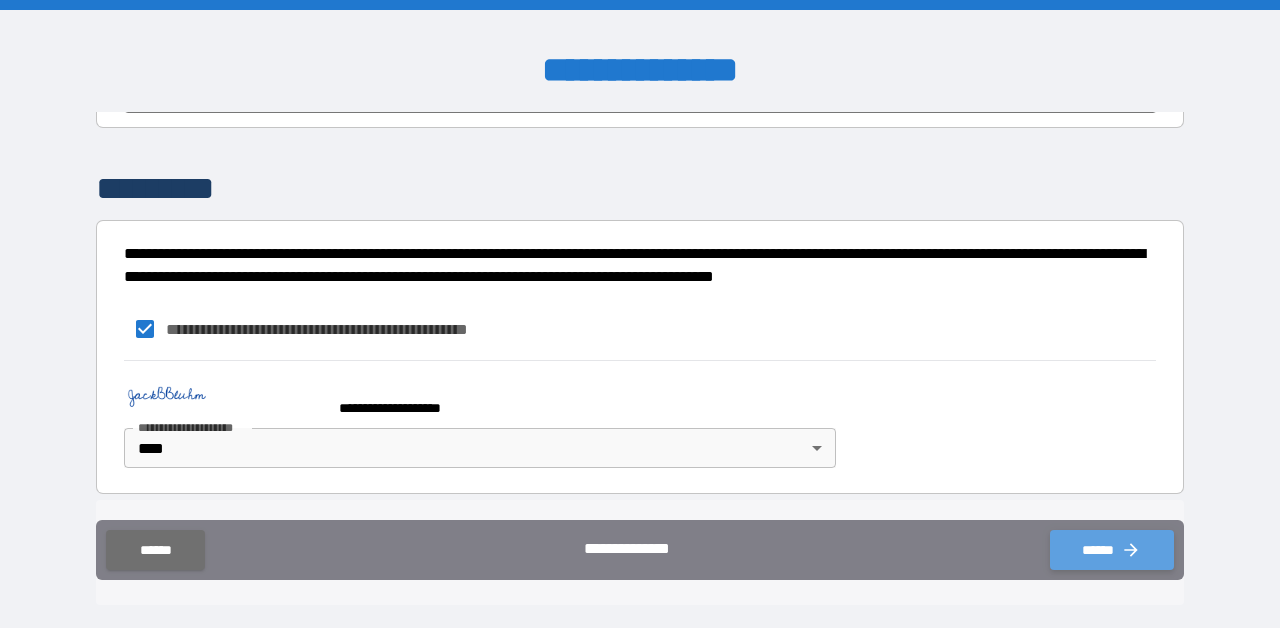 click on "******" at bounding box center (1112, 550) 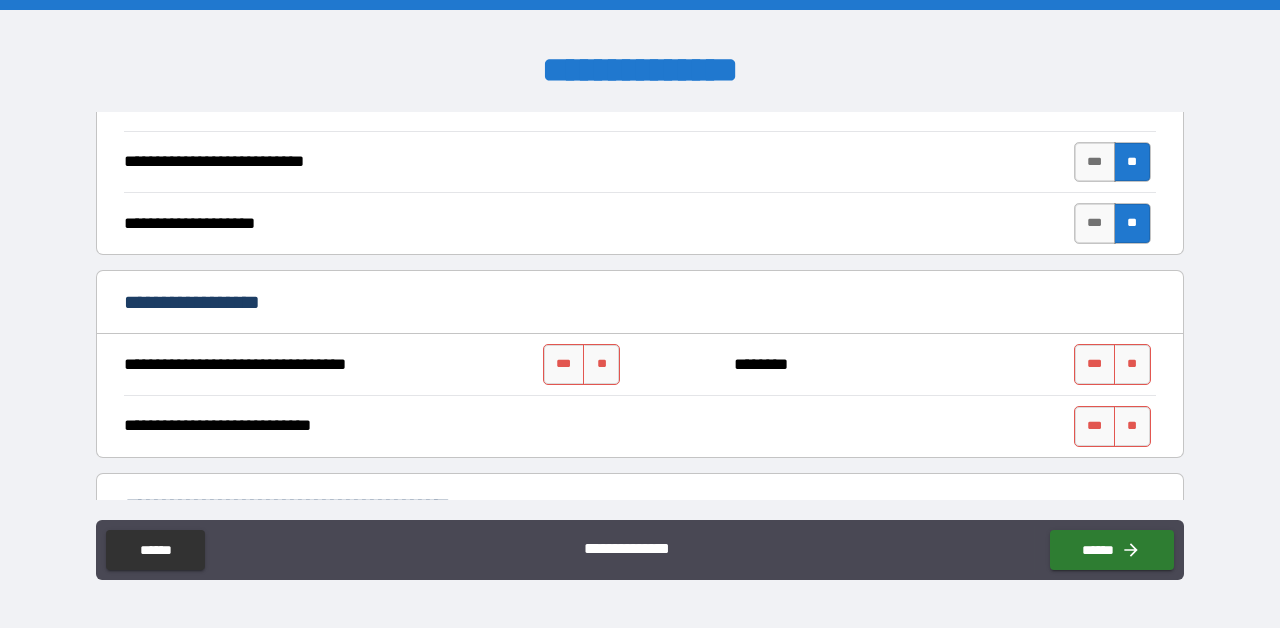 scroll, scrollTop: 696, scrollLeft: 0, axis: vertical 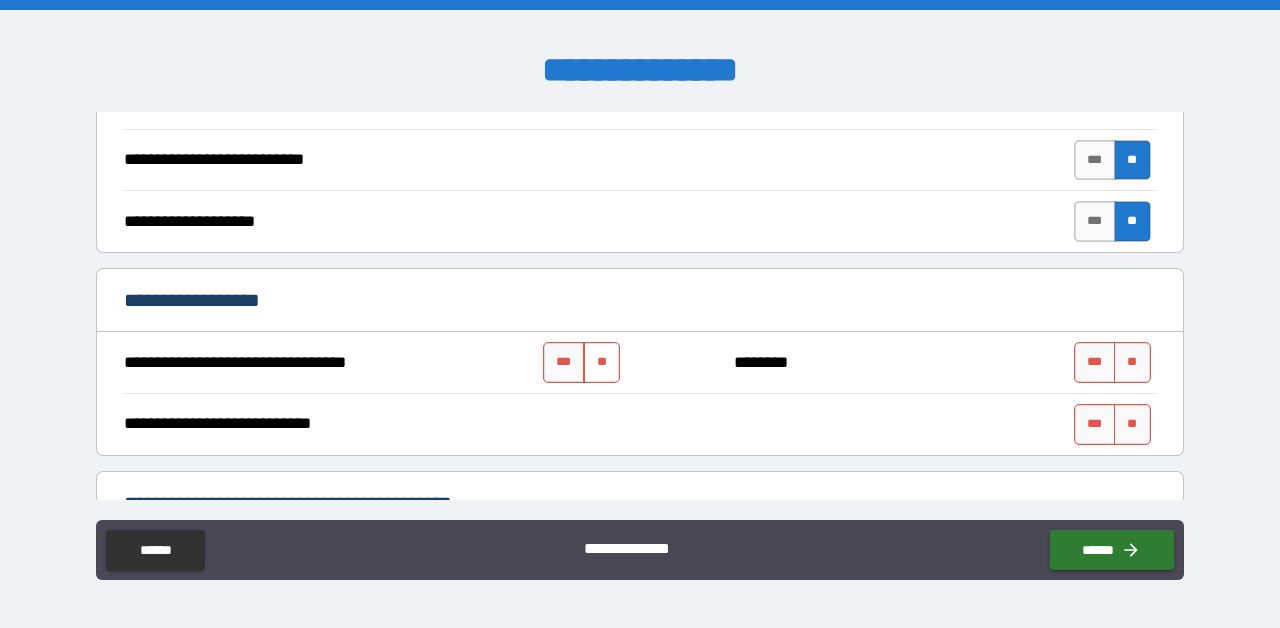 click on "**" at bounding box center (601, 362) 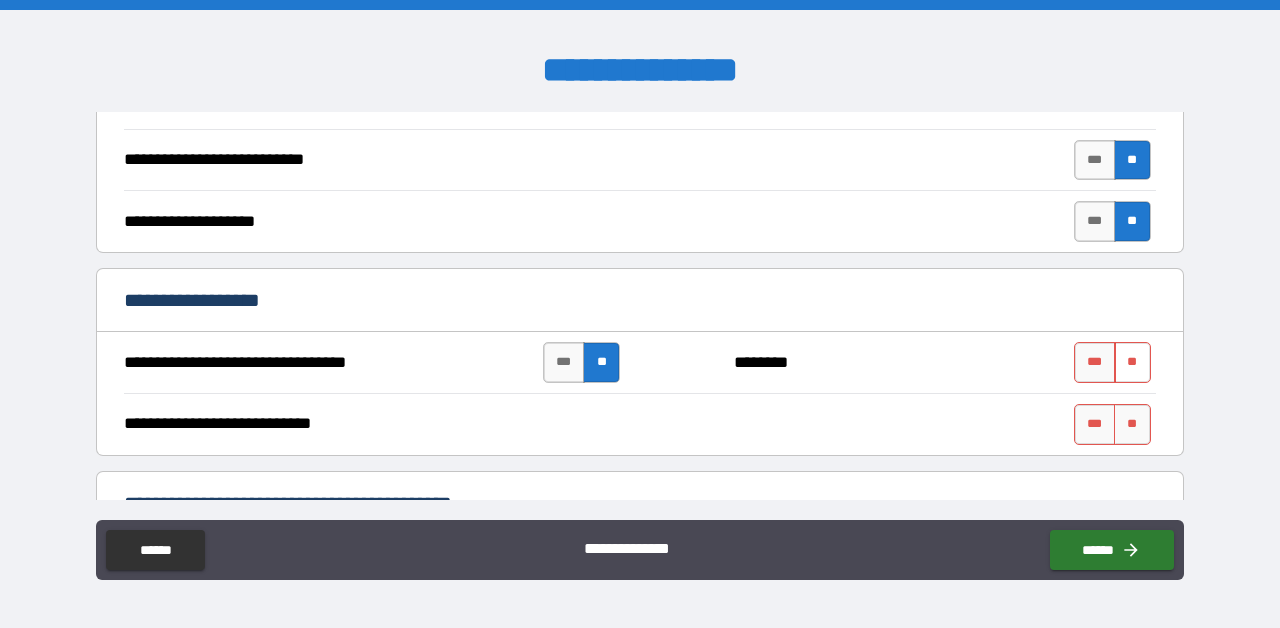 click on "**" at bounding box center [1132, 362] 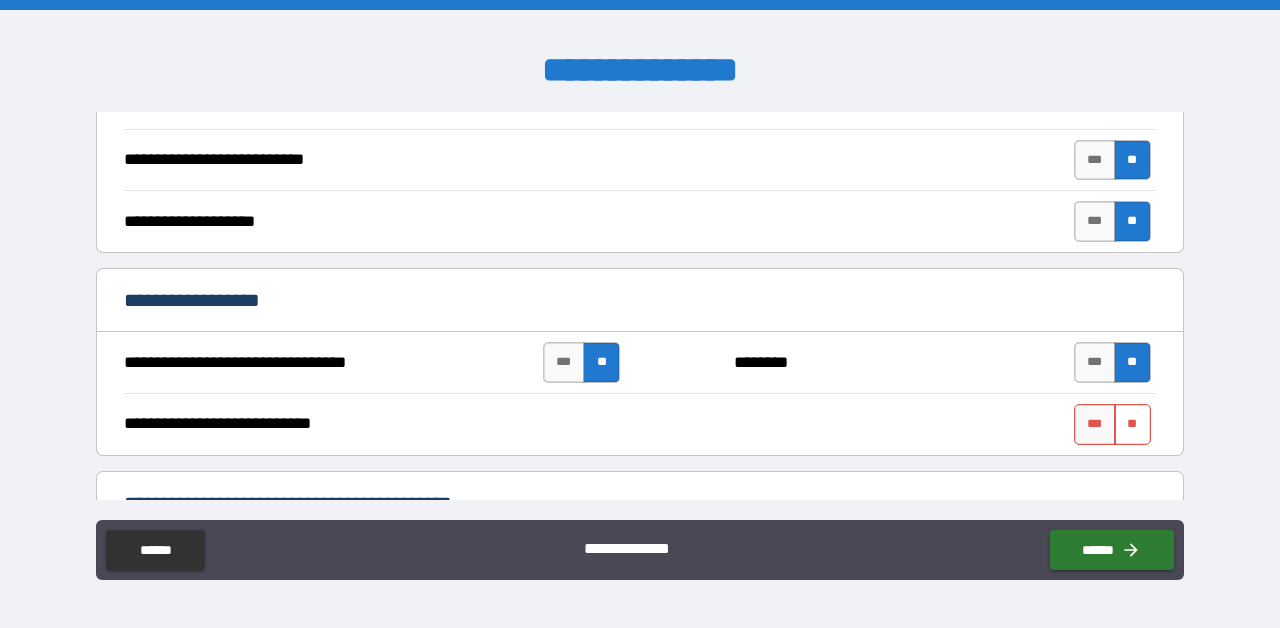 click on "**" at bounding box center (1132, 424) 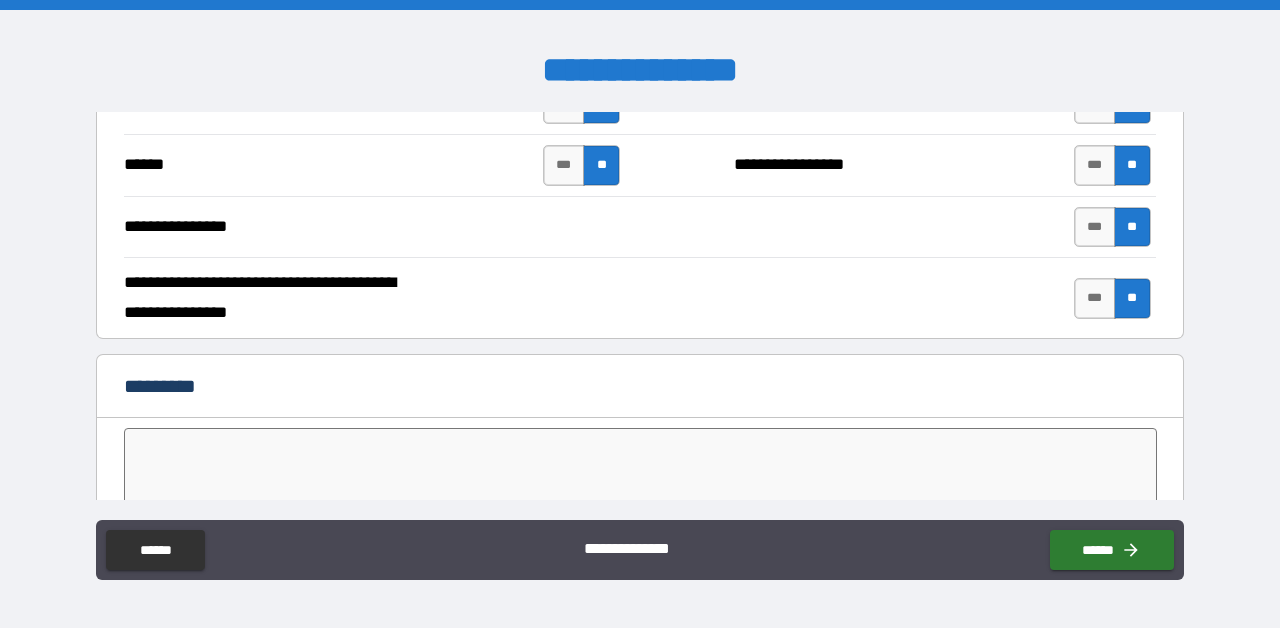 scroll, scrollTop: 4231, scrollLeft: 0, axis: vertical 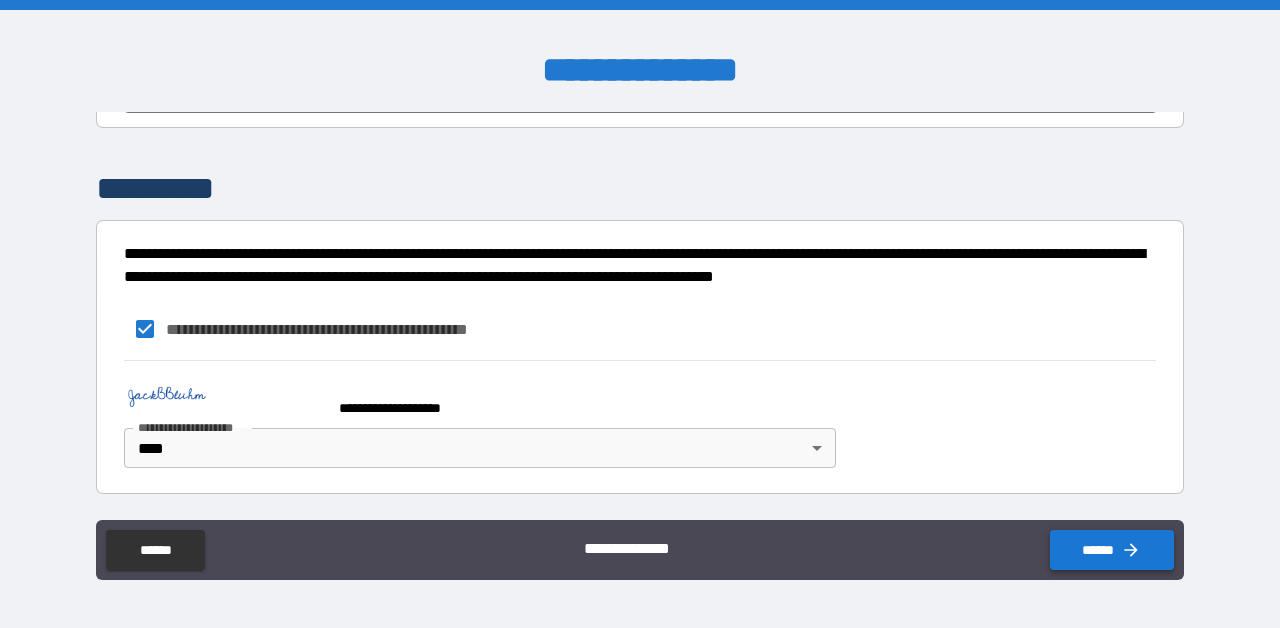 click on "******" at bounding box center [1112, 550] 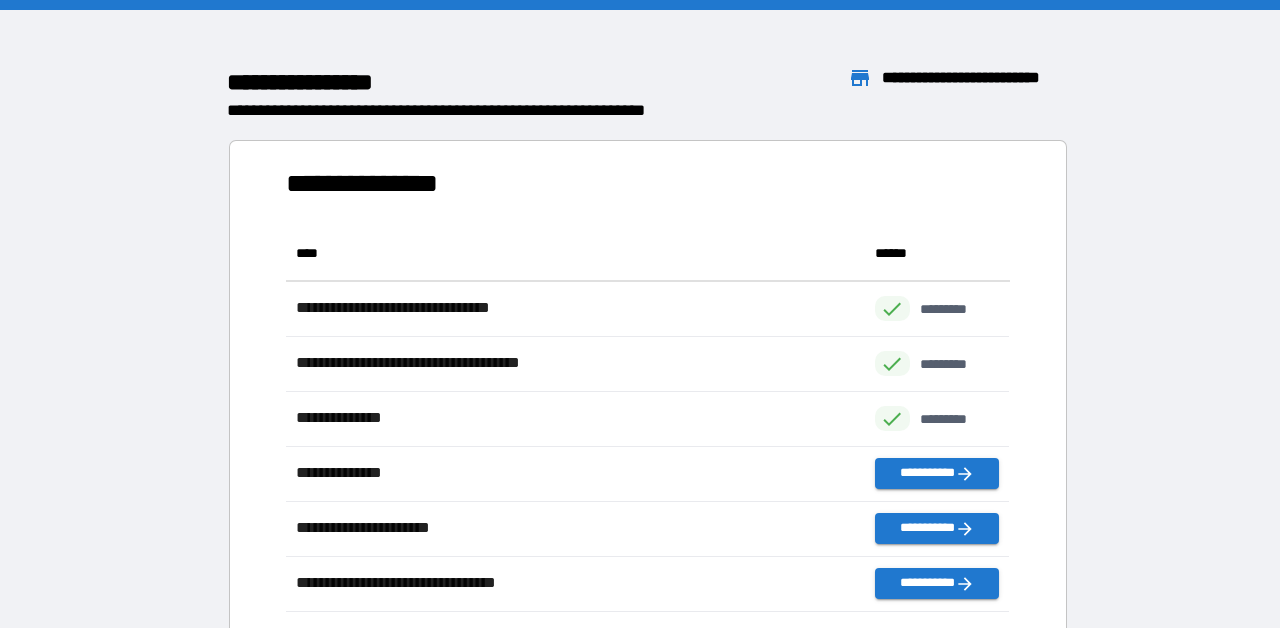 scroll, scrollTop: 1, scrollLeft: 0, axis: vertical 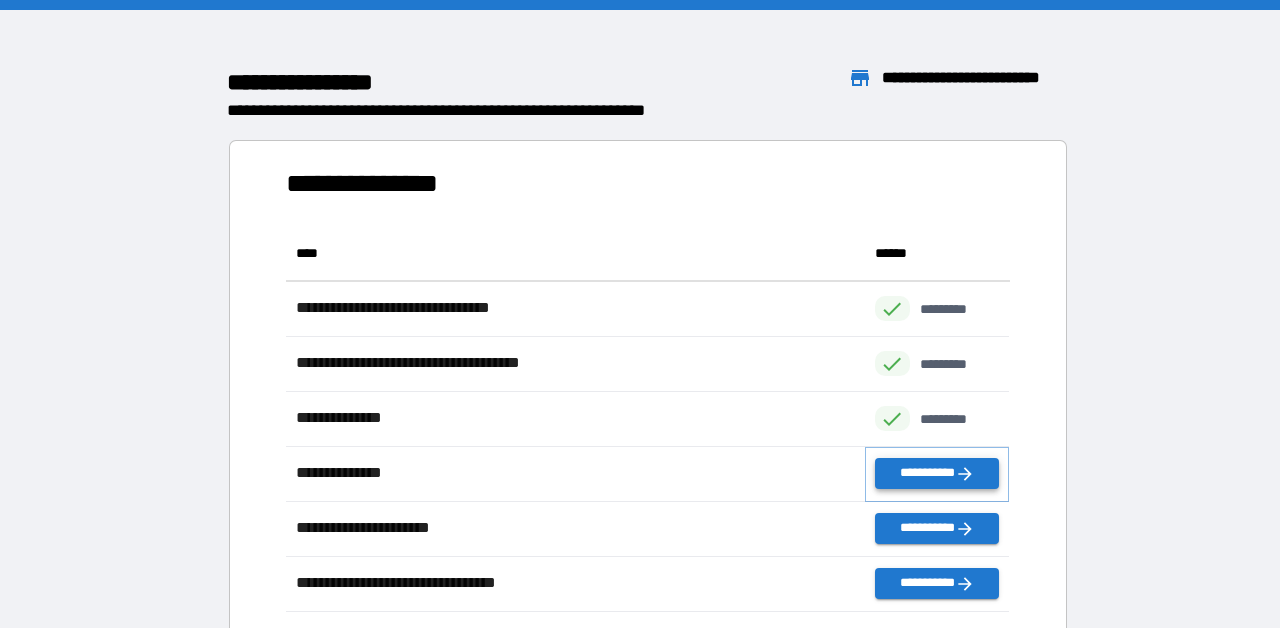 click on "**********" at bounding box center [937, 473] 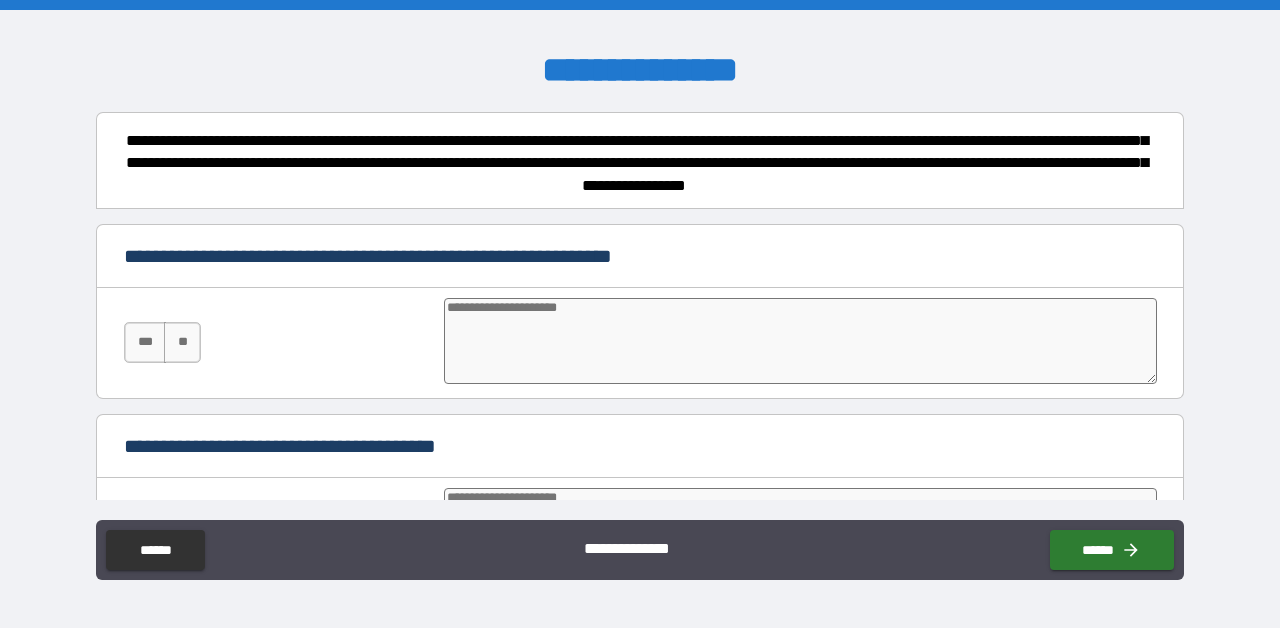 type on "*" 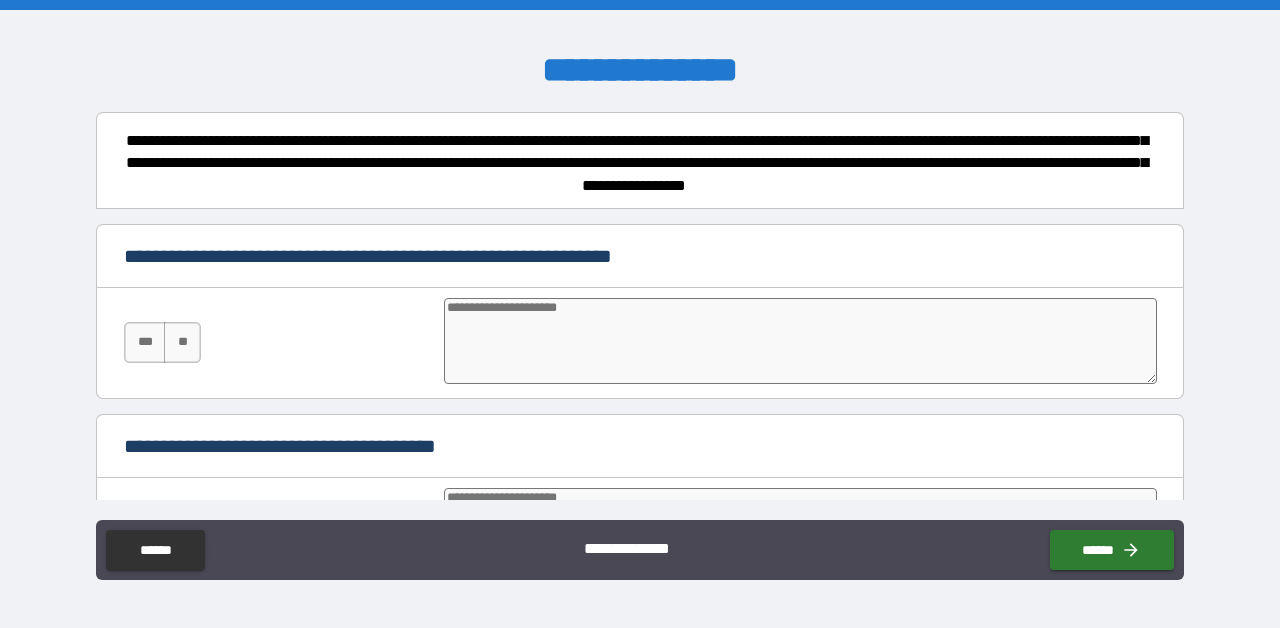 type on "*" 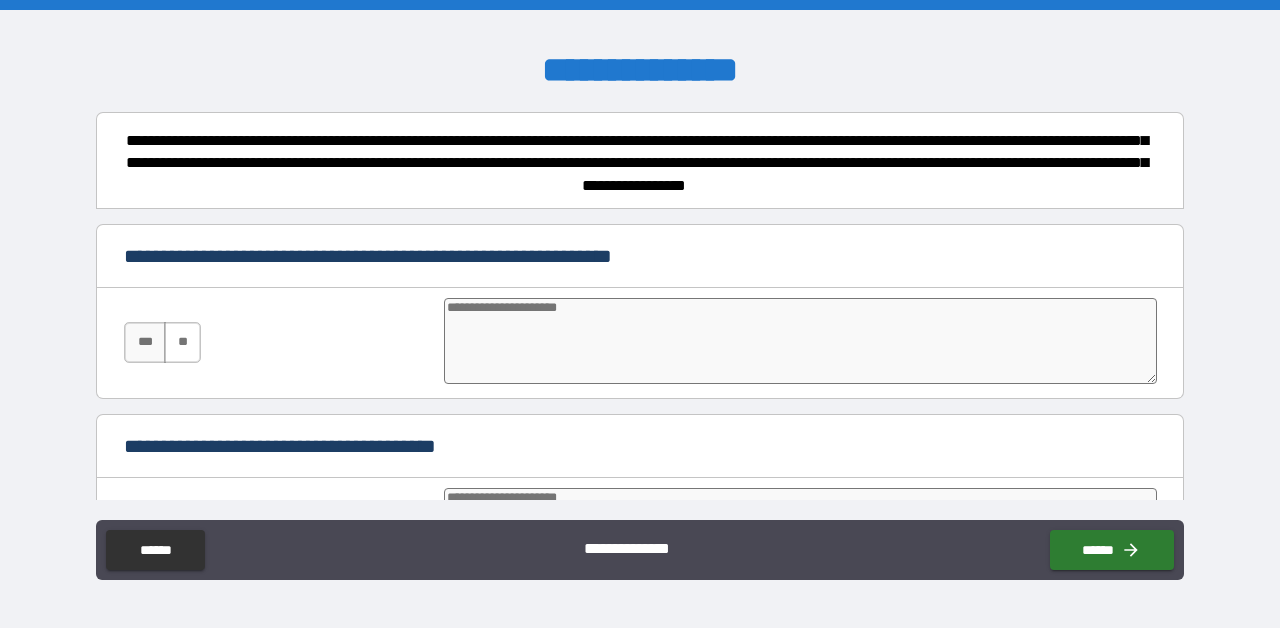 click on "**" at bounding box center [182, 342] 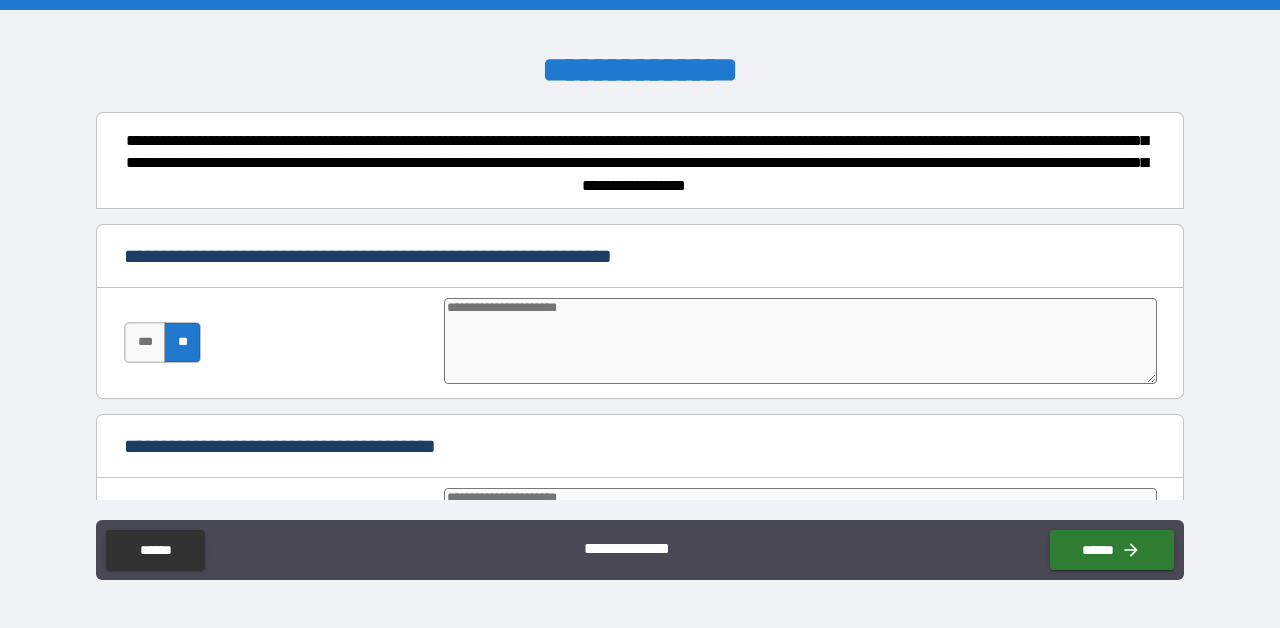 type on "*" 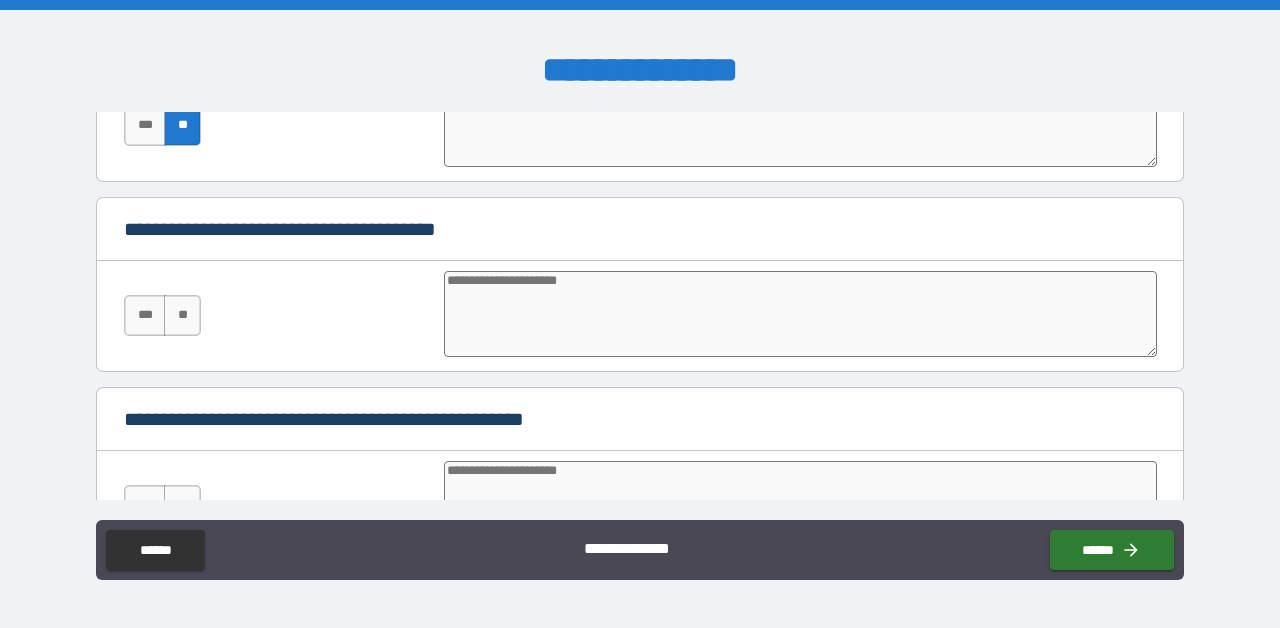scroll, scrollTop: 216, scrollLeft: 0, axis: vertical 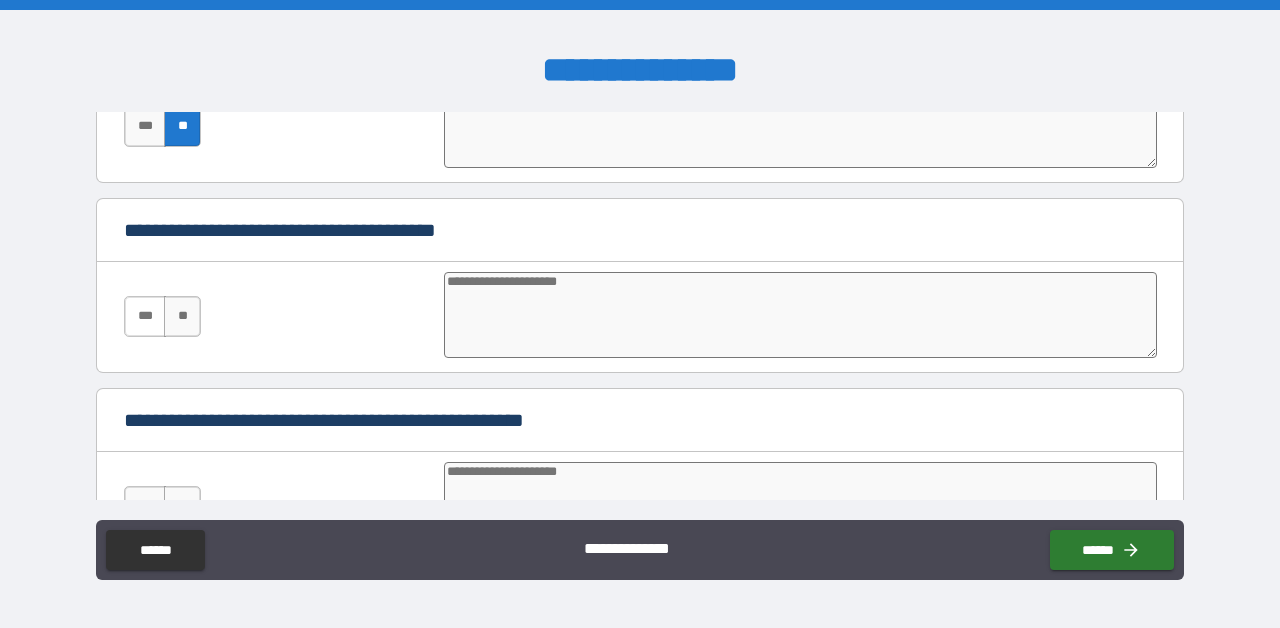 click on "***" at bounding box center (145, 316) 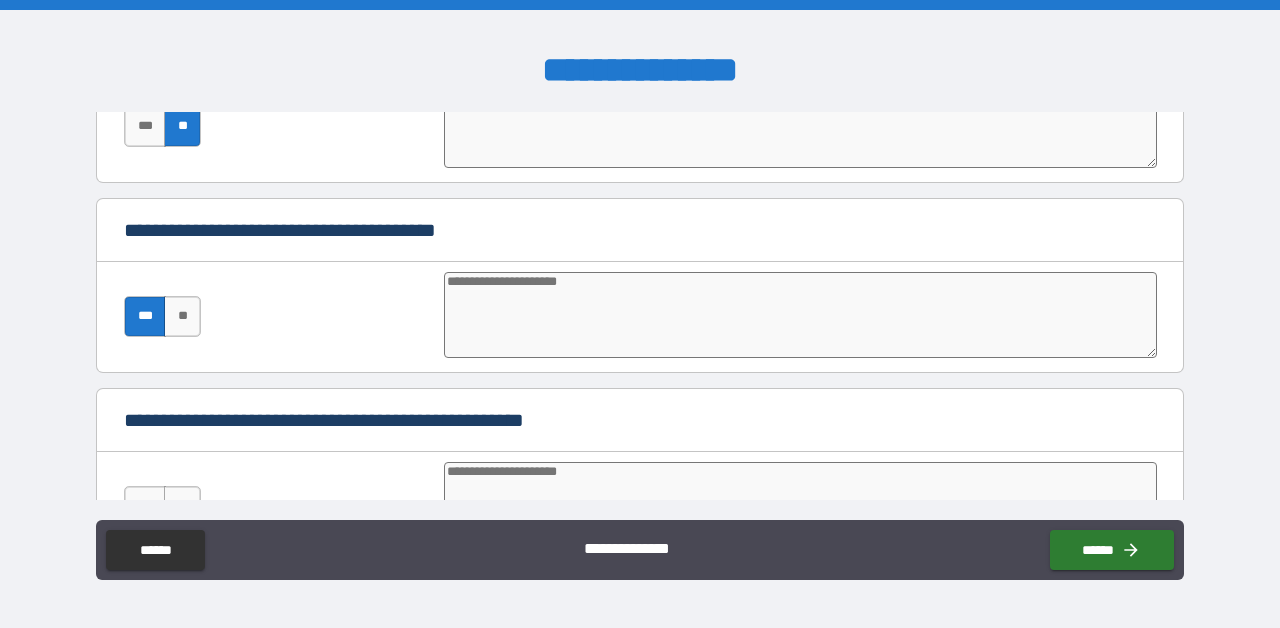 type on "*" 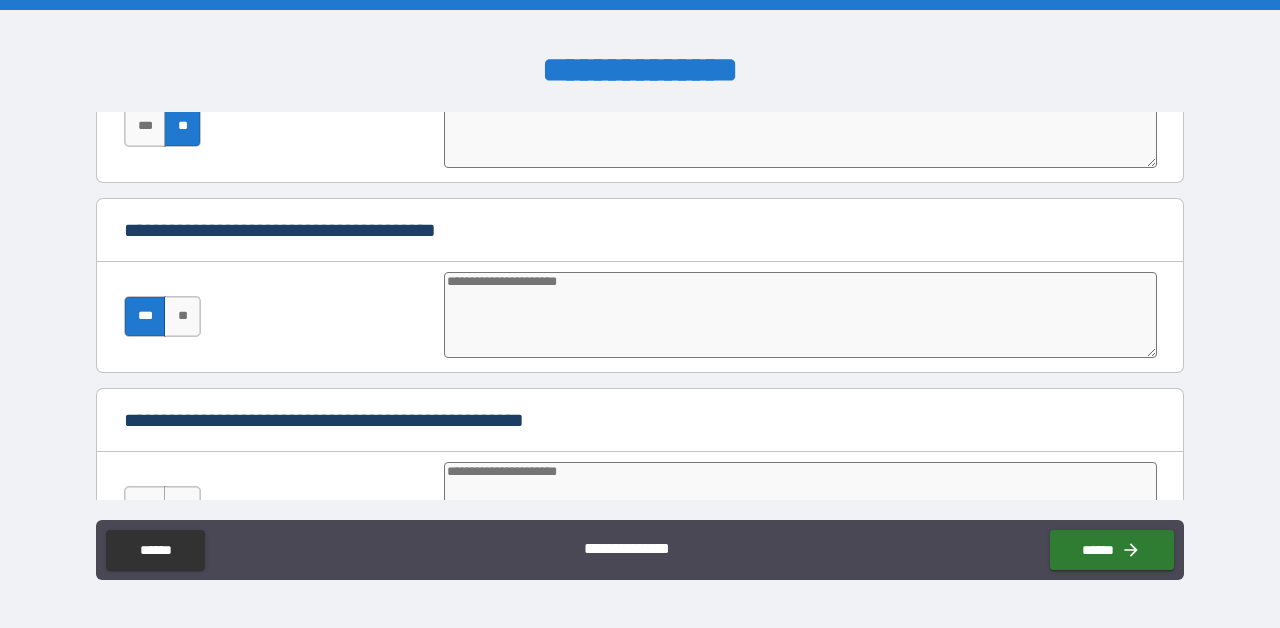 type on "*" 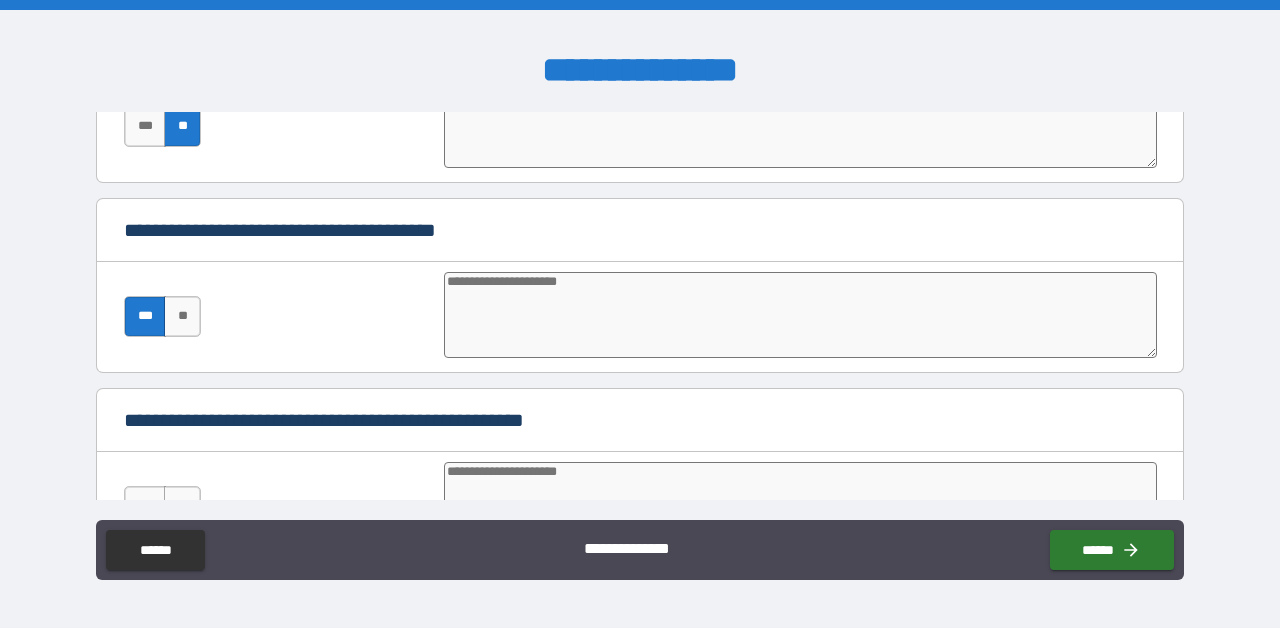 type on "*" 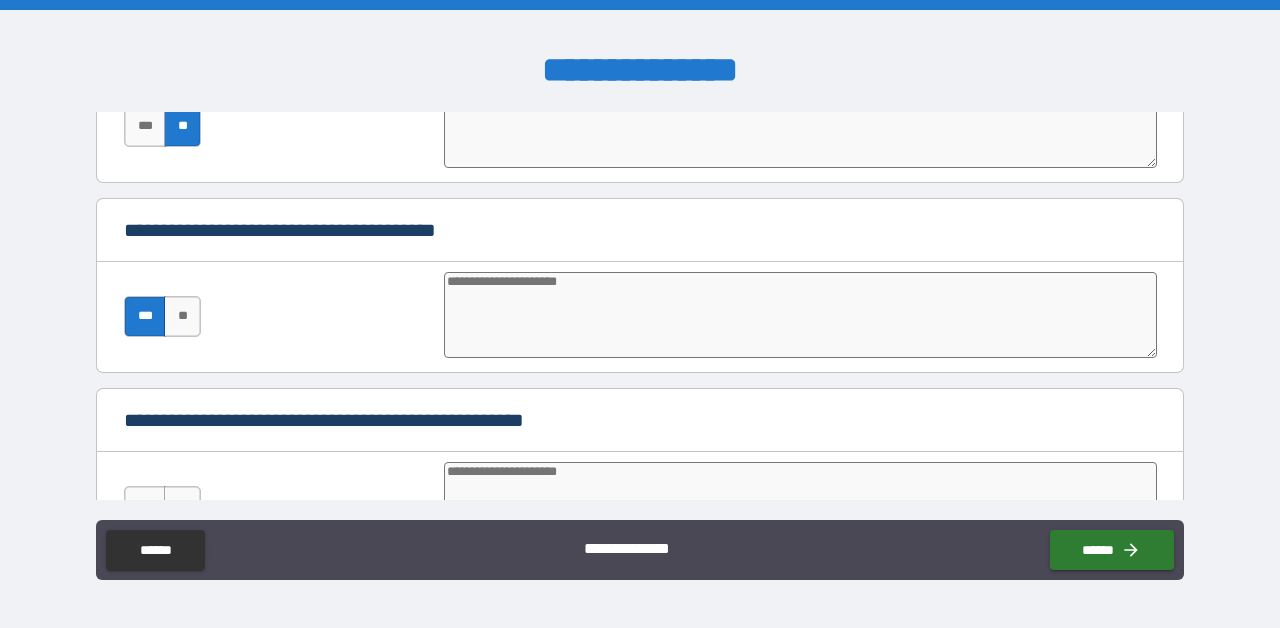 type on "*" 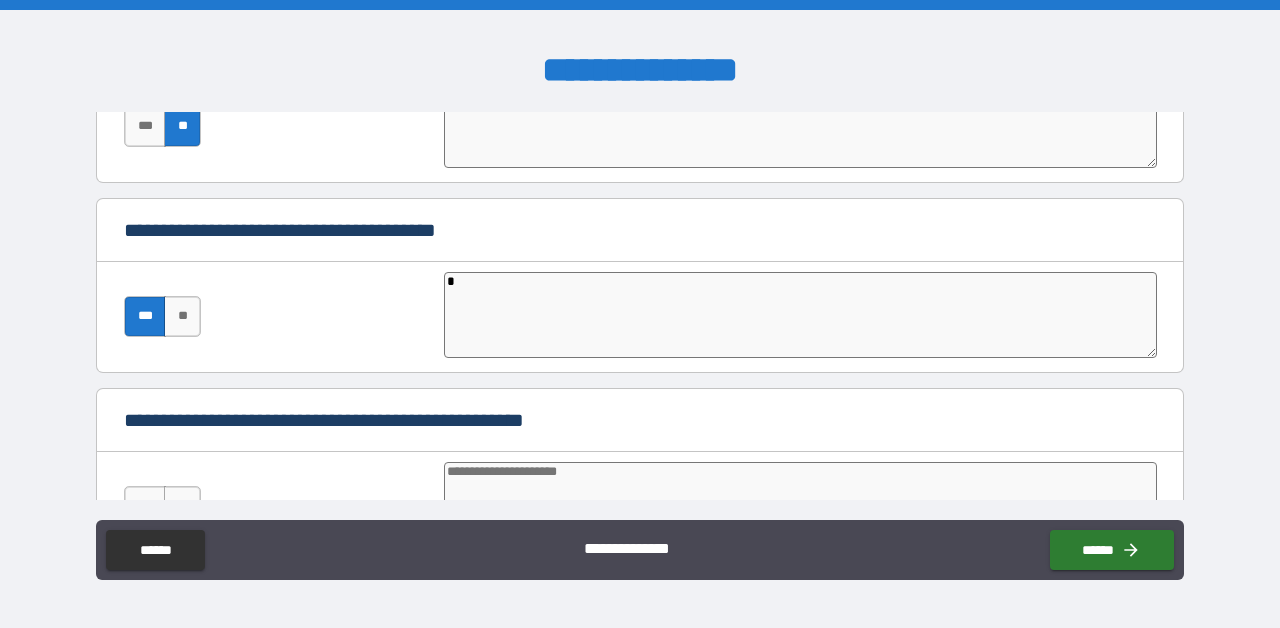 type on "*" 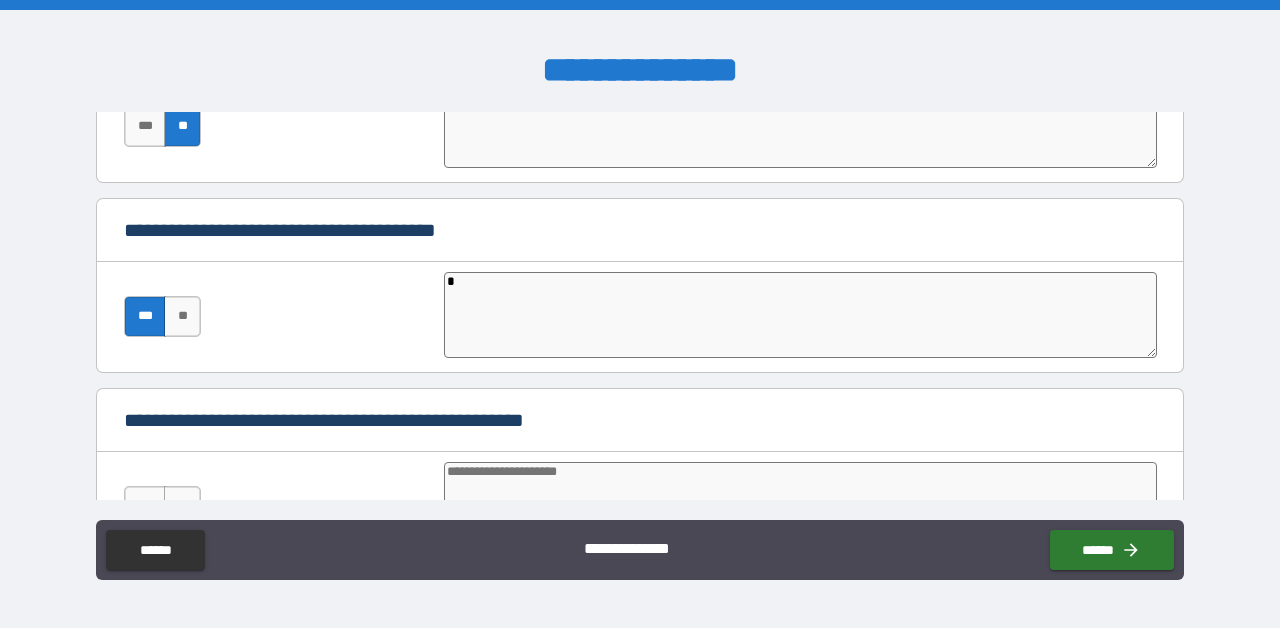 type on "*" 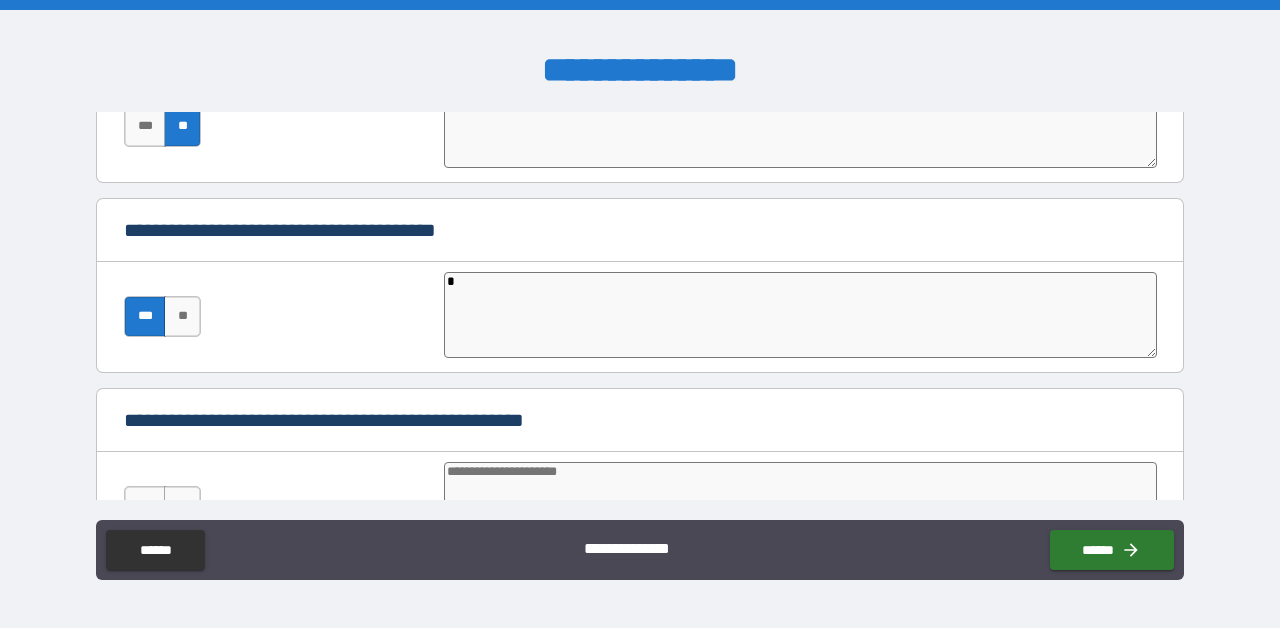 type on "**" 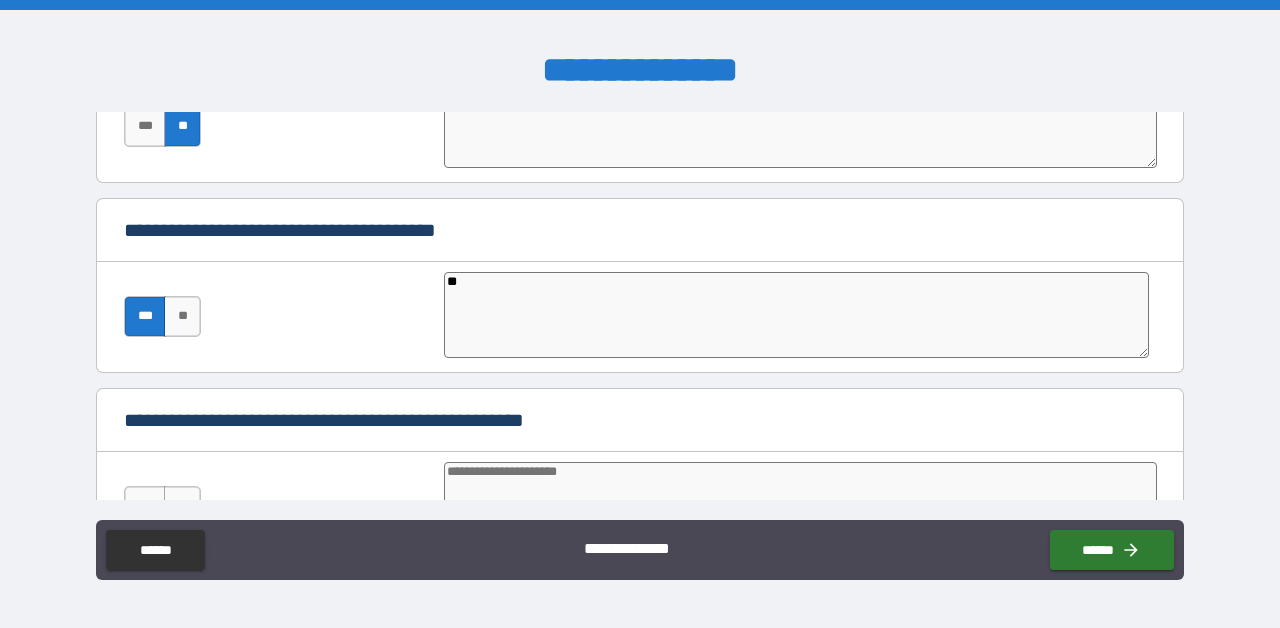 type on "*" 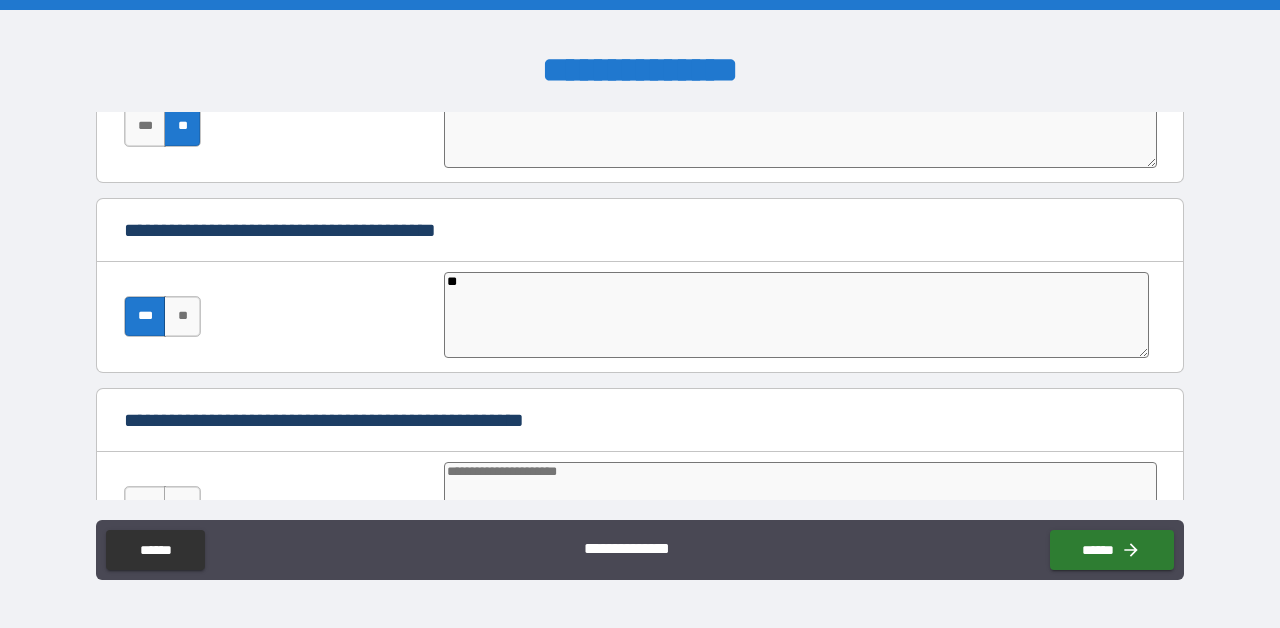 type on "***" 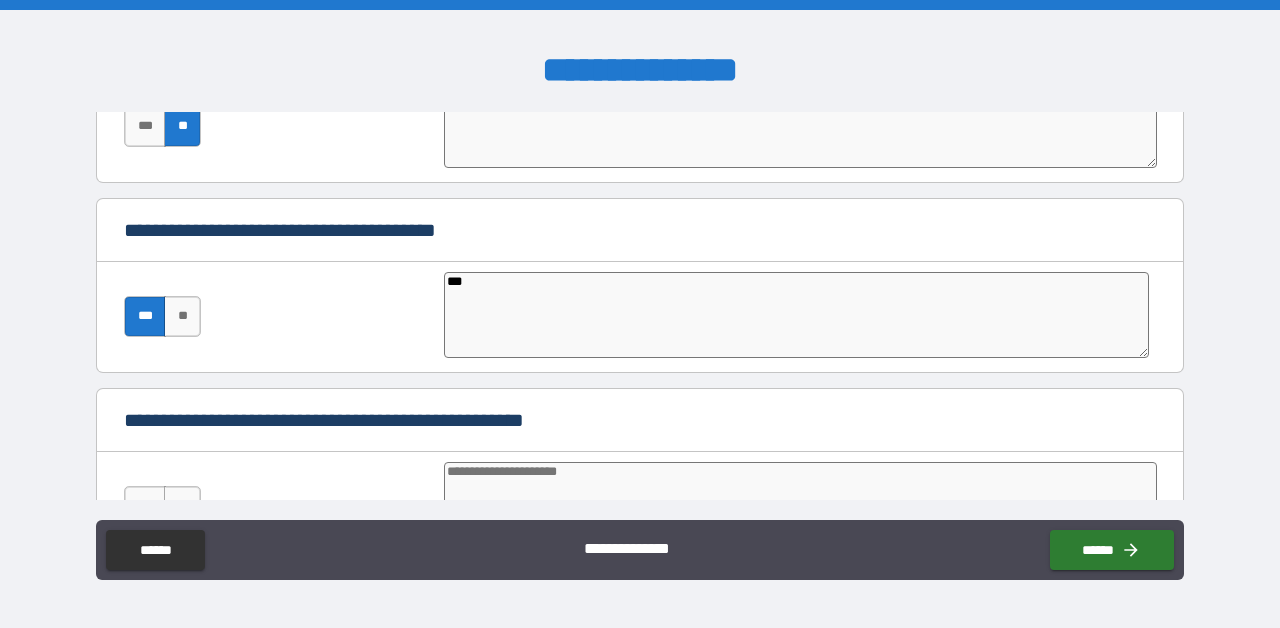 type on "*" 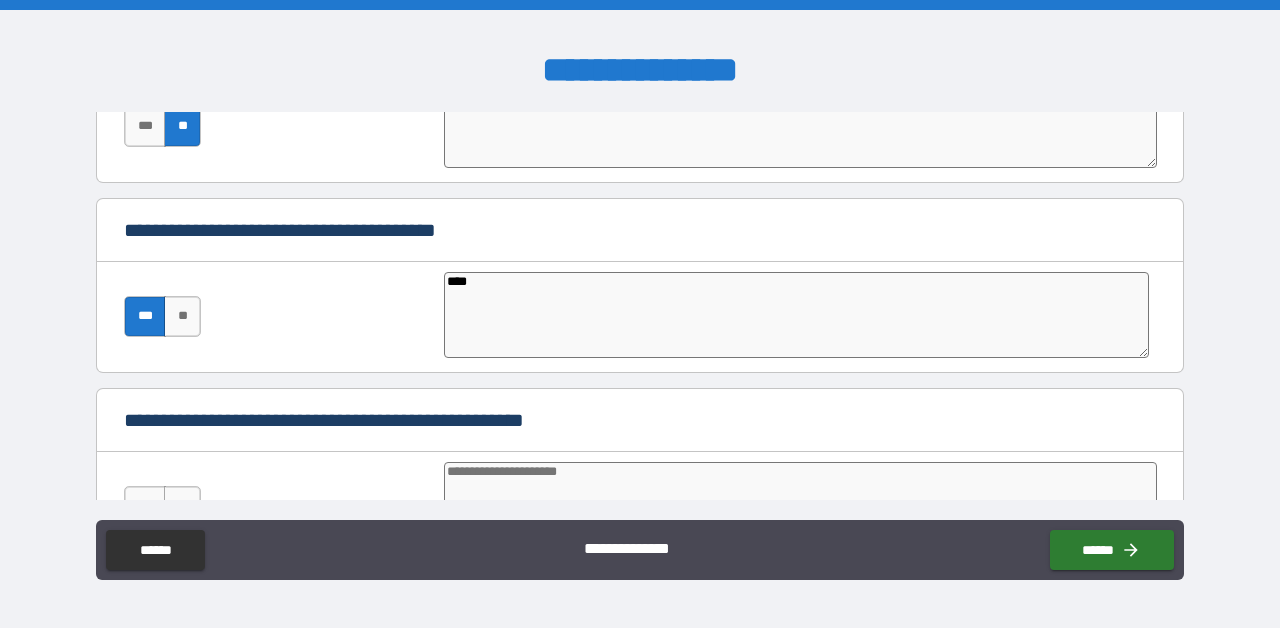 type on "*" 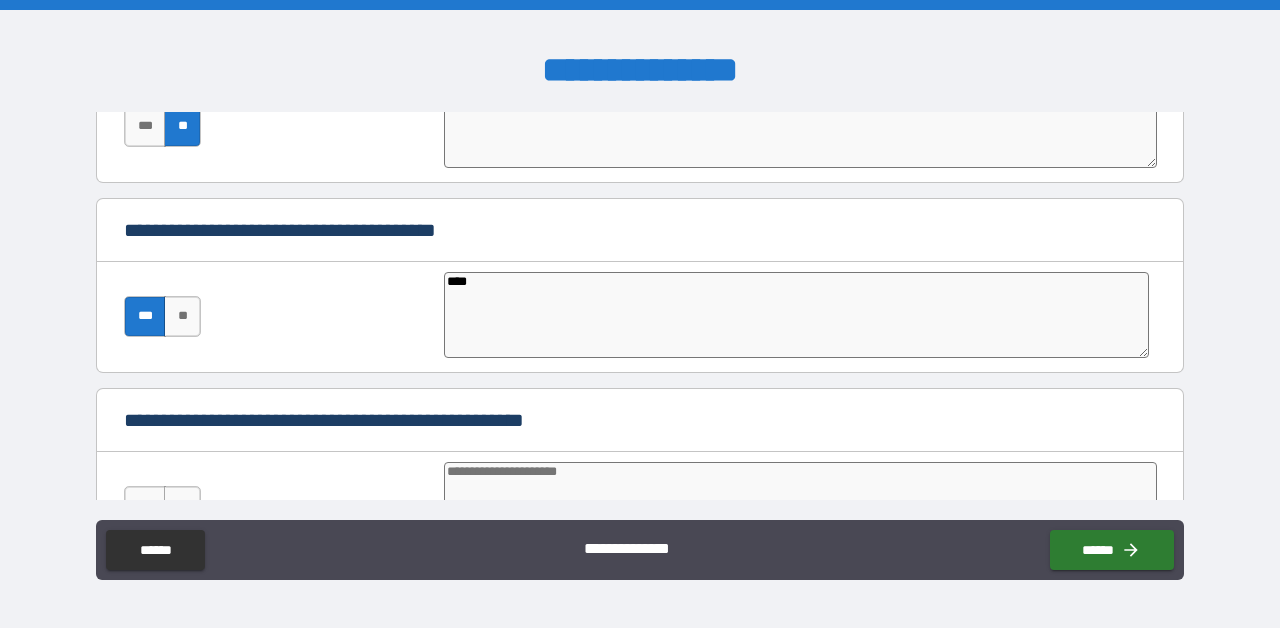 type on "*" 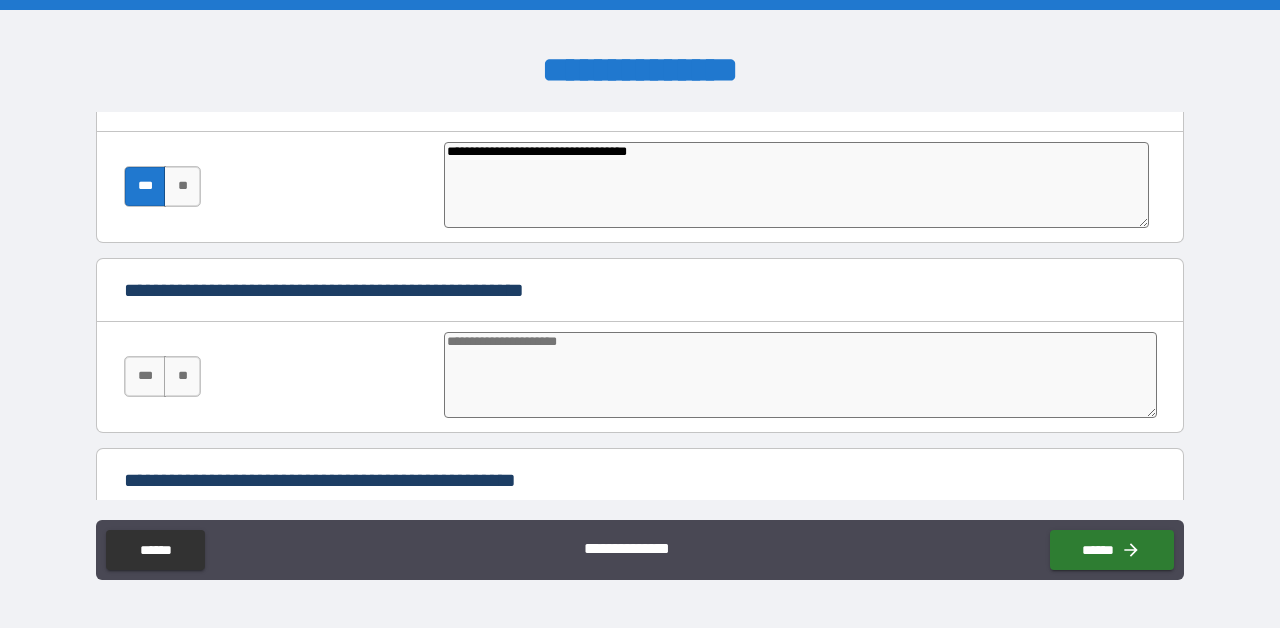 scroll, scrollTop: 405, scrollLeft: 0, axis: vertical 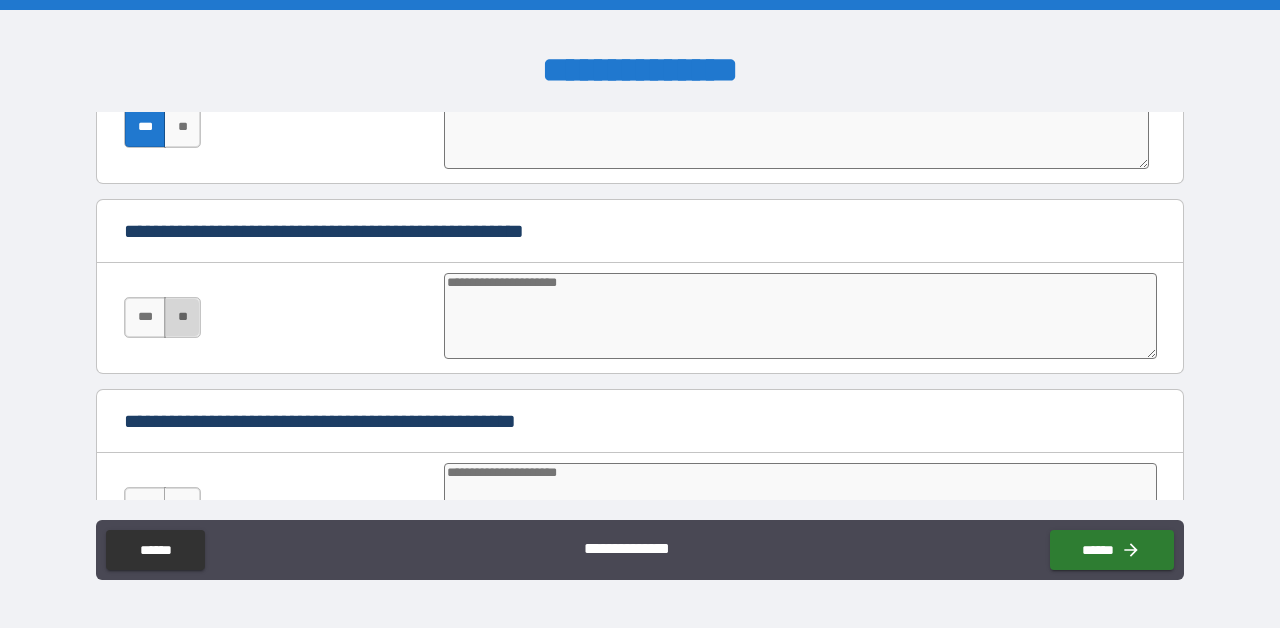 click on "**" at bounding box center (182, 317) 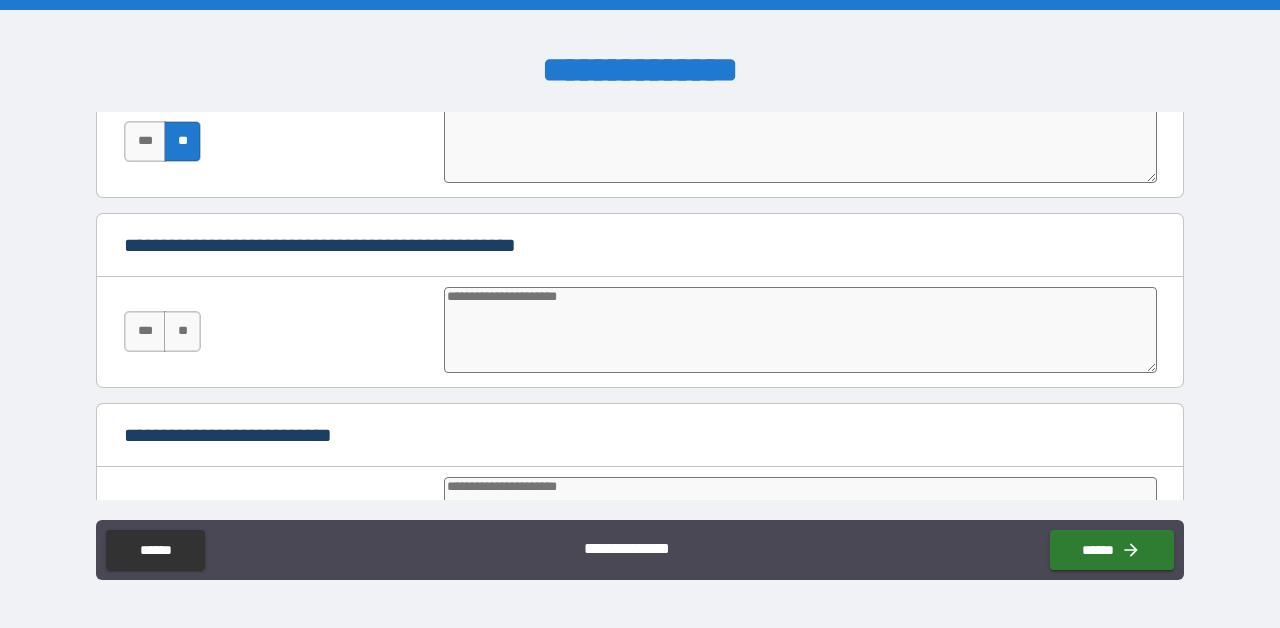 scroll, scrollTop: 594, scrollLeft: 0, axis: vertical 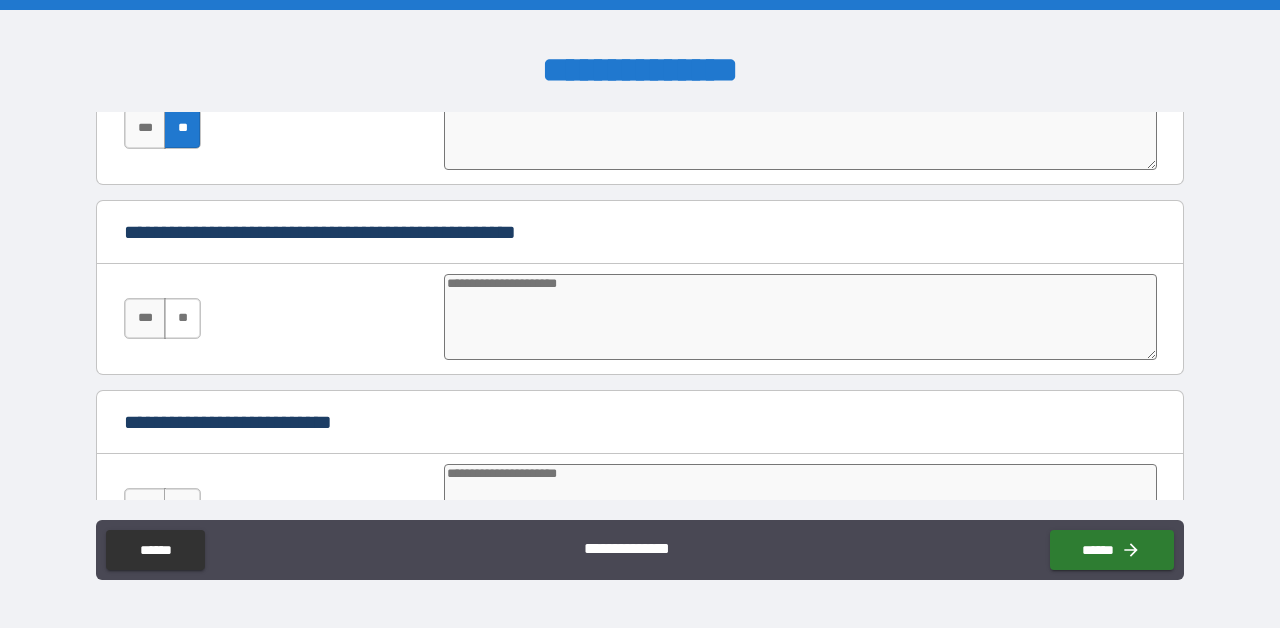 click on "**" at bounding box center [182, 318] 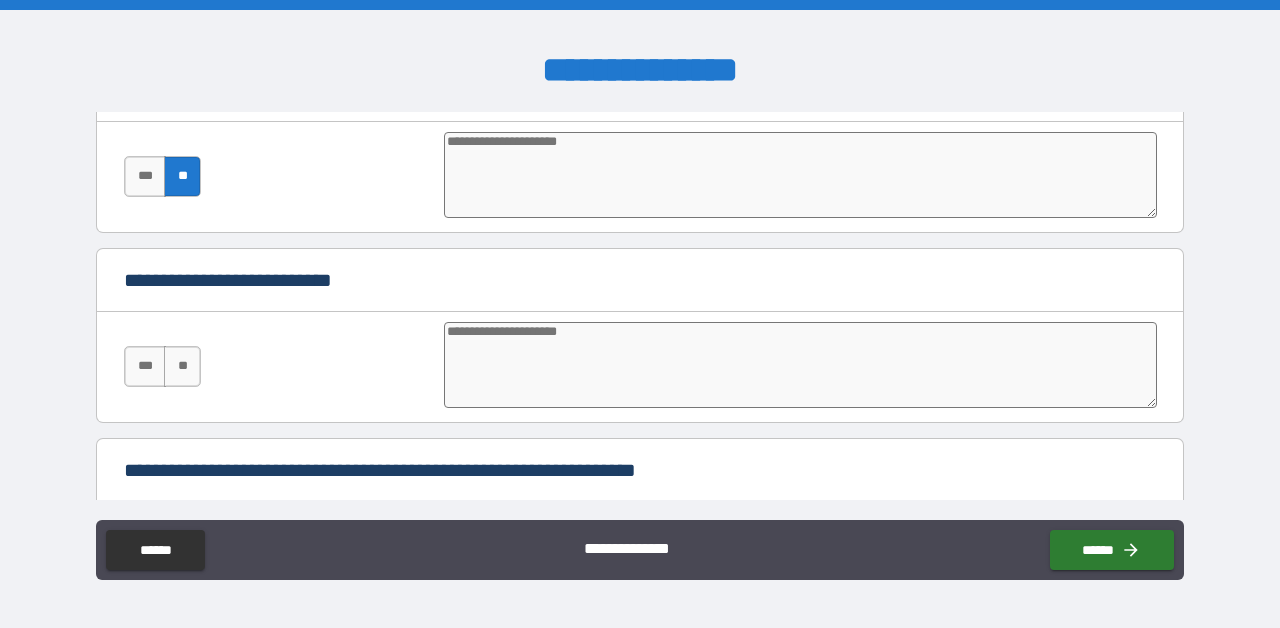scroll, scrollTop: 755, scrollLeft: 0, axis: vertical 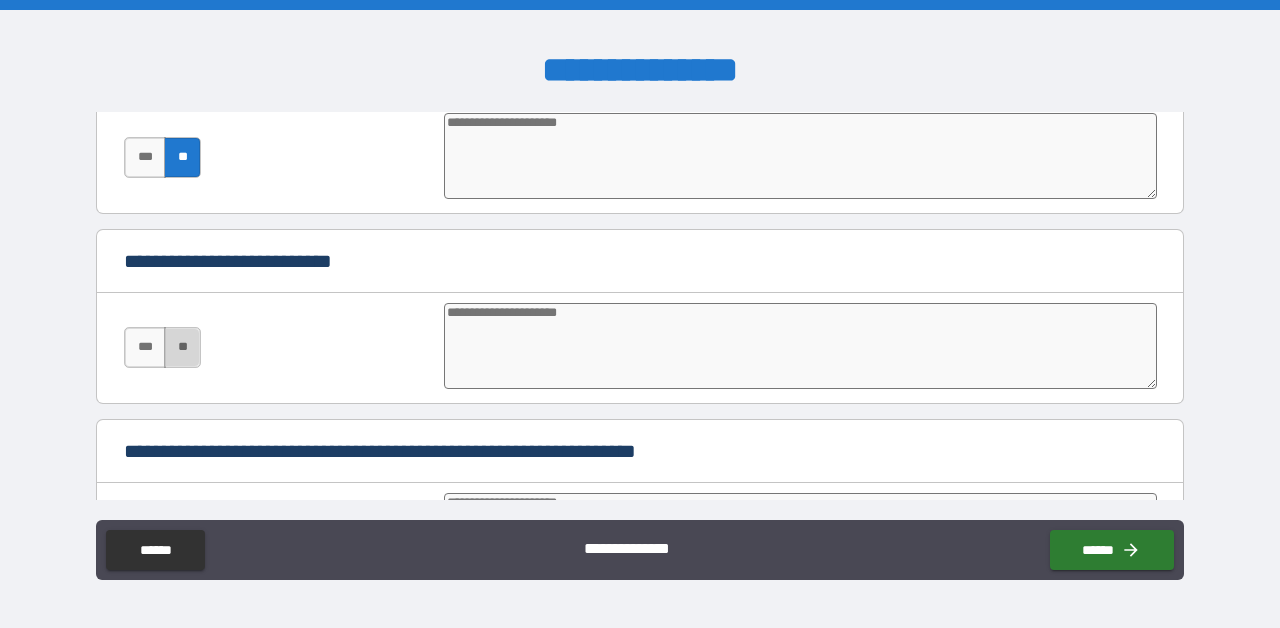 click on "**" at bounding box center [182, 347] 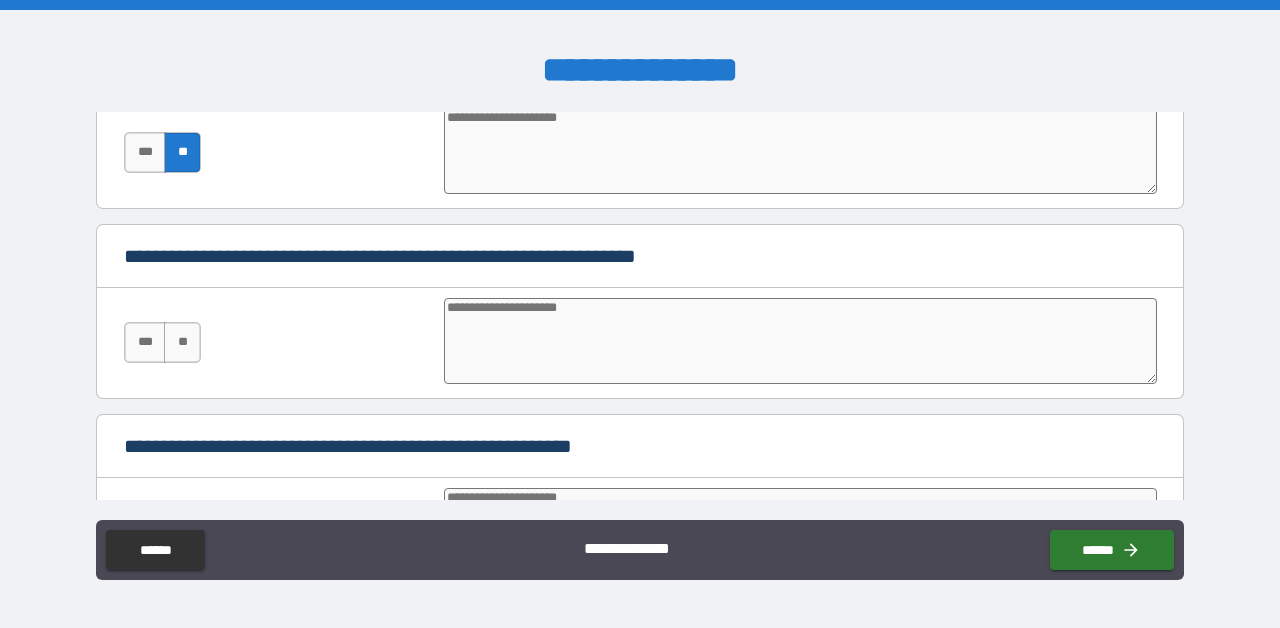 scroll, scrollTop: 960, scrollLeft: 0, axis: vertical 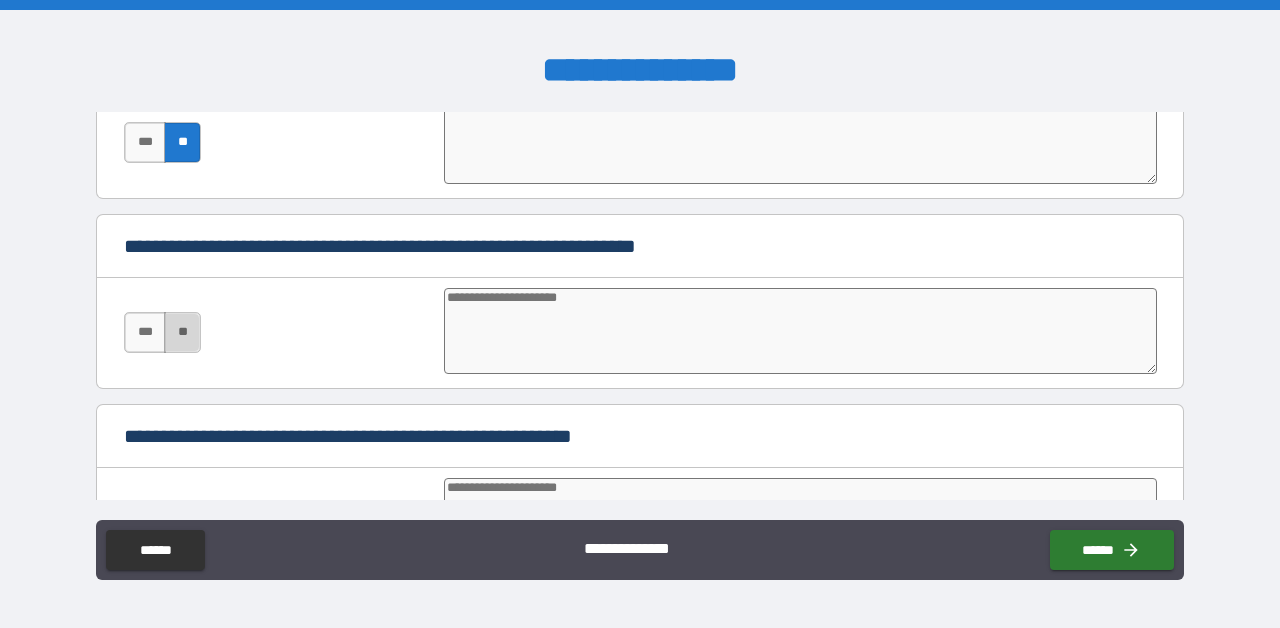 click on "**" at bounding box center (182, 332) 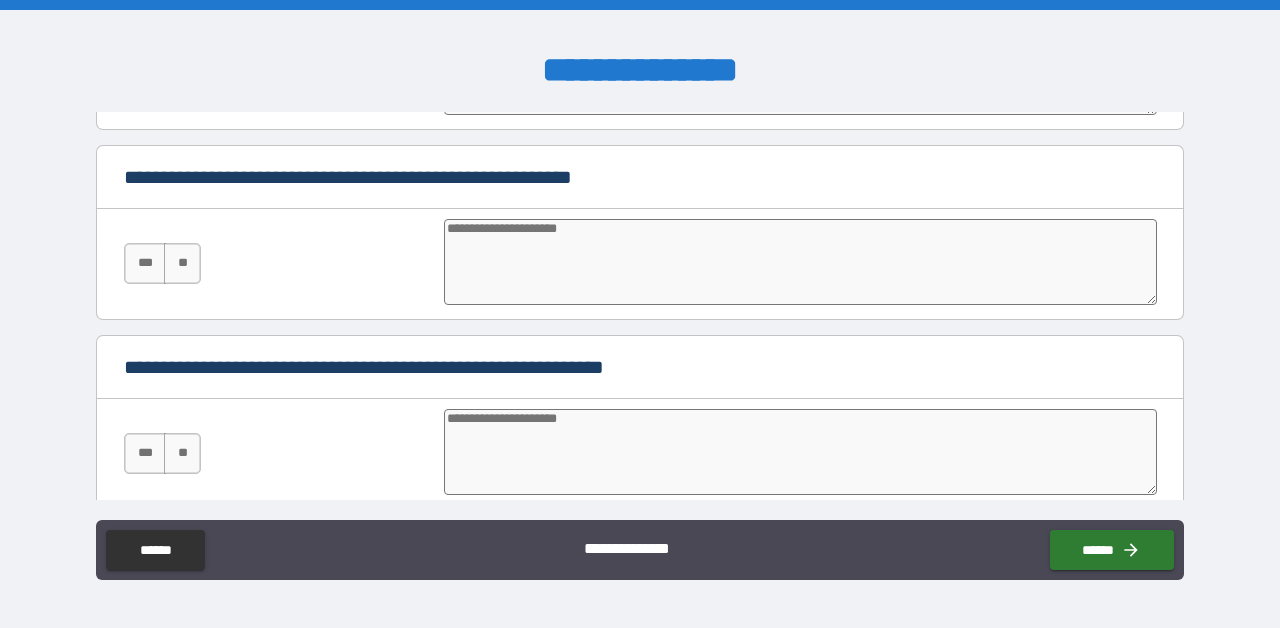 scroll, scrollTop: 1220, scrollLeft: 0, axis: vertical 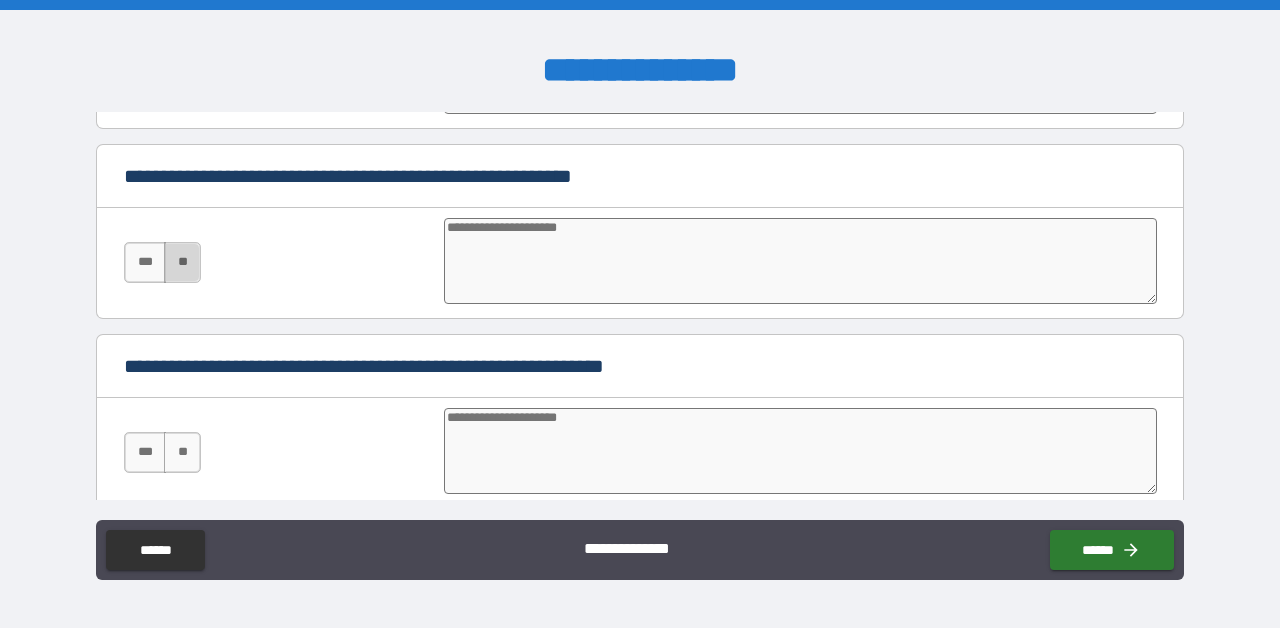 click on "**" at bounding box center (182, 262) 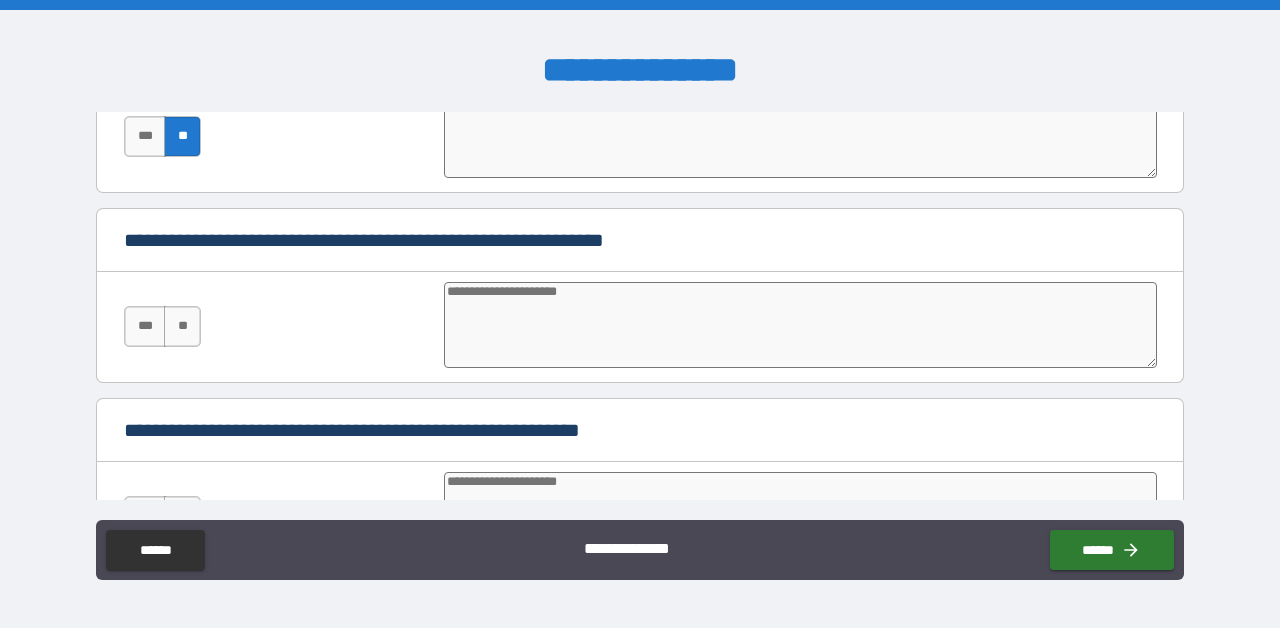 scroll, scrollTop: 1354, scrollLeft: 0, axis: vertical 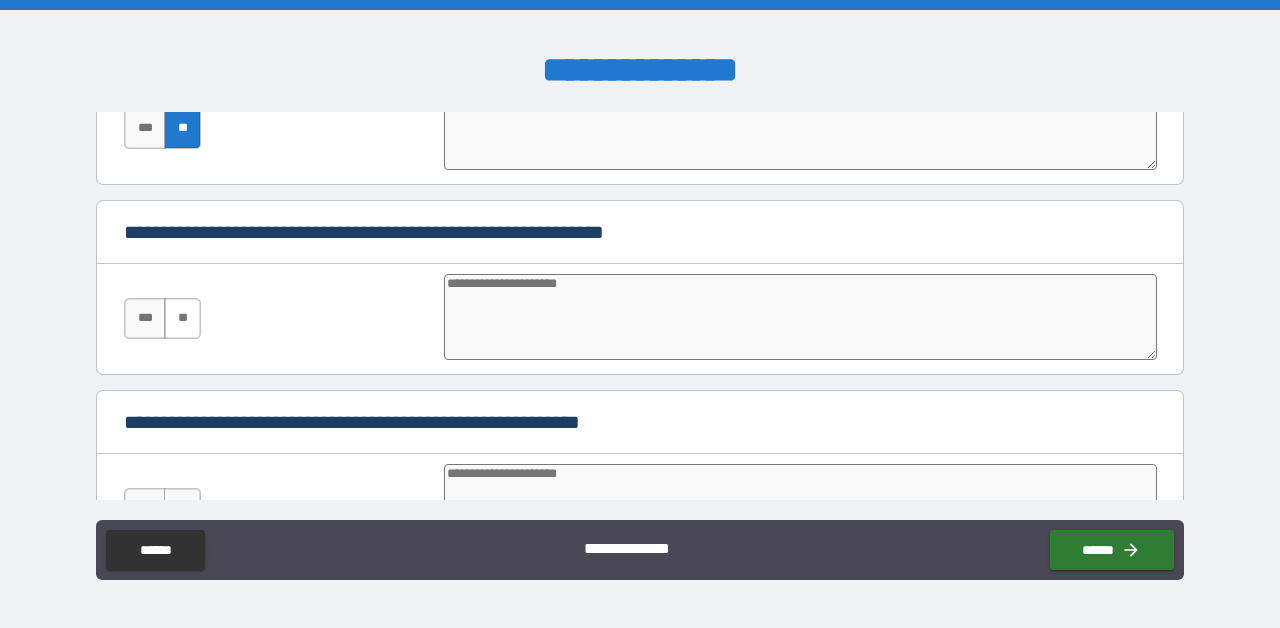 click on "**" at bounding box center (182, 318) 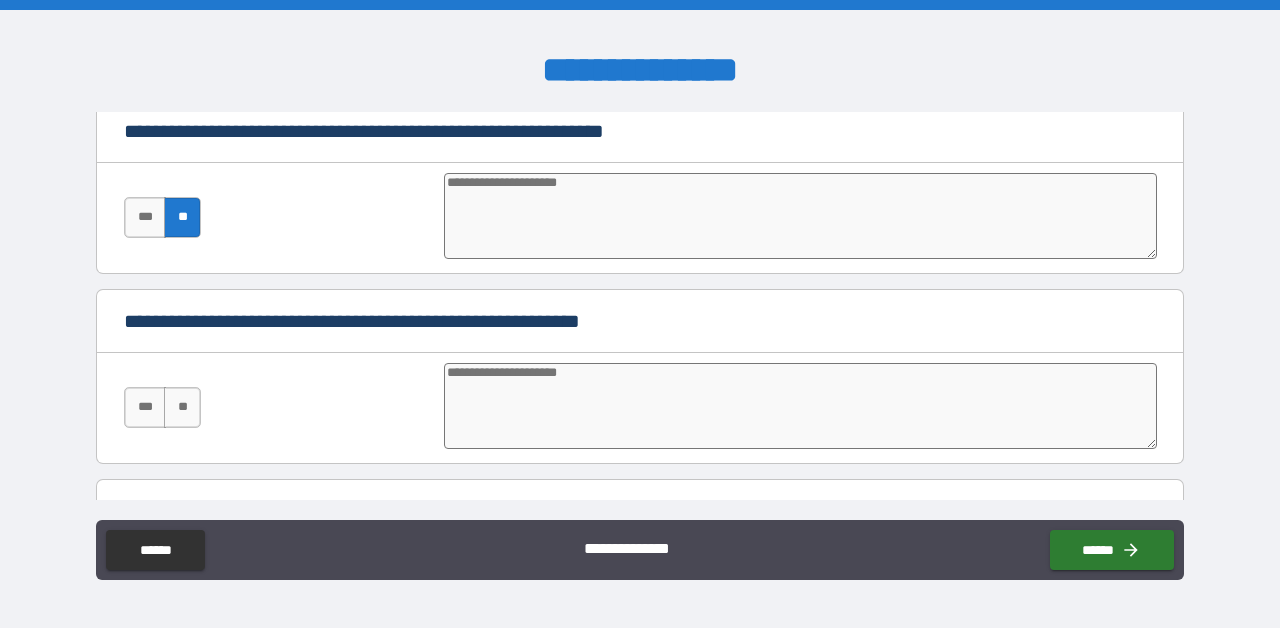 scroll, scrollTop: 1542, scrollLeft: 0, axis: vertical 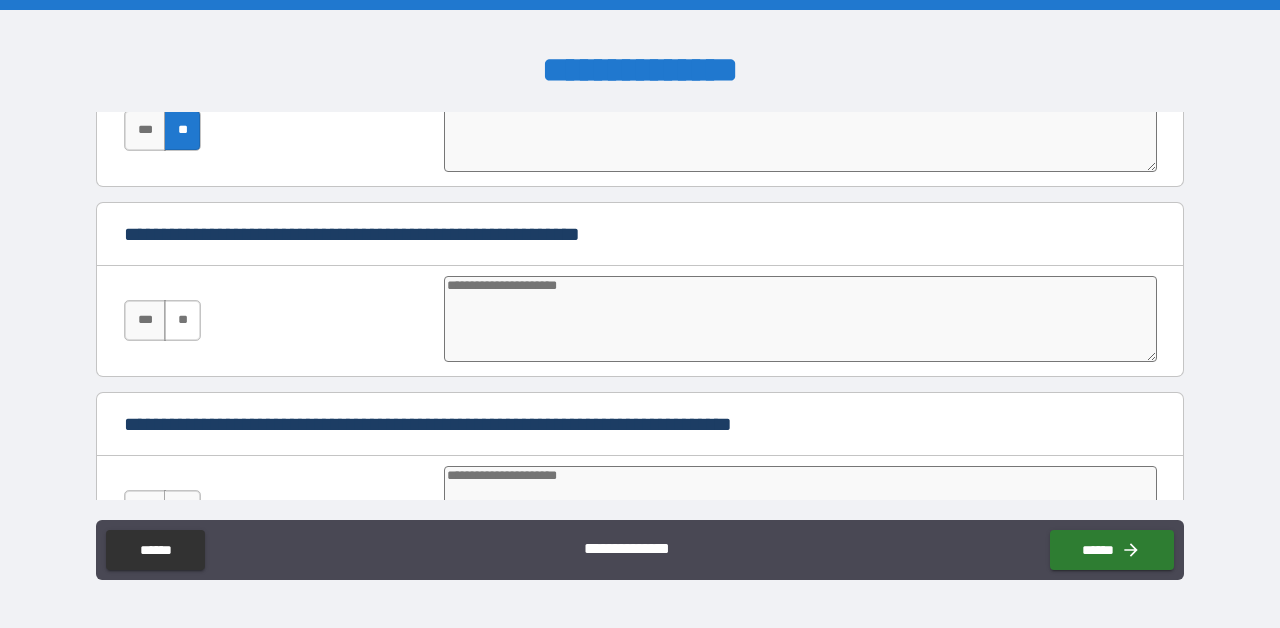 click on "**" at bounding box center (182, 320) 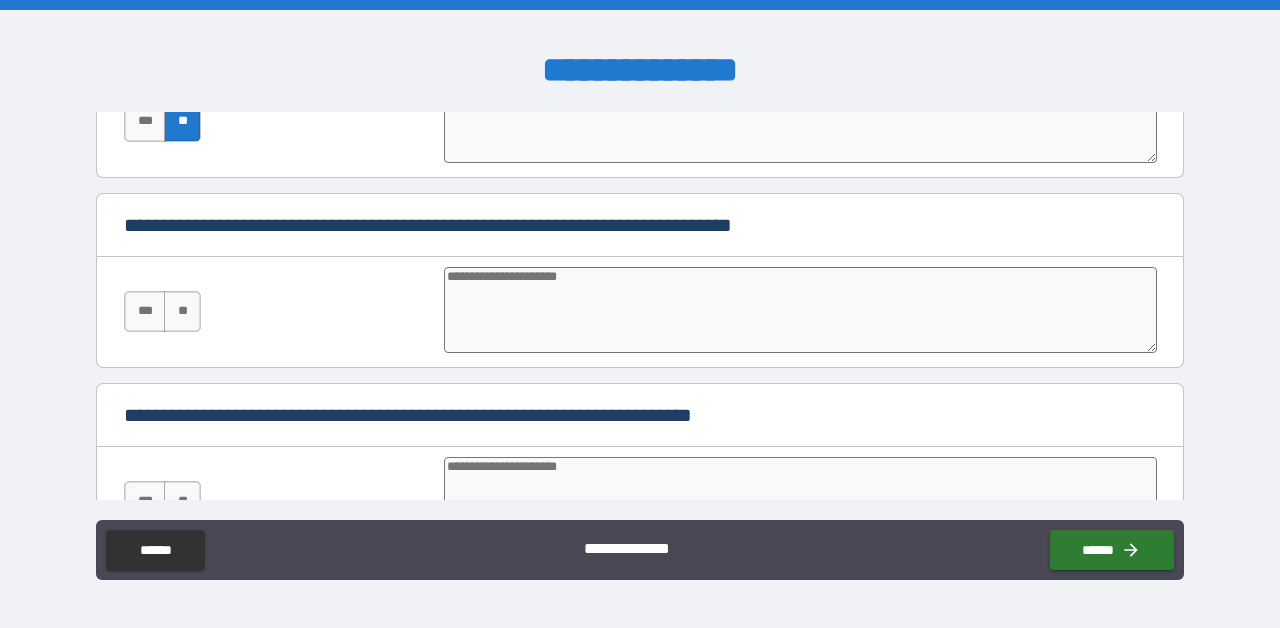 scroll, scrollTop: 1745, scrollLeft: 0, axis: vertical 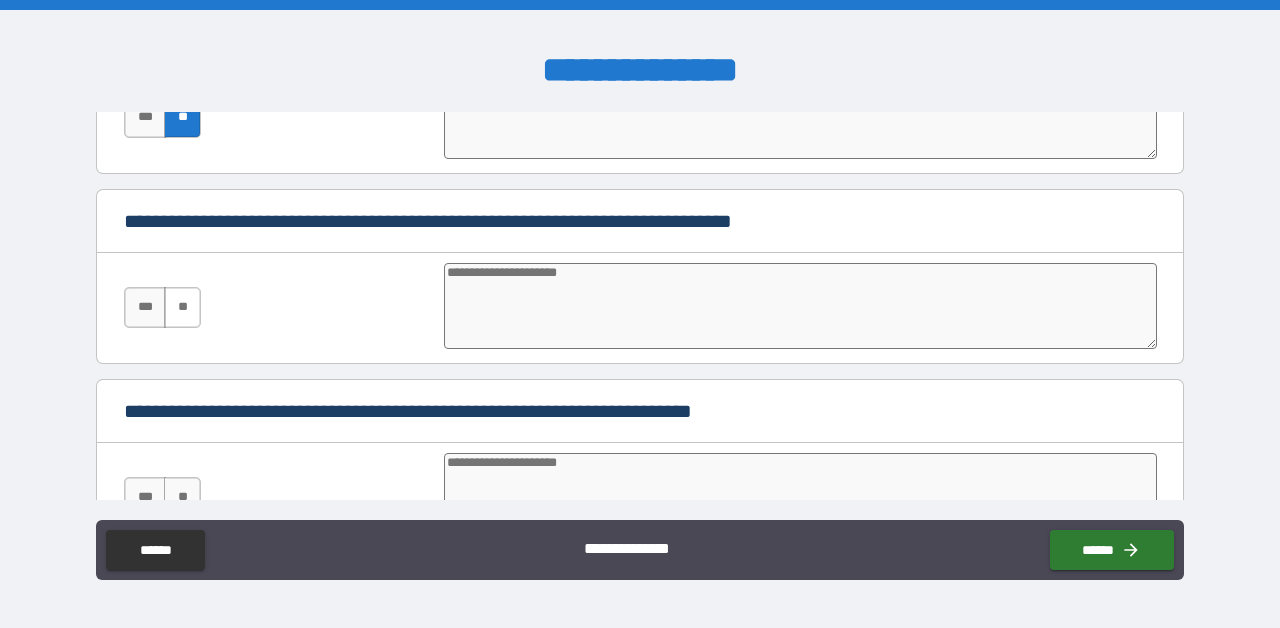 click on "**" at bounding box center (182, 307) 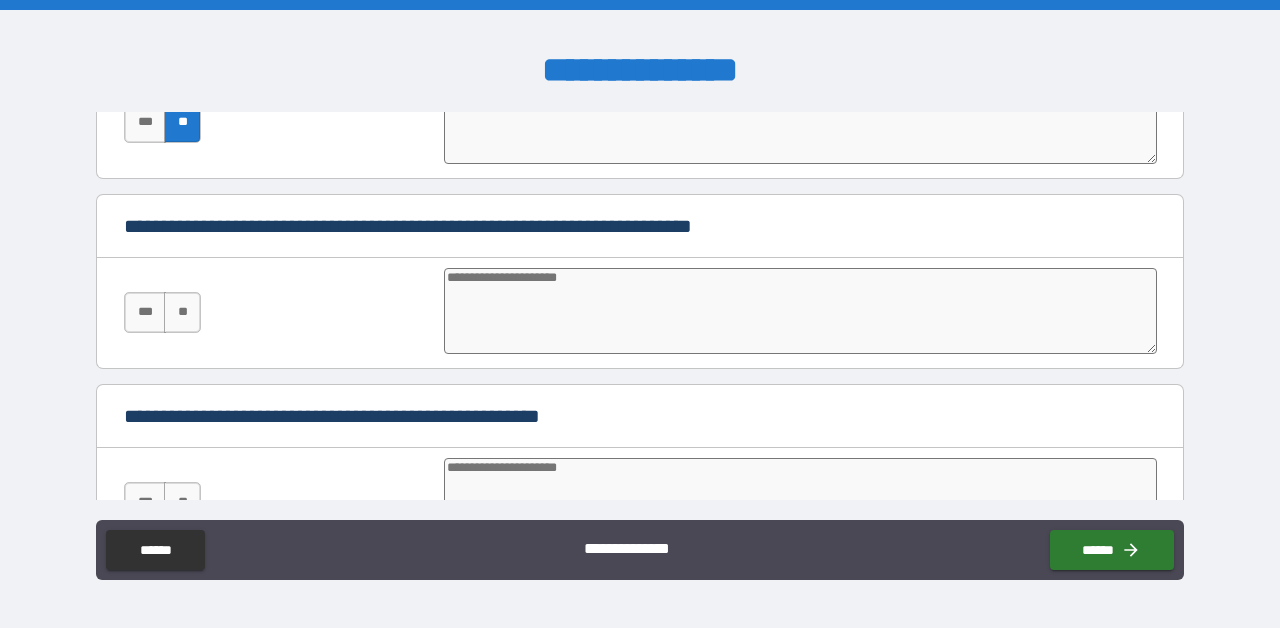 scroll, scrollTop: 1950, scrollLeft: 0, axis: vertical 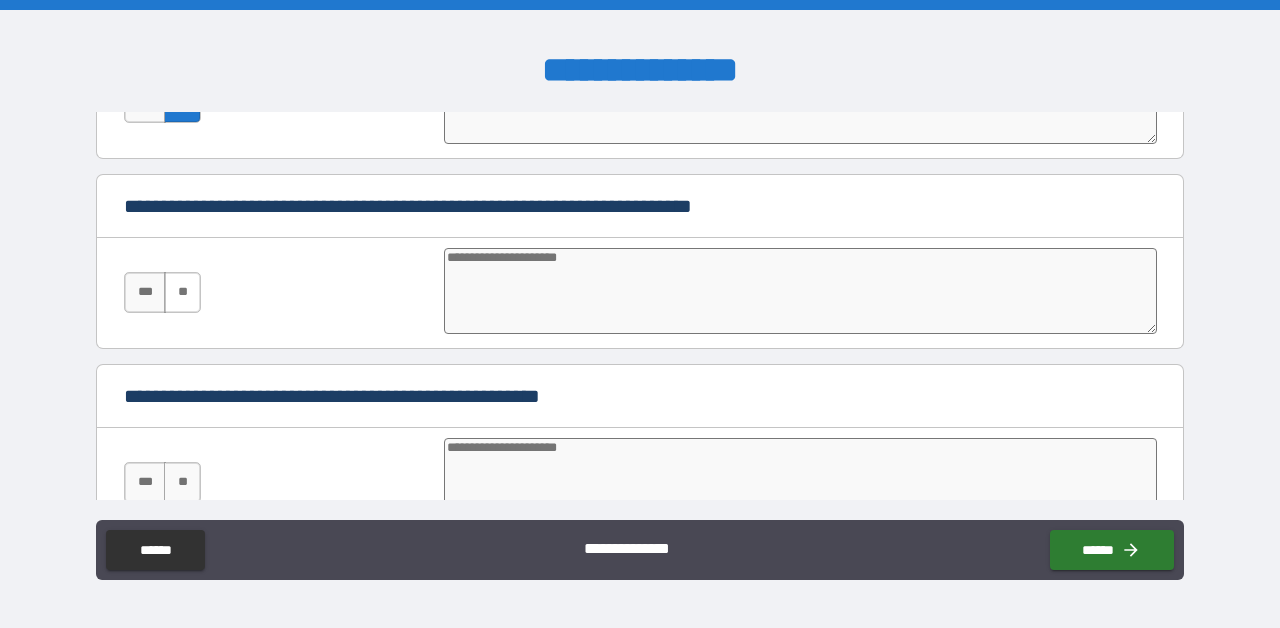 click on "**" at bounding box center [182, 292] 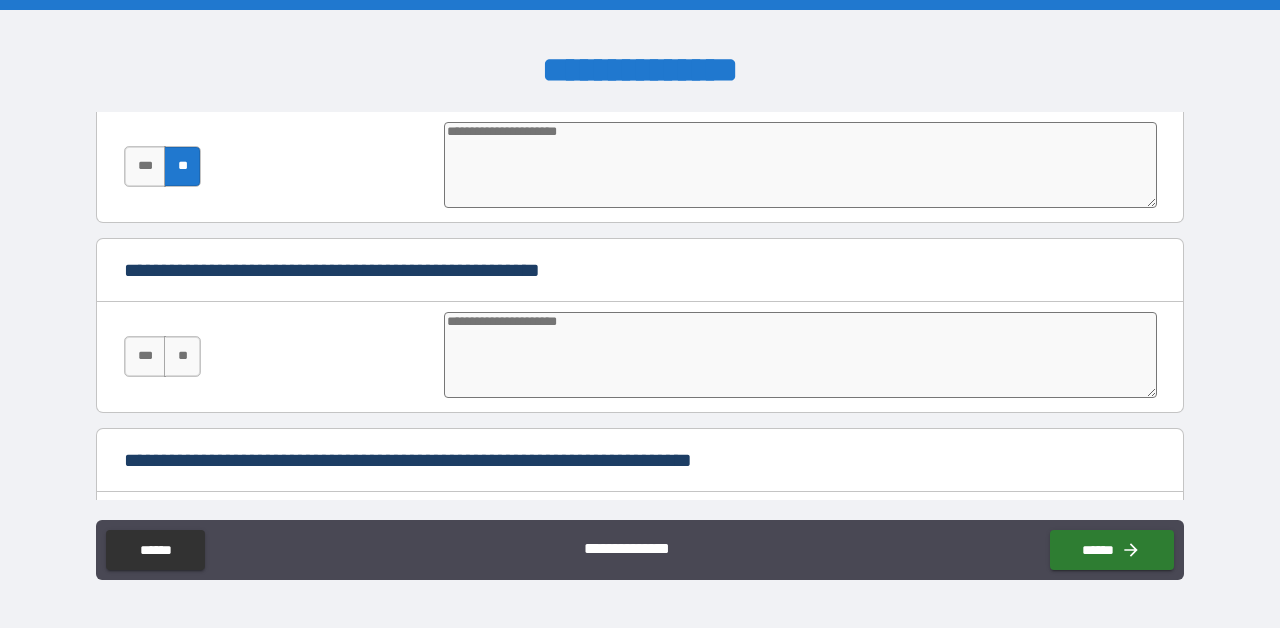 scroll, scrollTop: 2098, scrollLeft: 0, axis: vertical 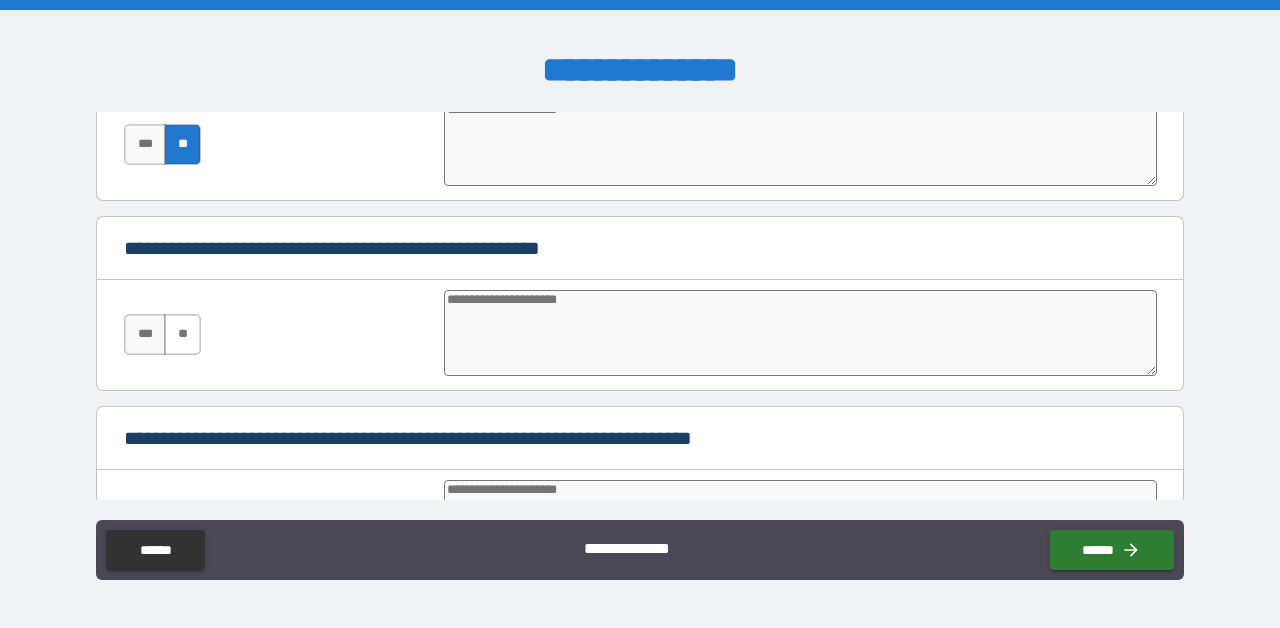 click on "**" at bounding box center [182, 334] 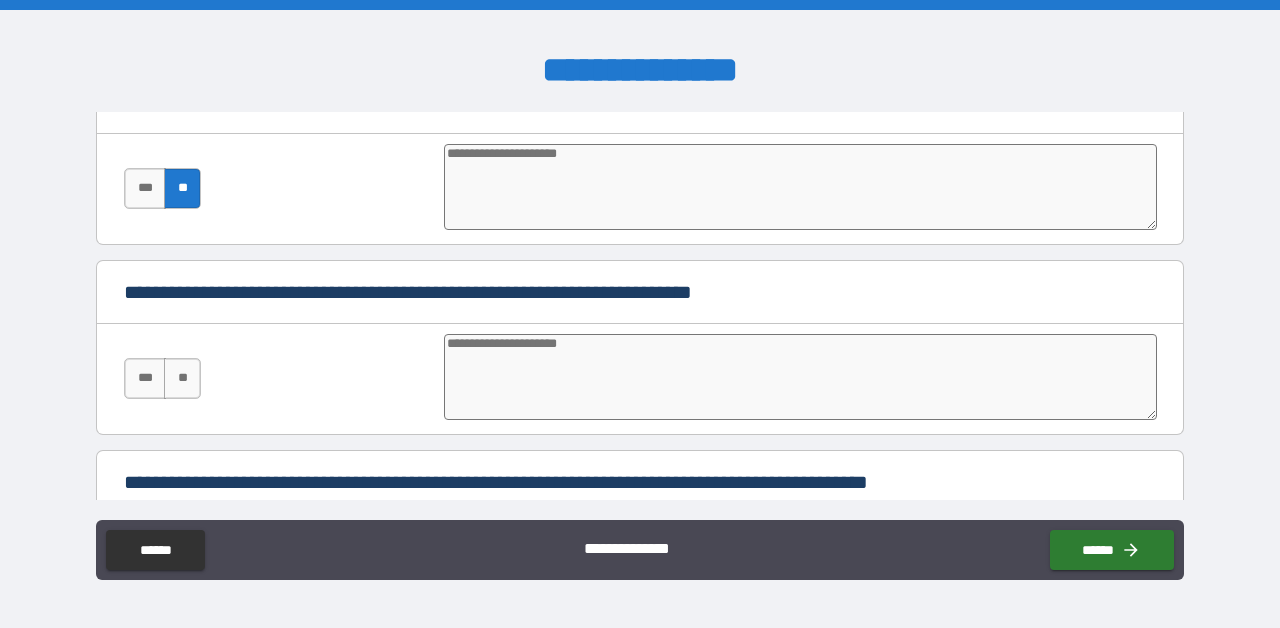 scroll, scrollTop: 2318, scrollLeft: 0, axis: vertical 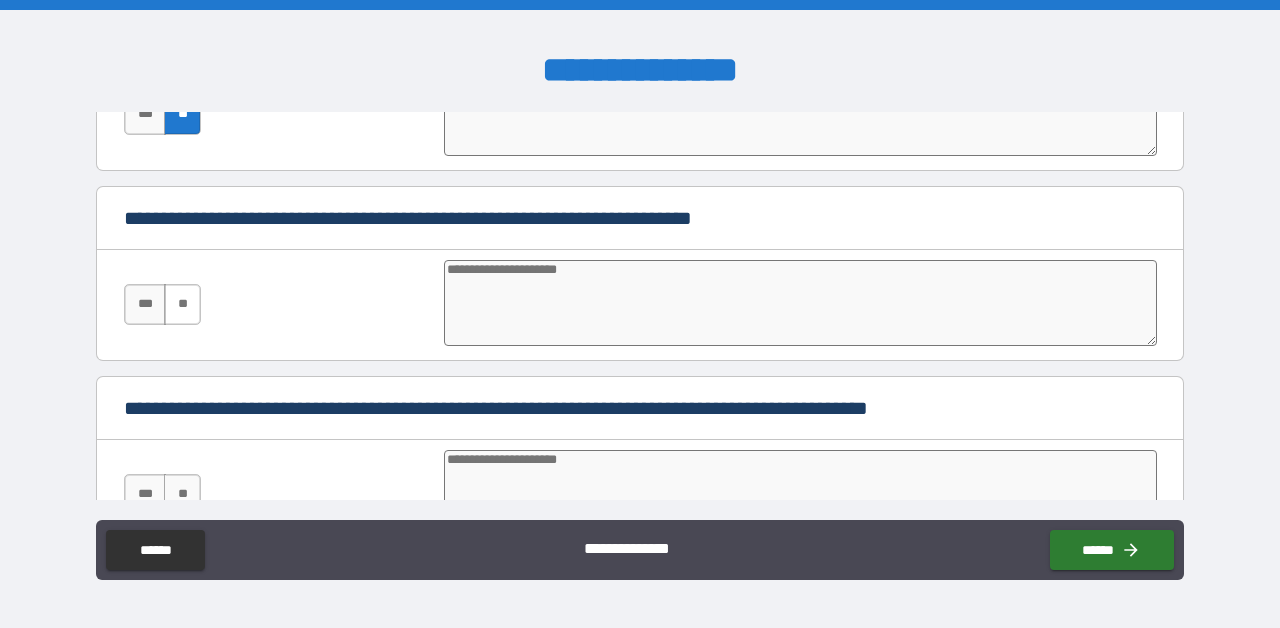 click on "**" at bounding box center (182, 304) 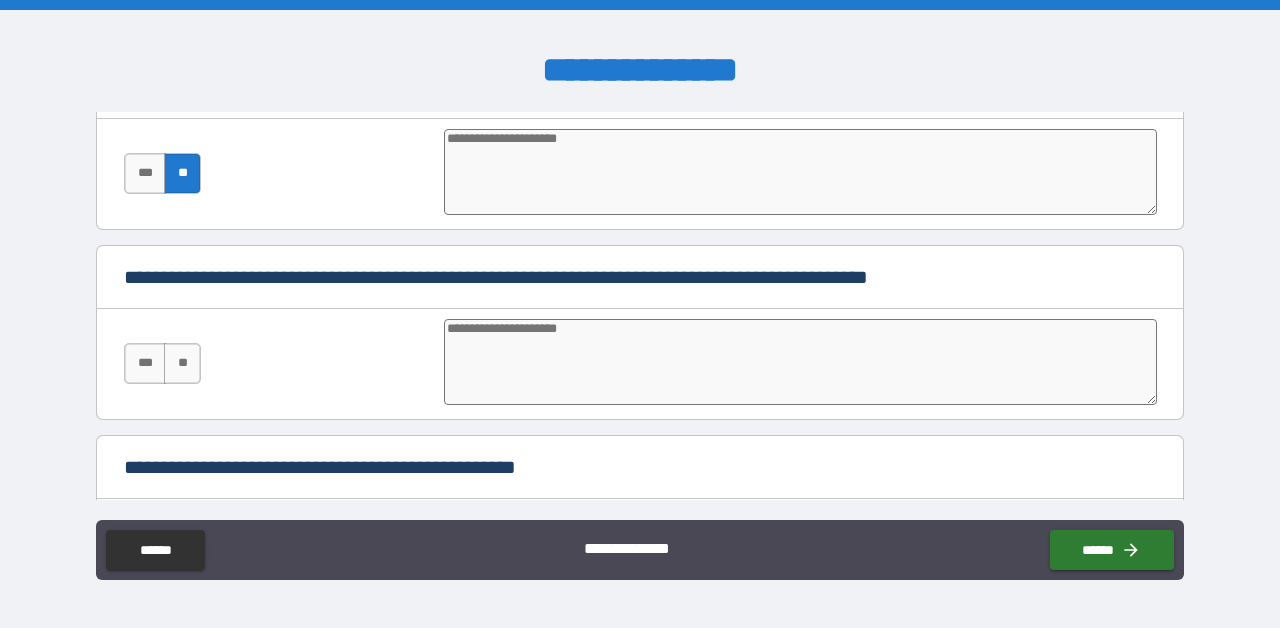 scroll, scrollTop: 2507, scrollLeft: 0, axis: vertical 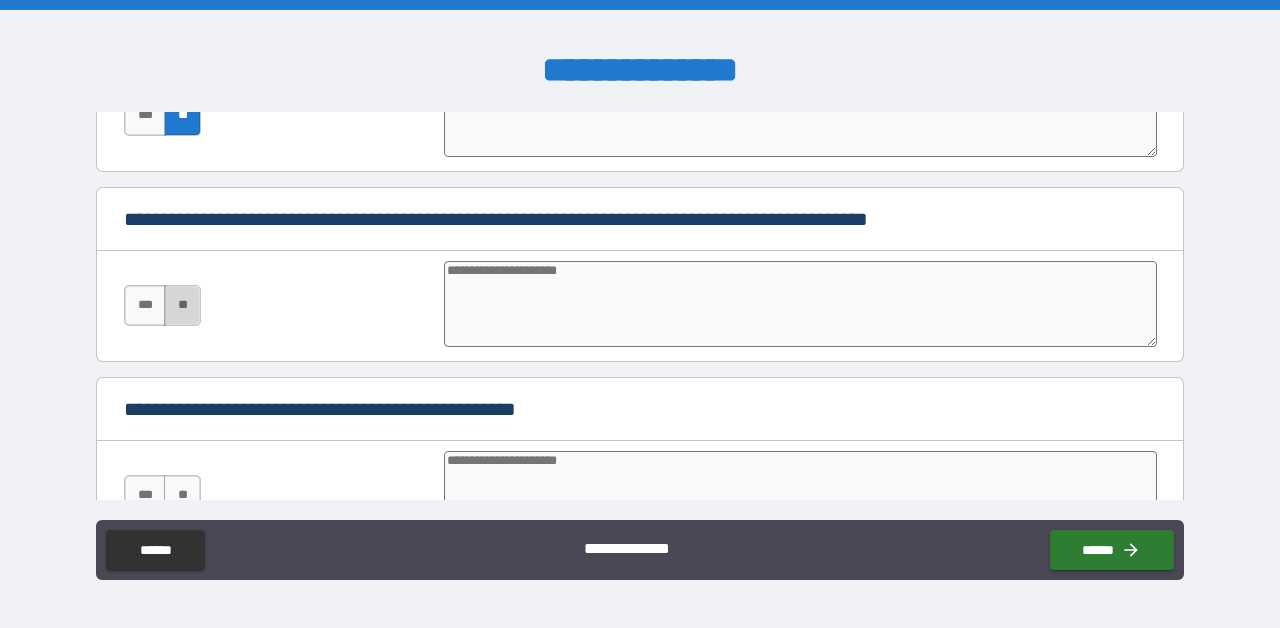 click on "**" at bounding box center [182, 305] 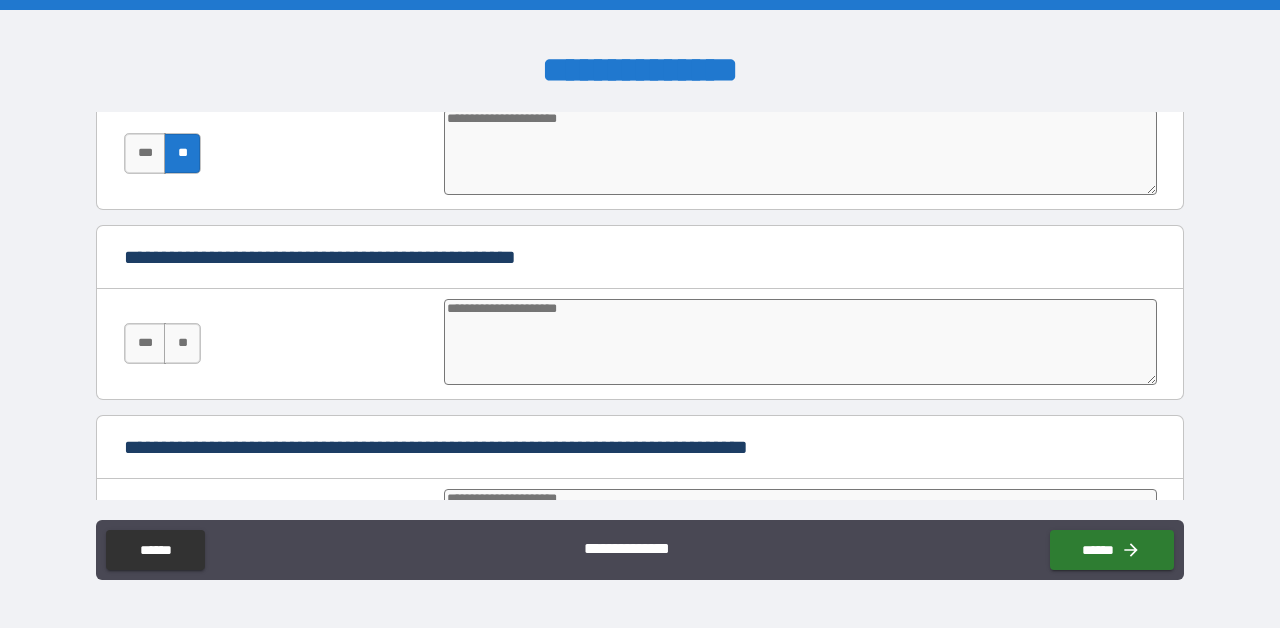 scroll, scrollTop: 2680, scrollLeft: 0, axis: vertical 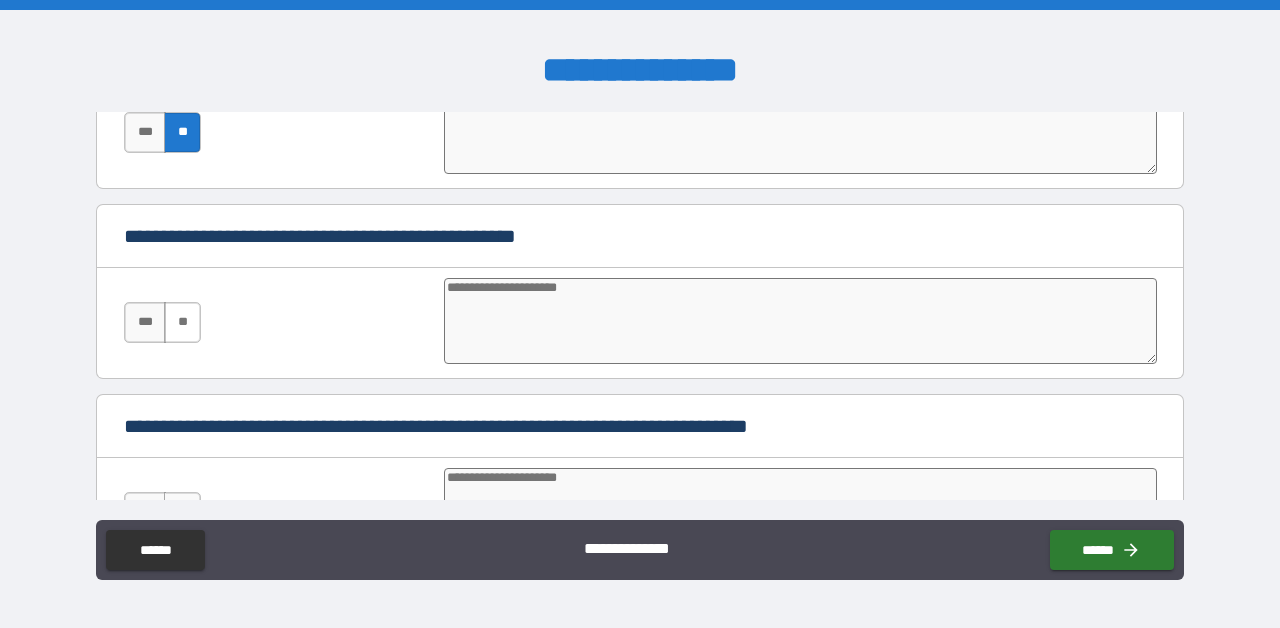 click on "**" at bounding box center (182, 322) 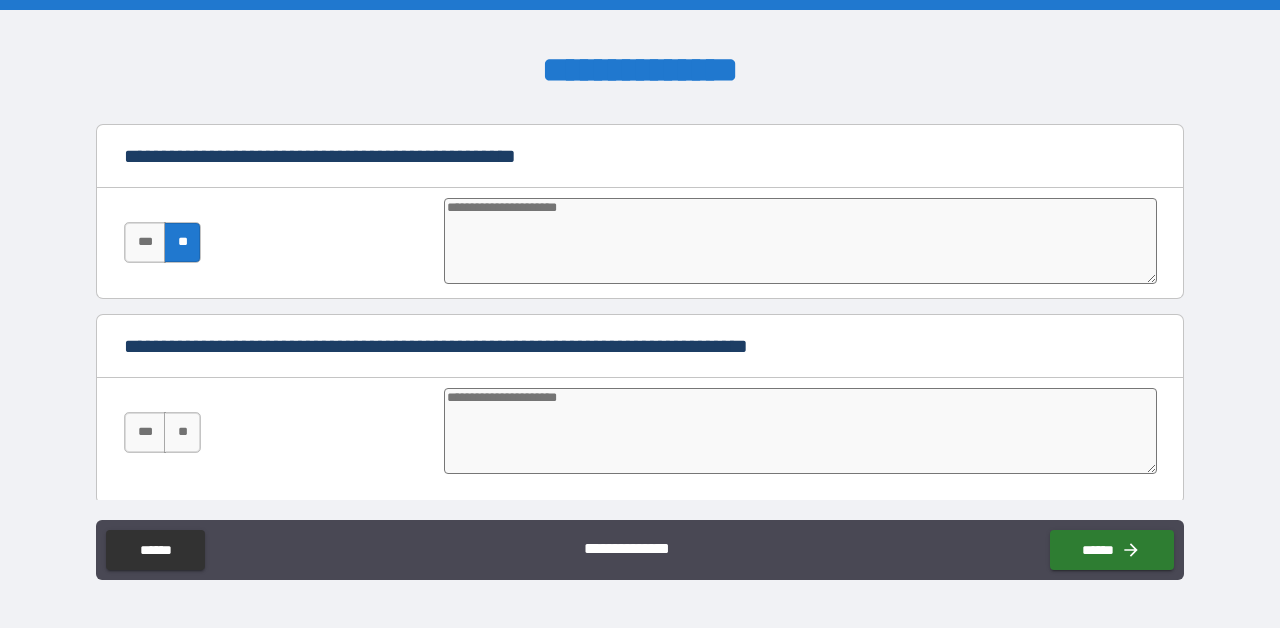 scroll, scrollTop: 2769, scrollLeft: 0, axis: vertical 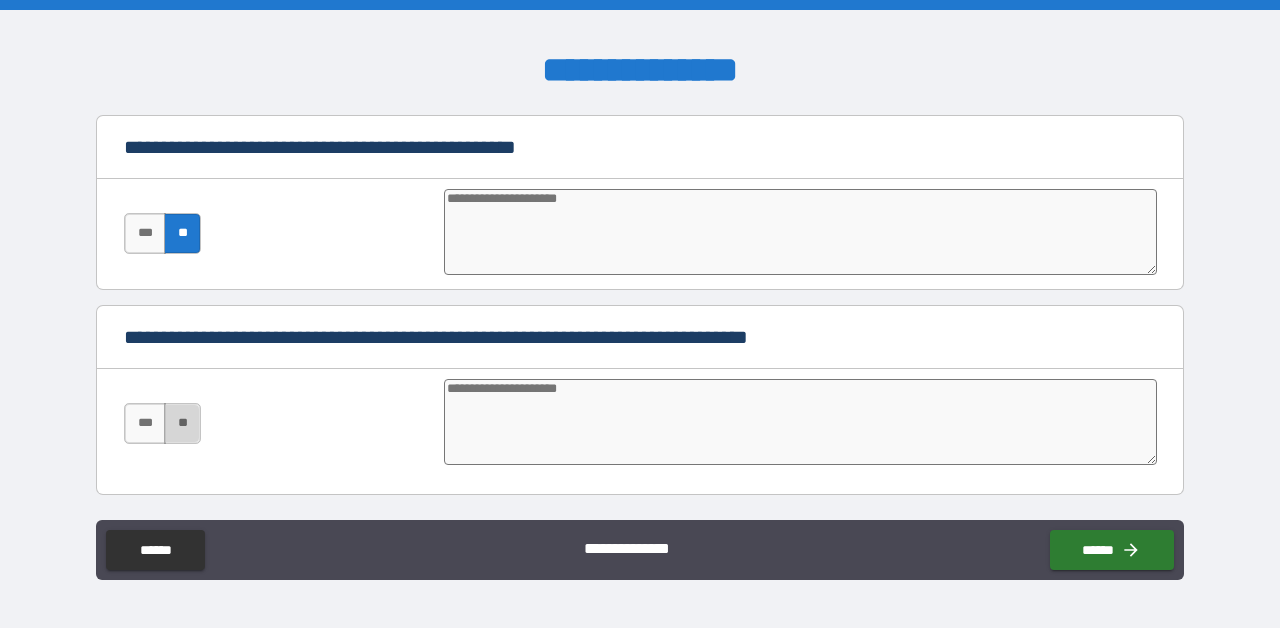 click on "**" at bounding box center (182, 423) 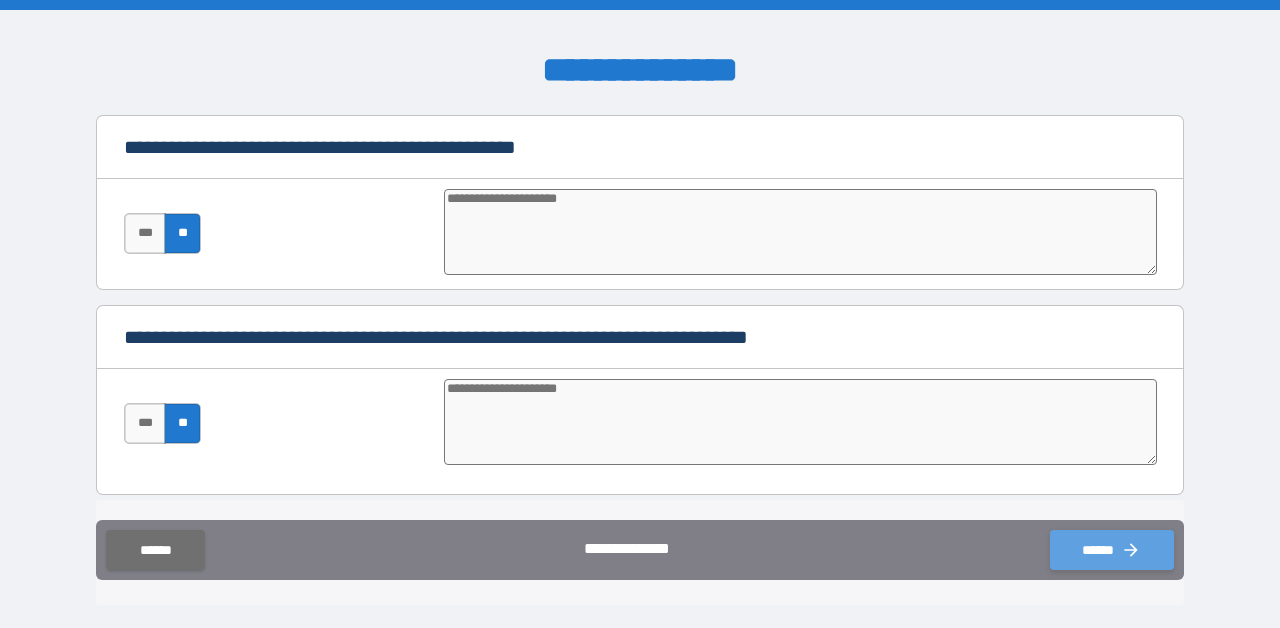 click on "******" at bounding box center [1112, 550] 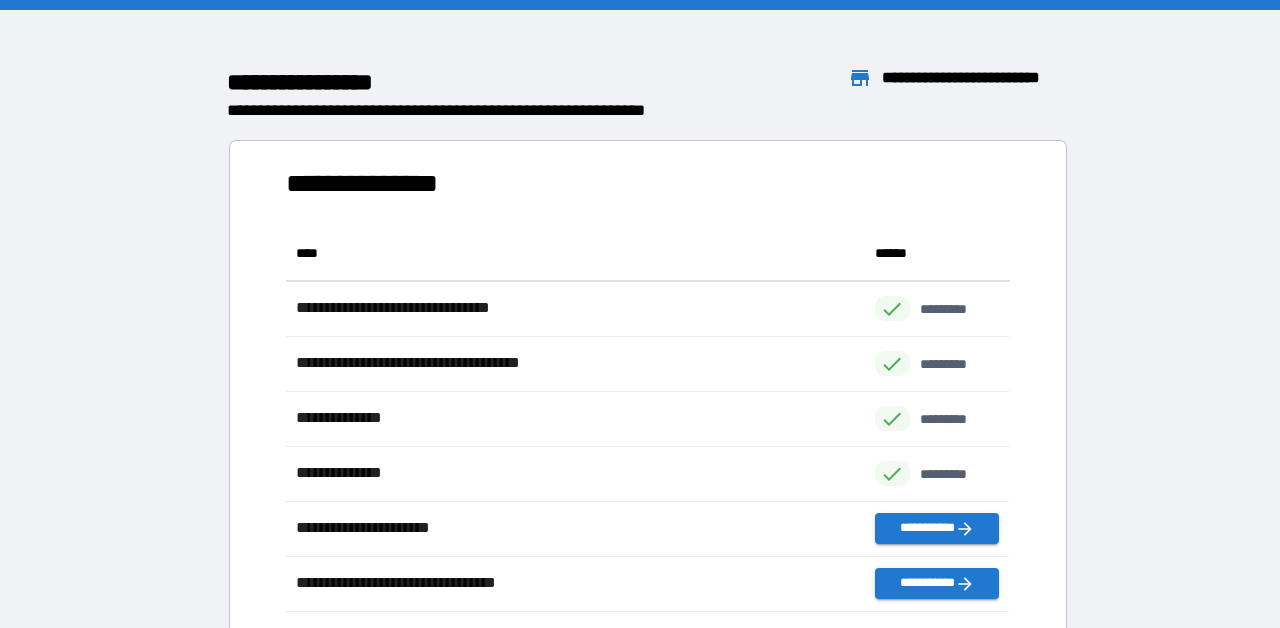 scroll, scrollTop: 1, scrollLeft: 0, axis: vertical 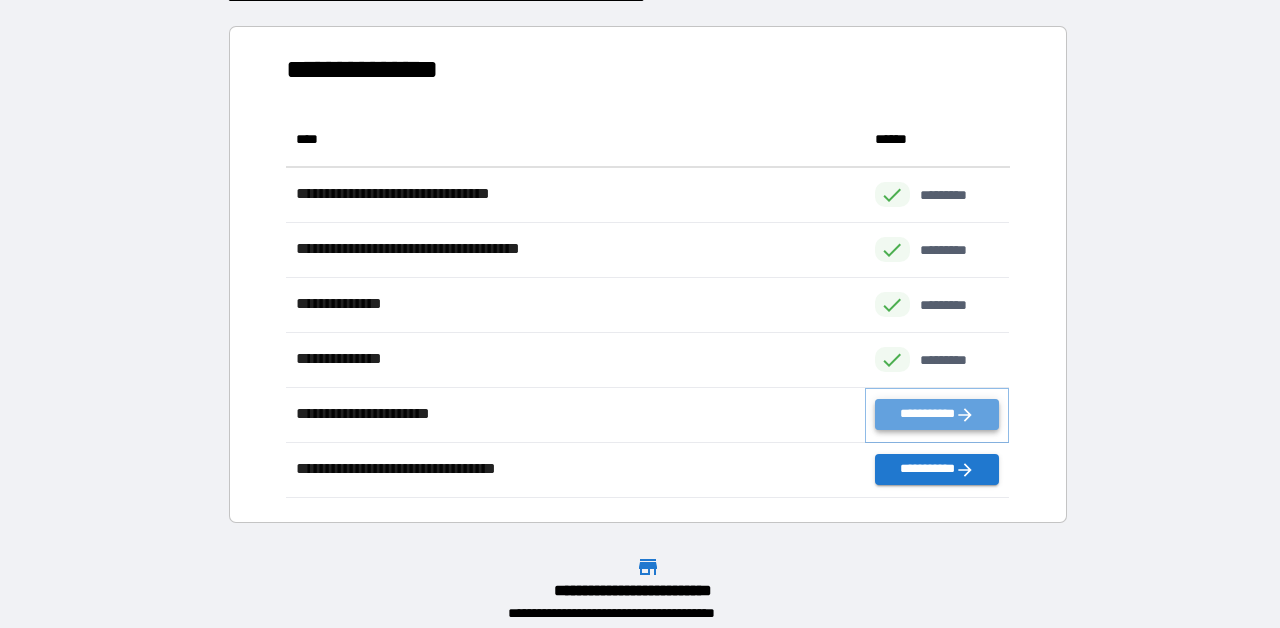 click on "**********" at bounding box center (937, 414) 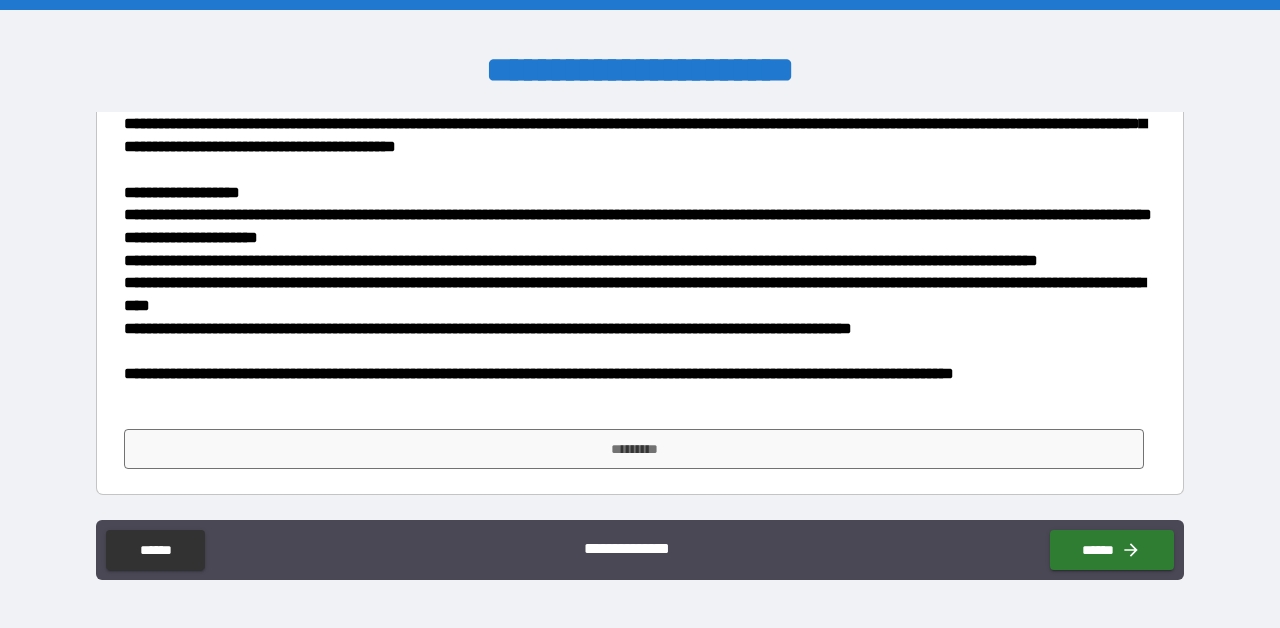 scroll, scrollTop: 633, scrollLeft: 0, axis: vertical 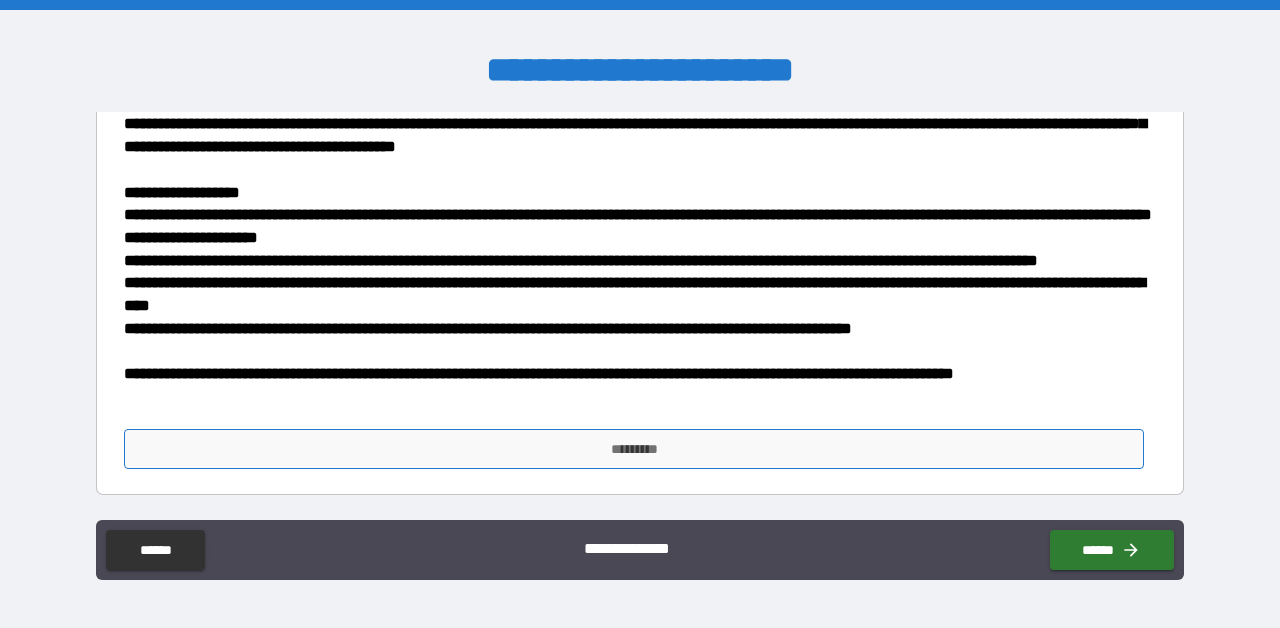 click on "*********" at bounding box center [634, 449] 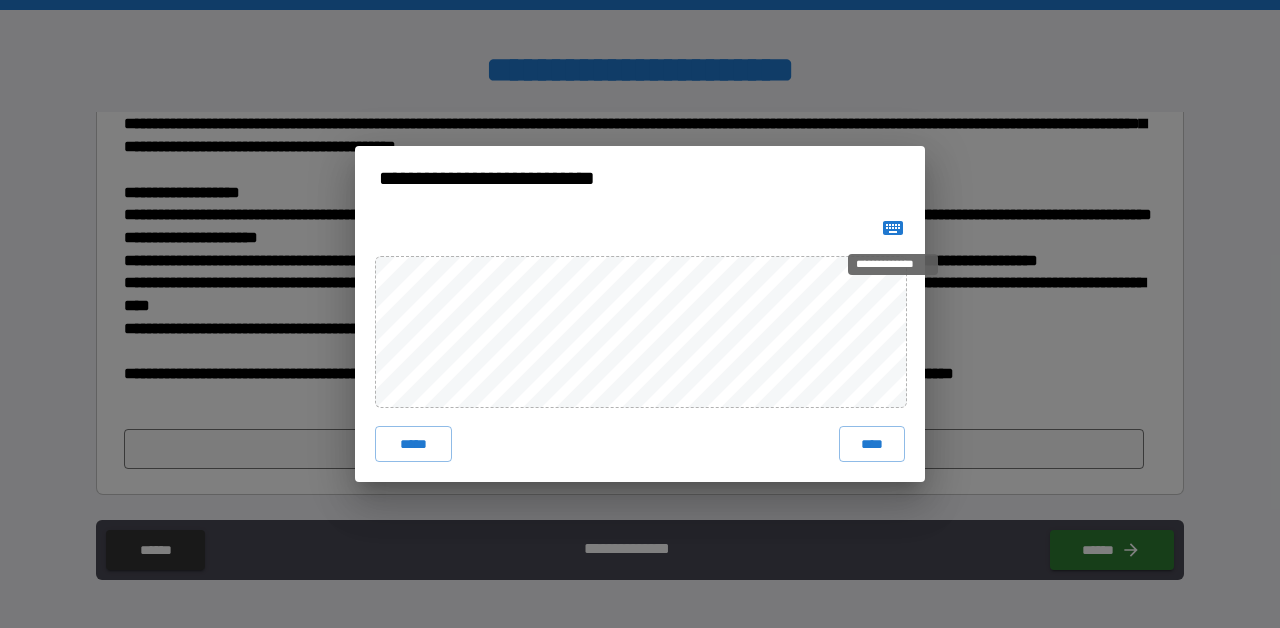click 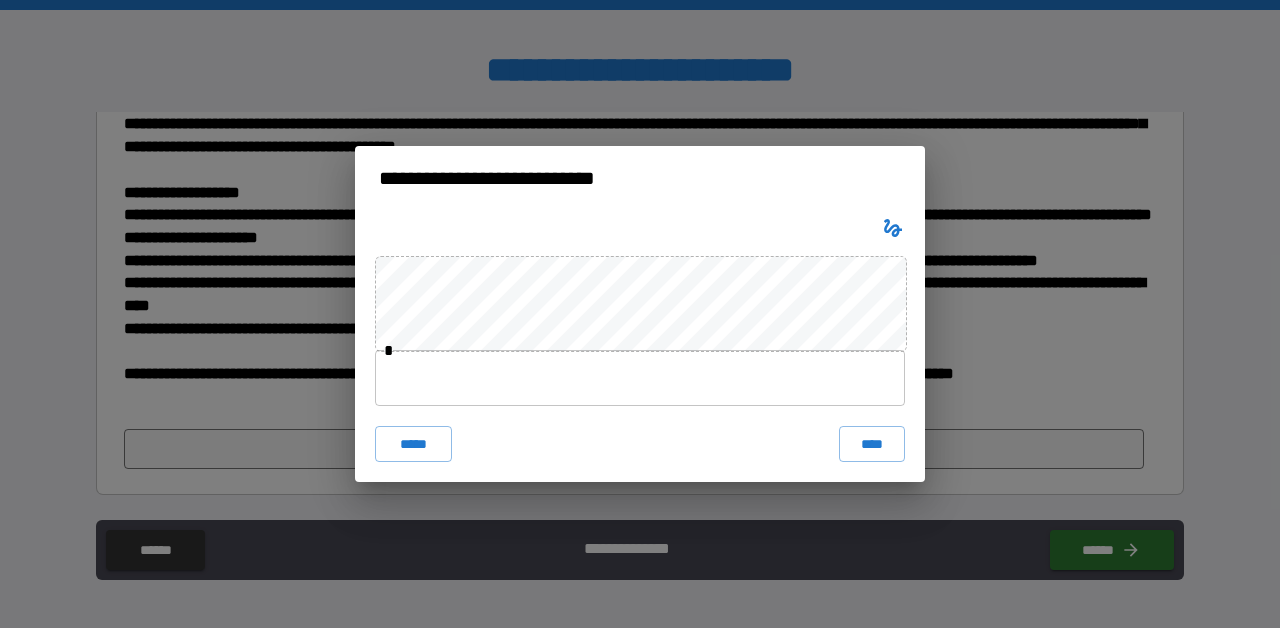 click at bounding box center (640, 378) 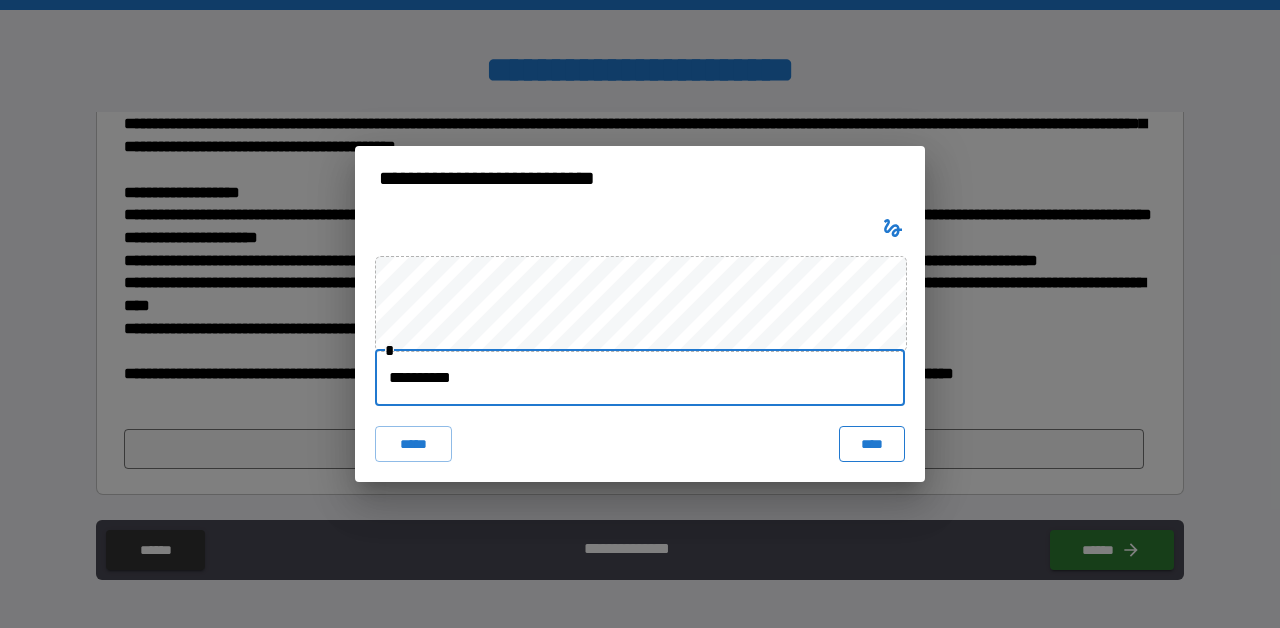 click on "****" at bounding box center (872, 444) 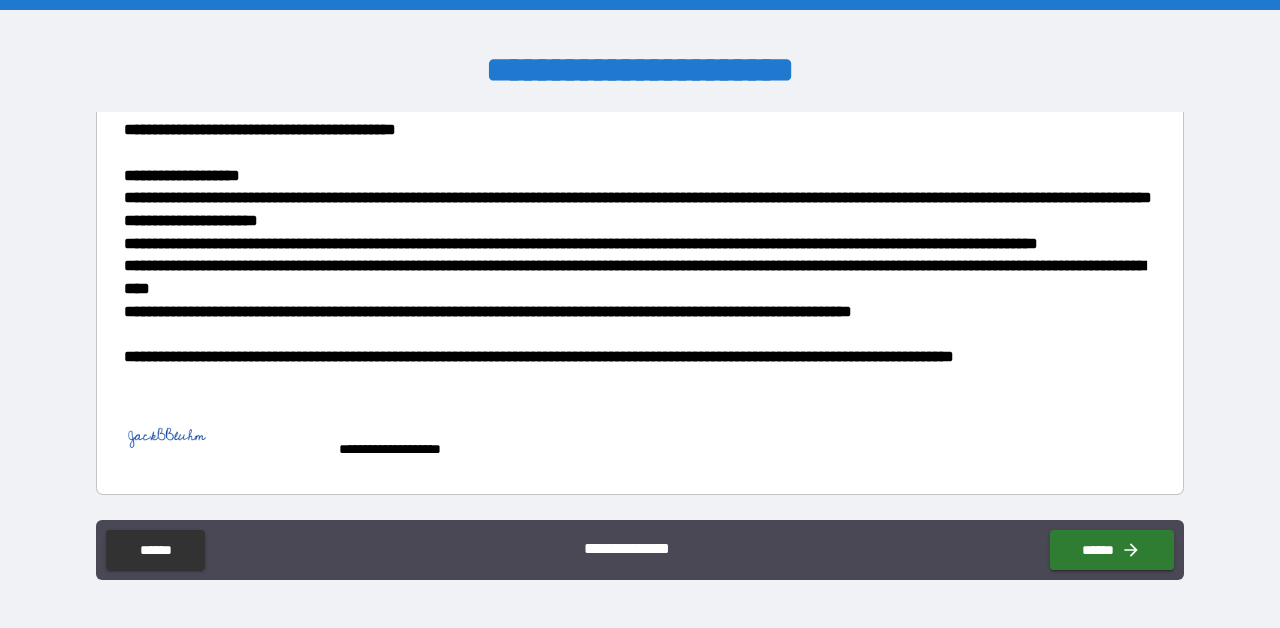 scroll, scrollTop: 650, scrollLeft: 0, axis: vertical 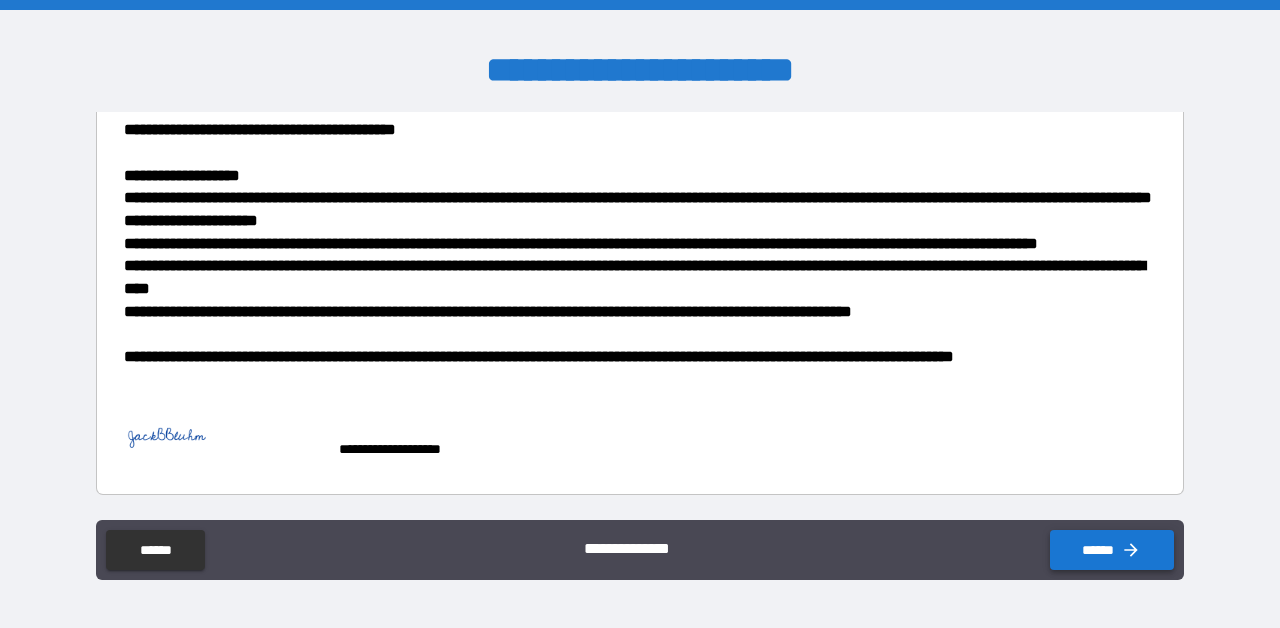 click on "******" at bounding box center [1112, 550] 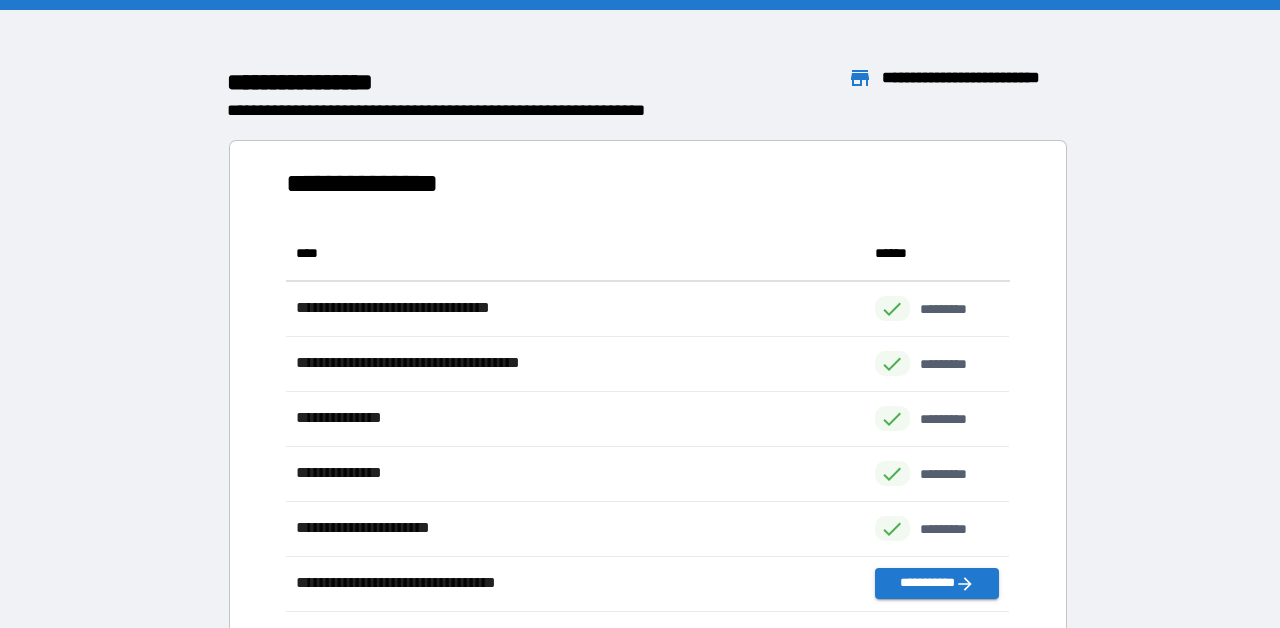 scroll, scrollTop: 1, scrollLeft: 0, axis: vertical 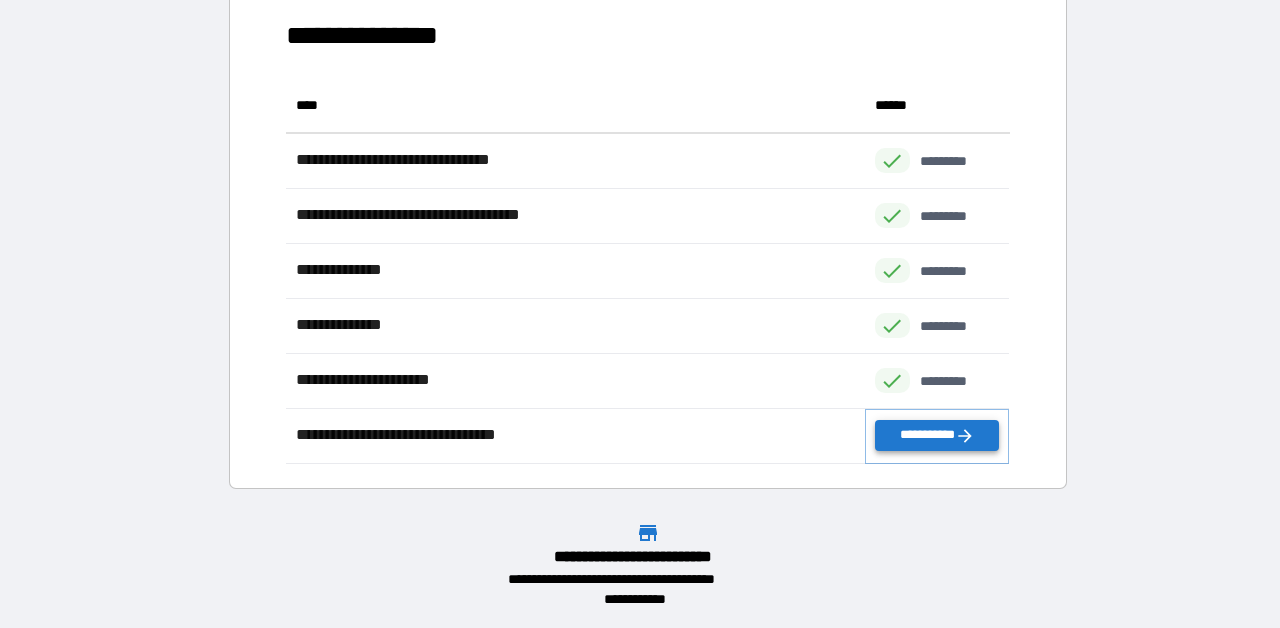 click on "**********" at bounding box center (937, 435) 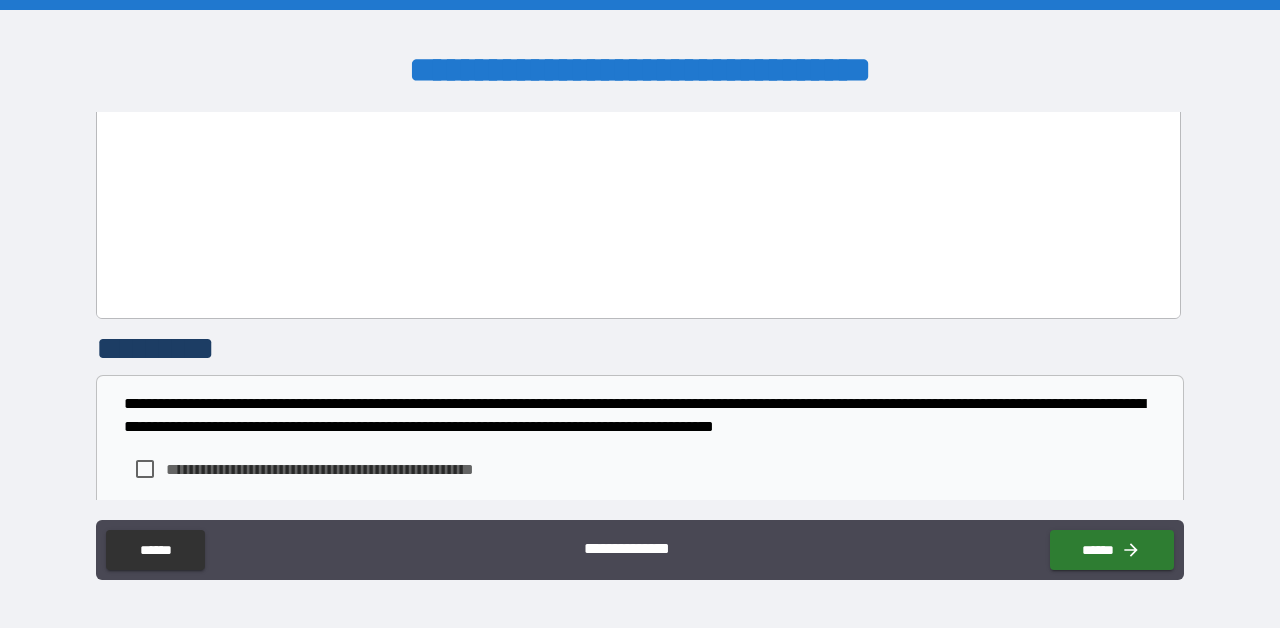 scroll, scrollTop: 4159, scrollLeft: 0, axis: vertical 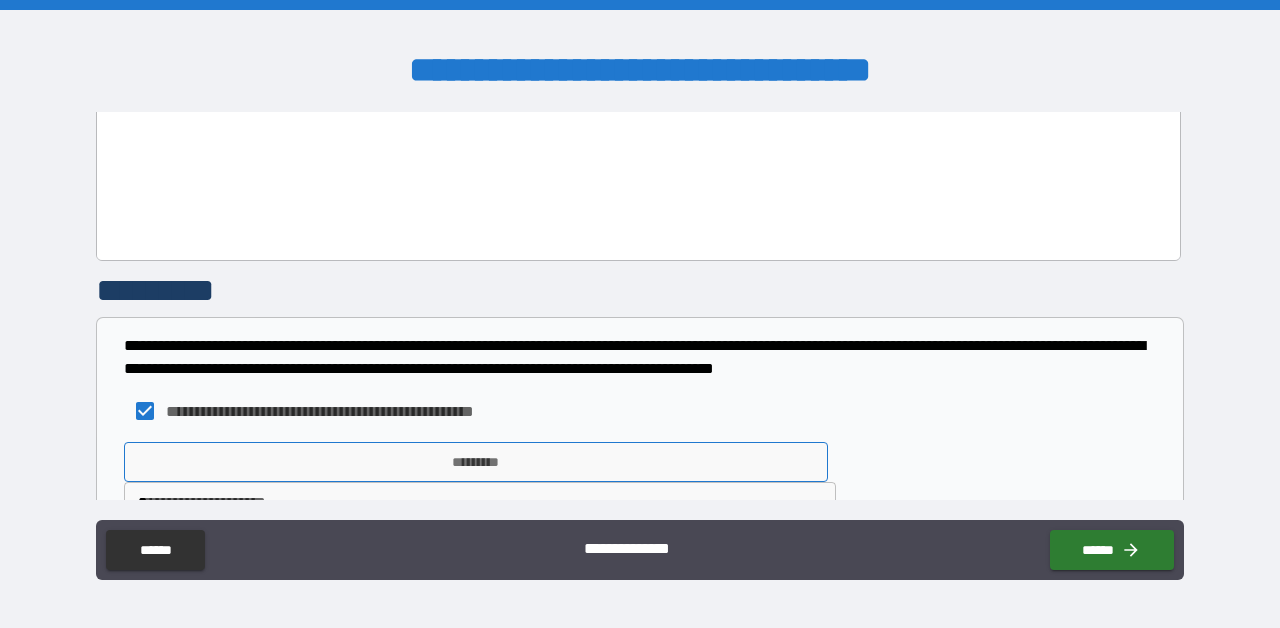 click on "*********" at bounding box center [476, 462] 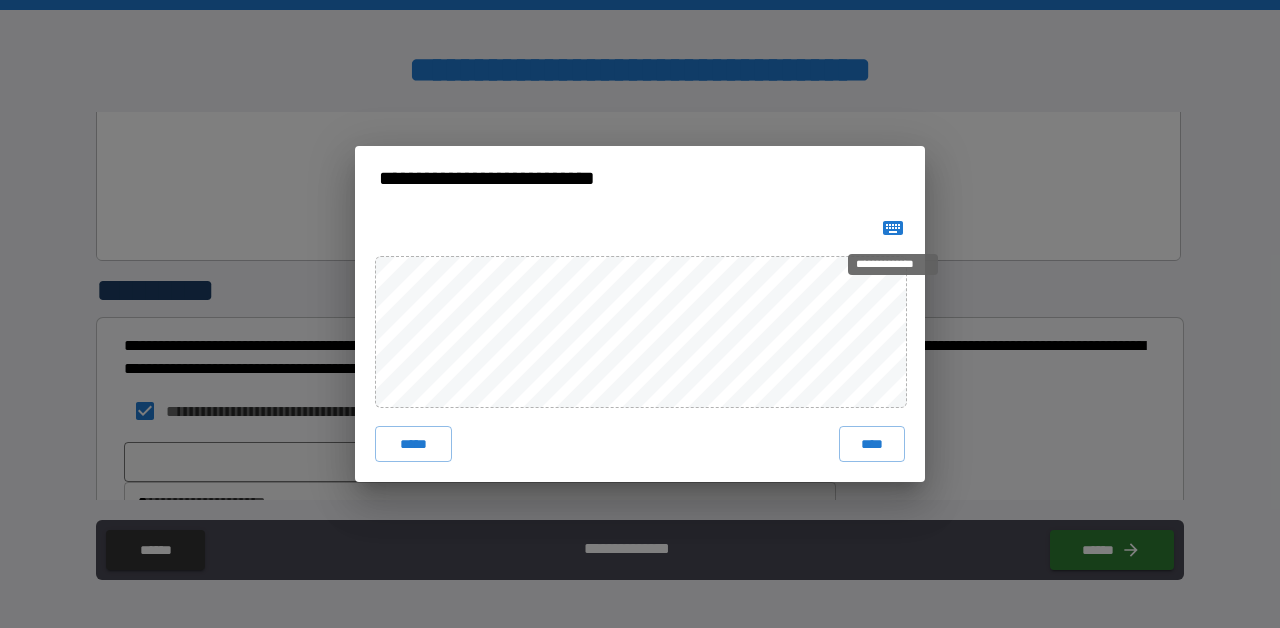 click 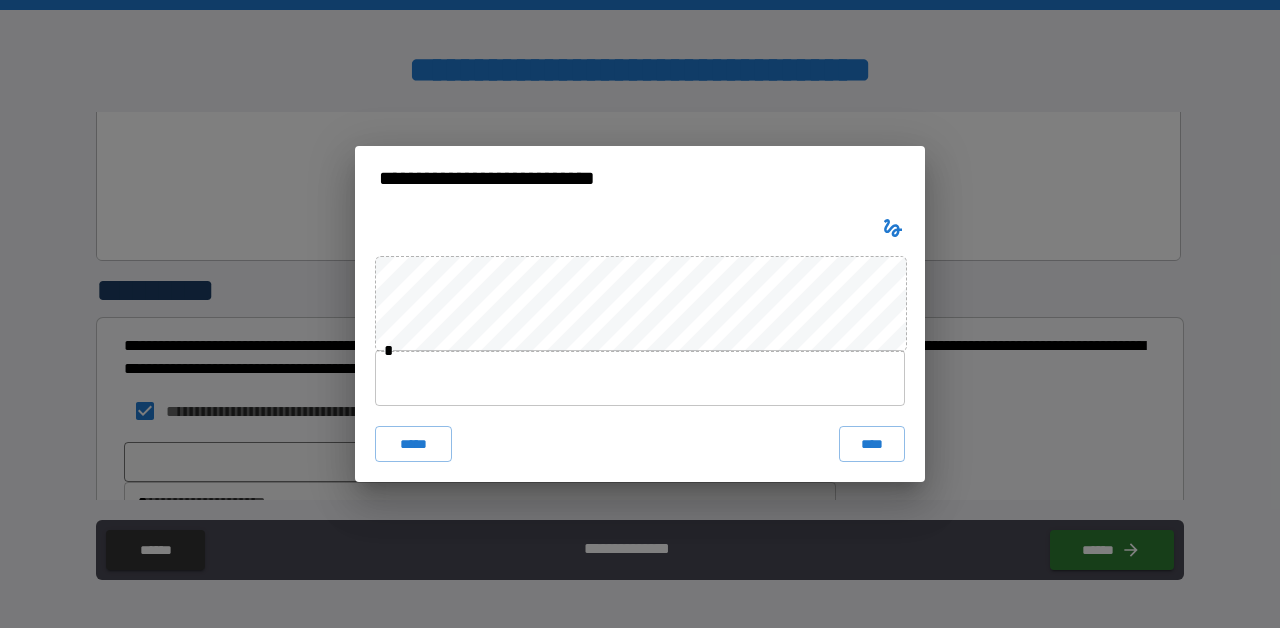 click at bounding box center [640, 378] 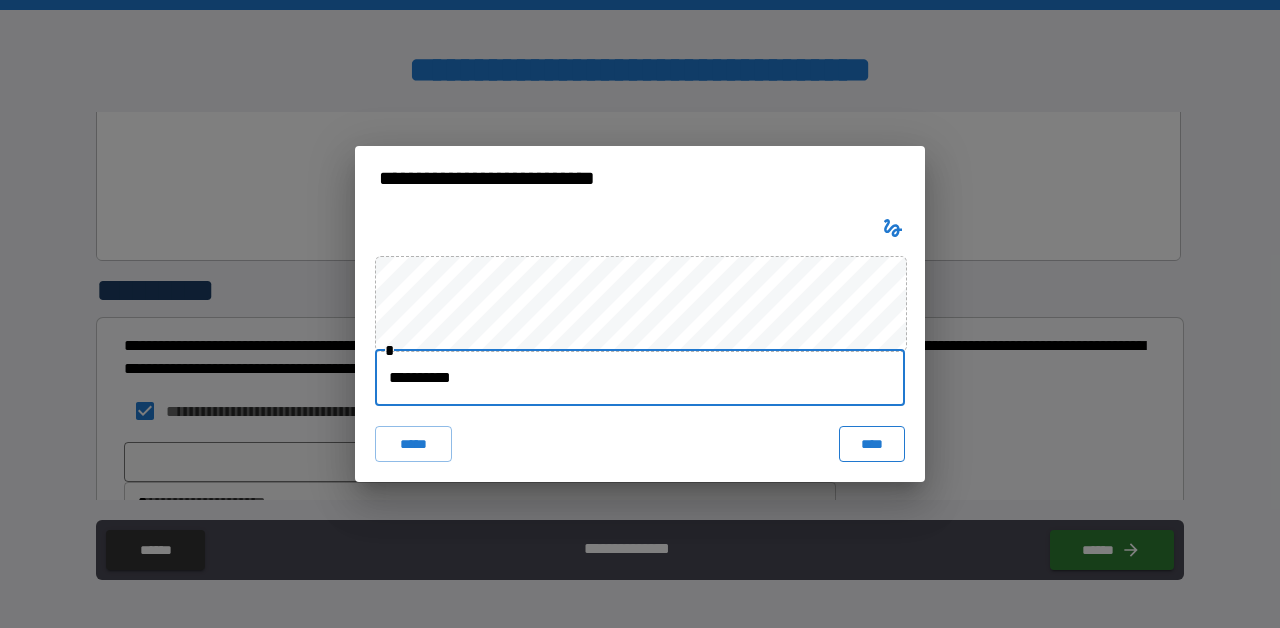 click on "****" at bounding box center [872, 444] 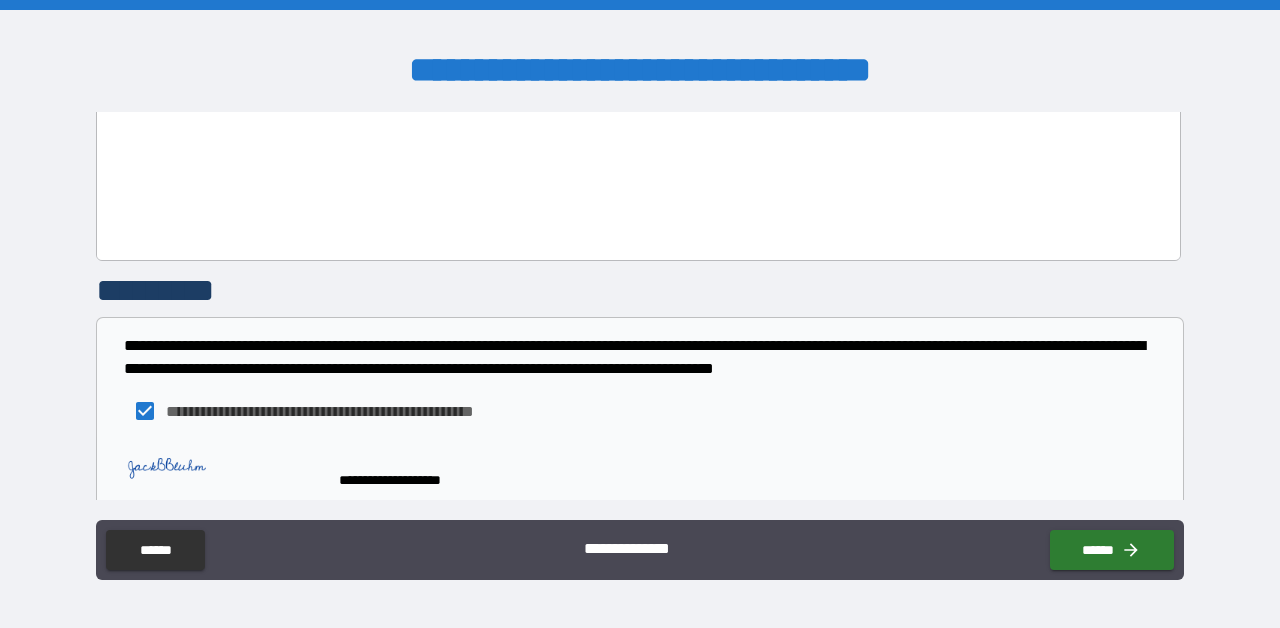 click on "[FIRST] [LAST] [STREET] [CITY], [STATE] [ZIP] [COUNTRY] [PHONE] [EMAIL] [SSN] [DLN] [CC] [DOB] [AGE] [TIME]" at bounding box center [640, 314] 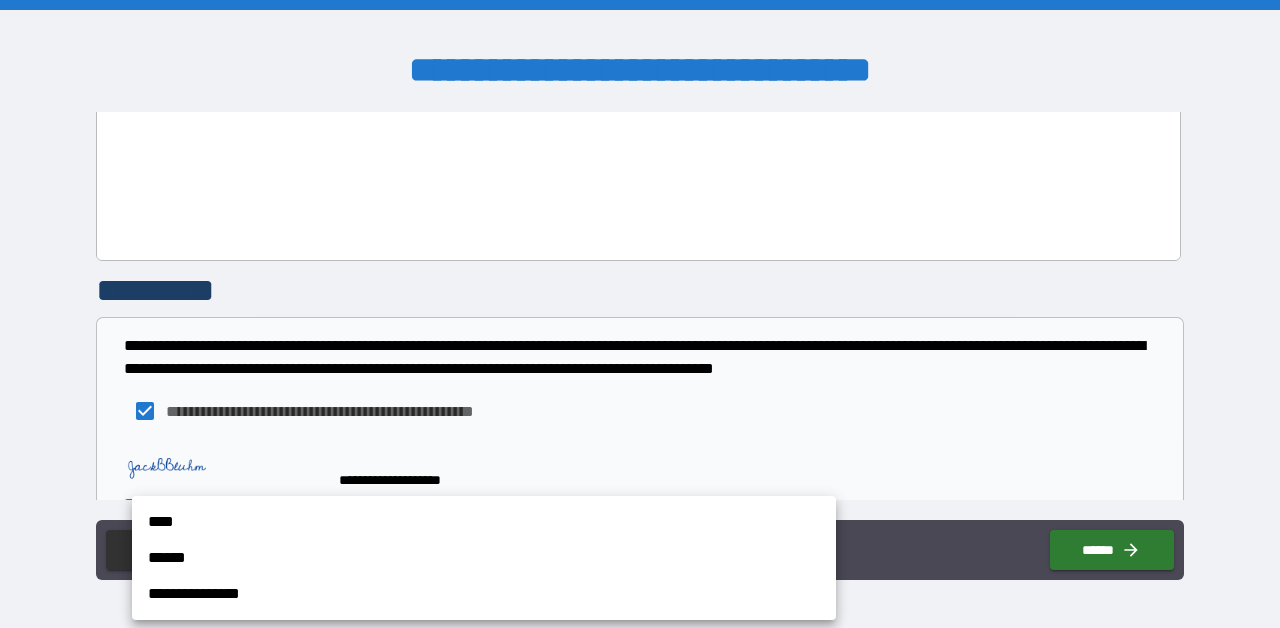 click on "****" at bounding box center (484, 522) 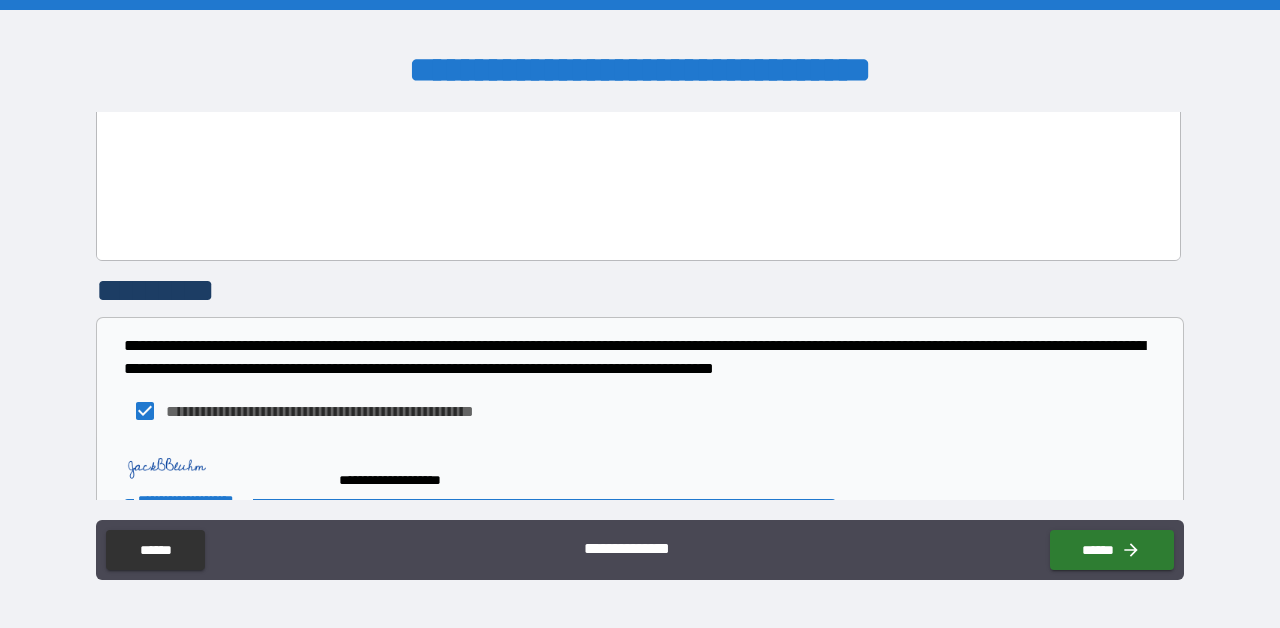 scroll, scrollTop: 4176, scrollLeft: 0, axis: vertical 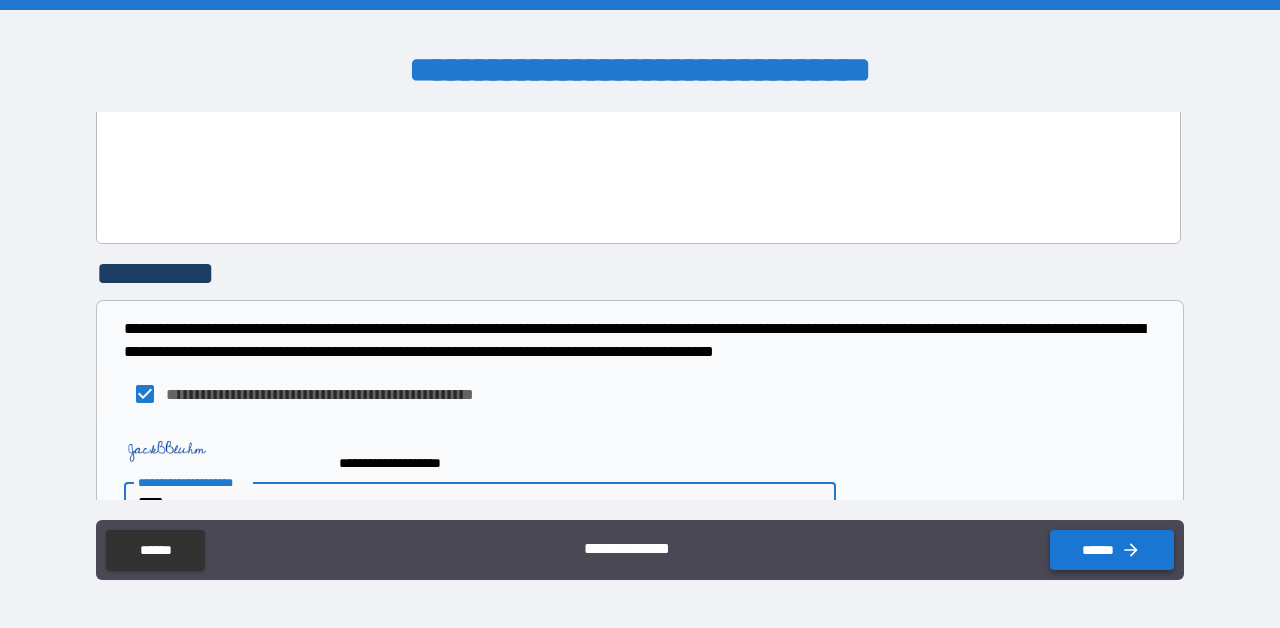 click on "******" at bounding box center [1112, 550] 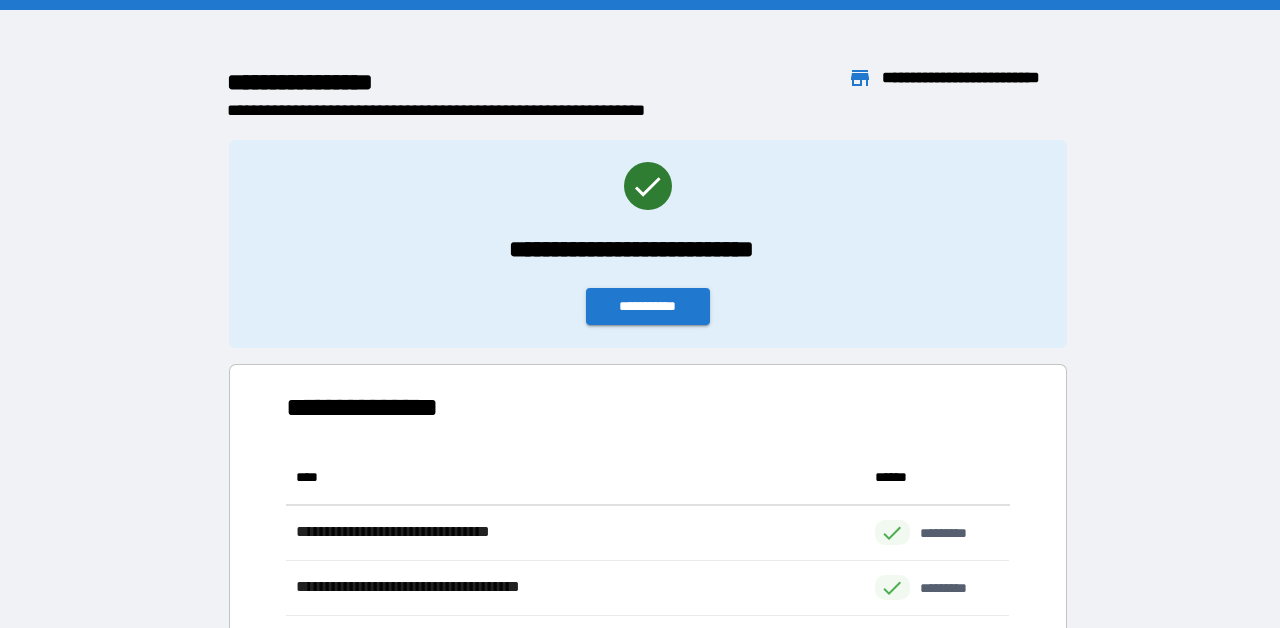 scroll, scrollTop: 1, scrollLeft: 0, axis: vertical 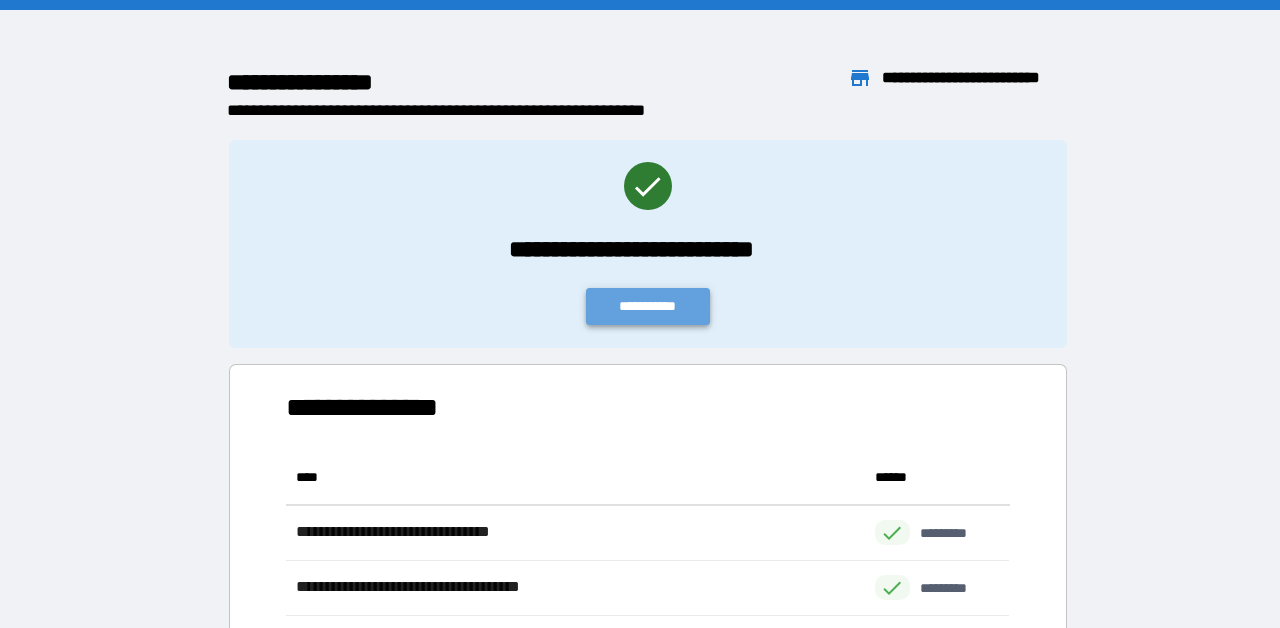 click on "**********" at bounding box center [648, 306] 